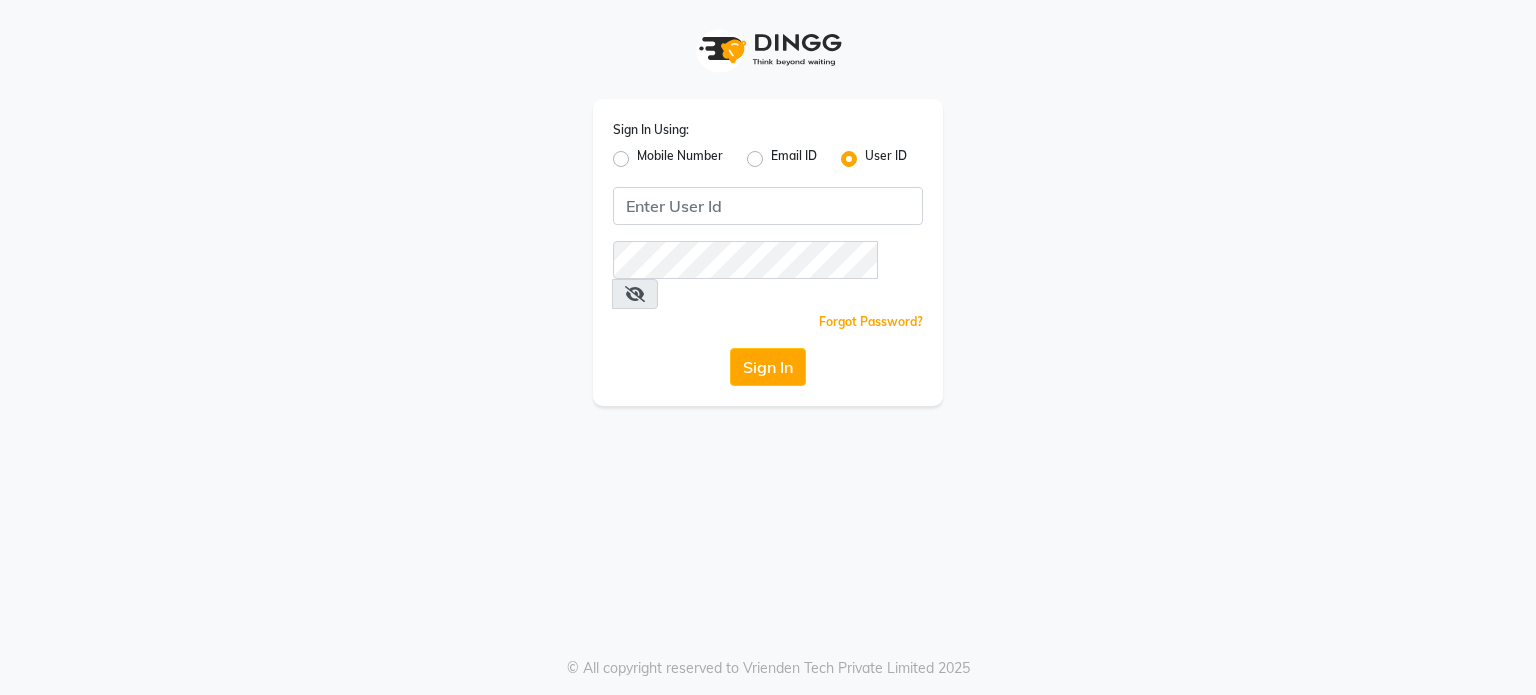 scroll, scrollTop: 0, scrollLeft: 0, axis: both 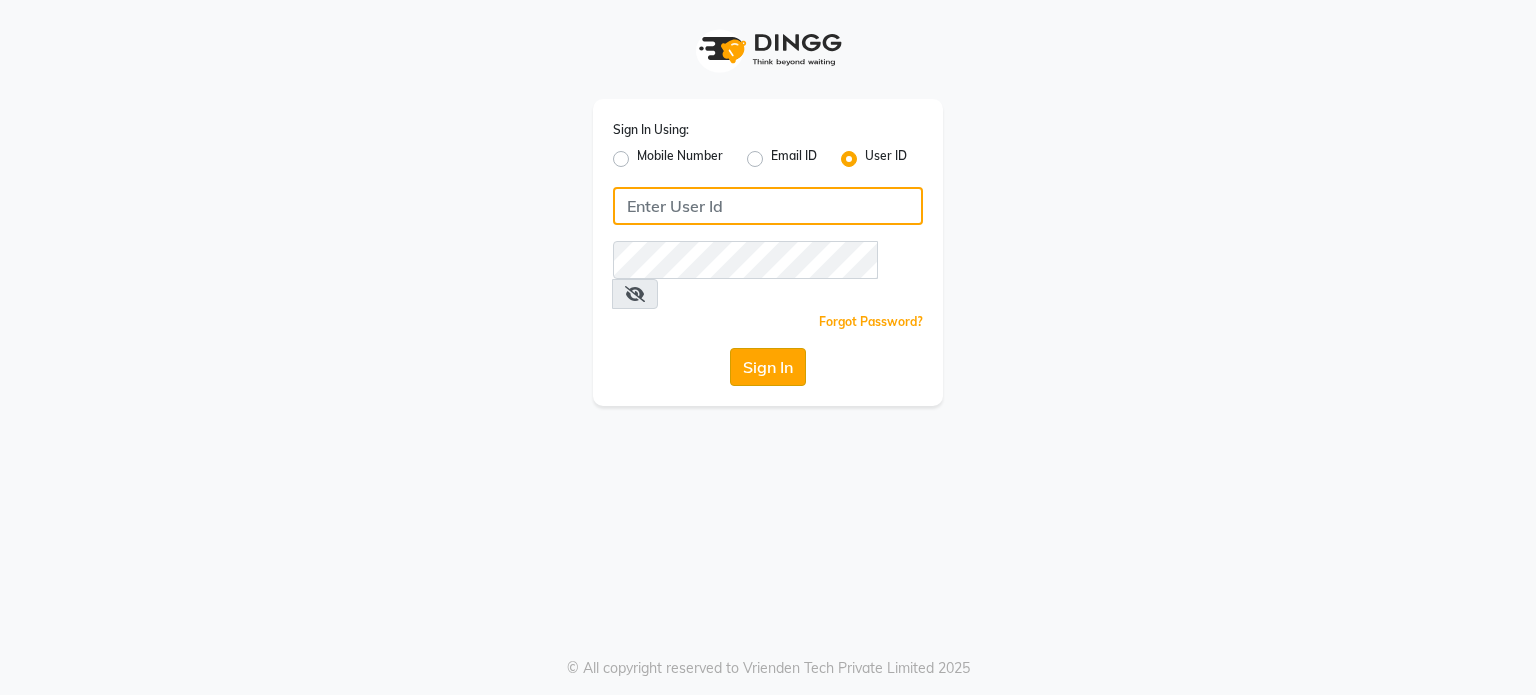 type on "pebbble" 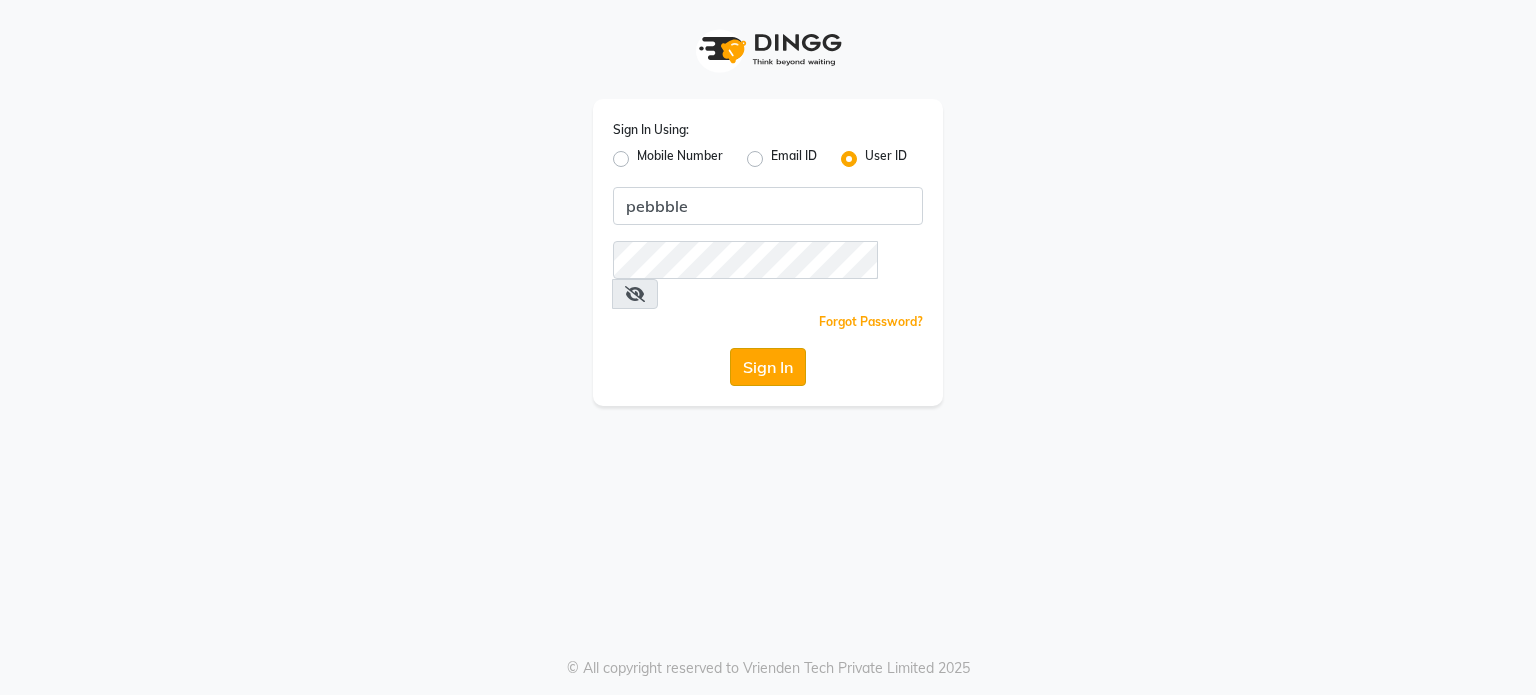 click on "Sign In" 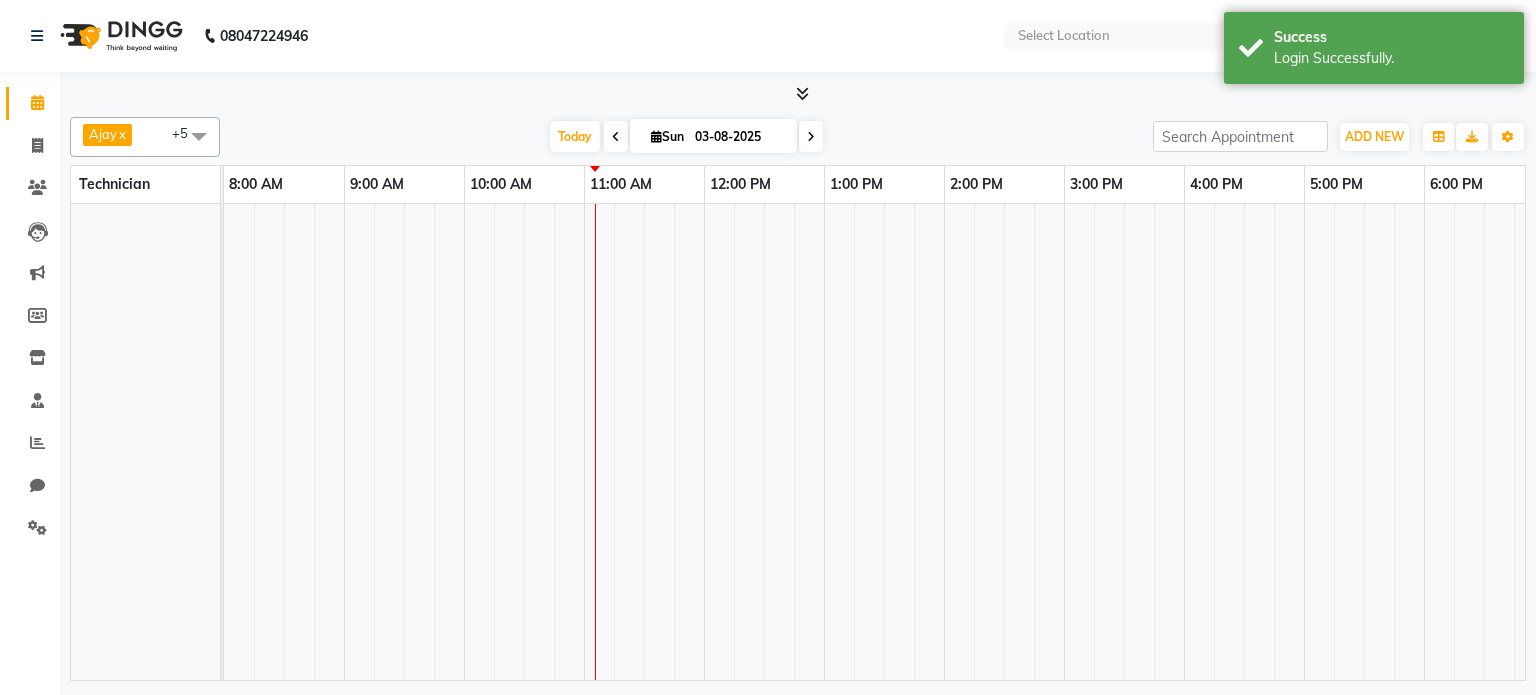 select on "en" 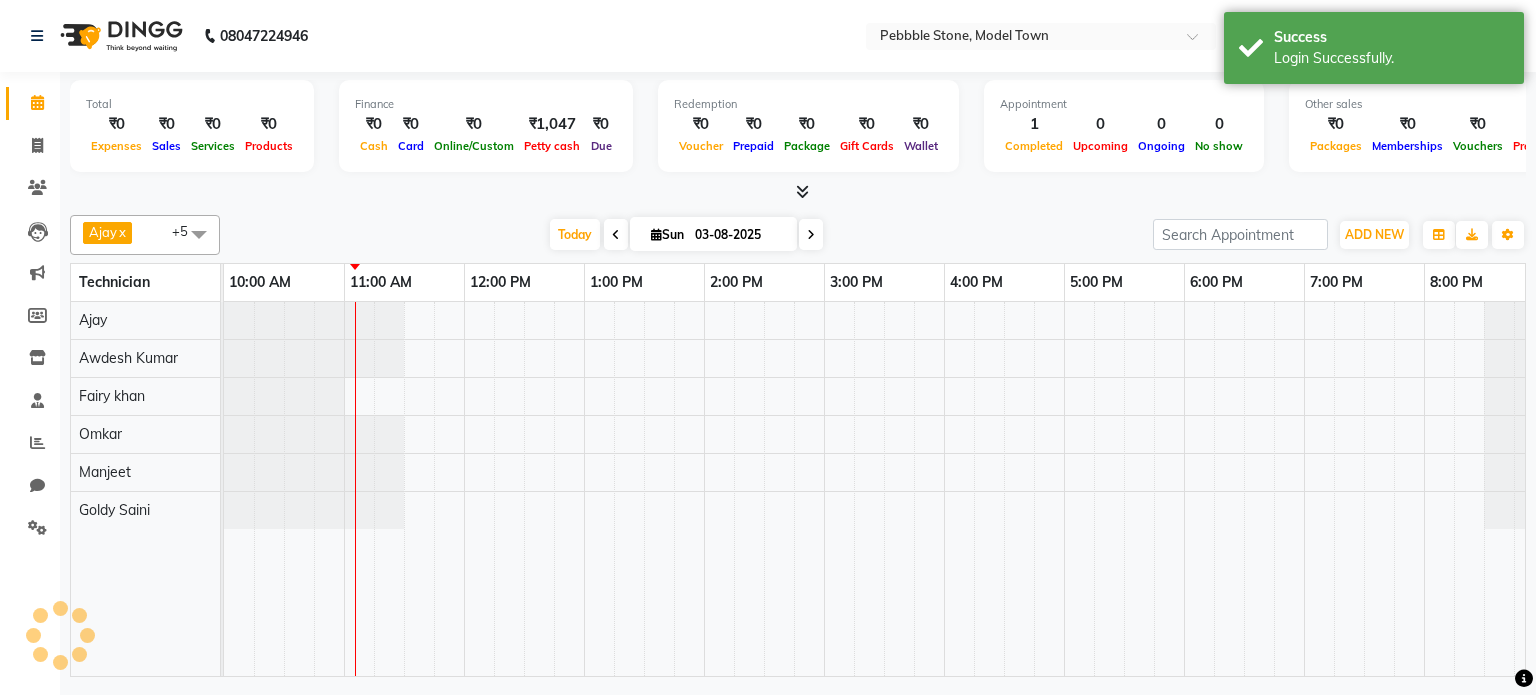 scroll, scrollTop: 0, scrollLeft: 0, axis: both 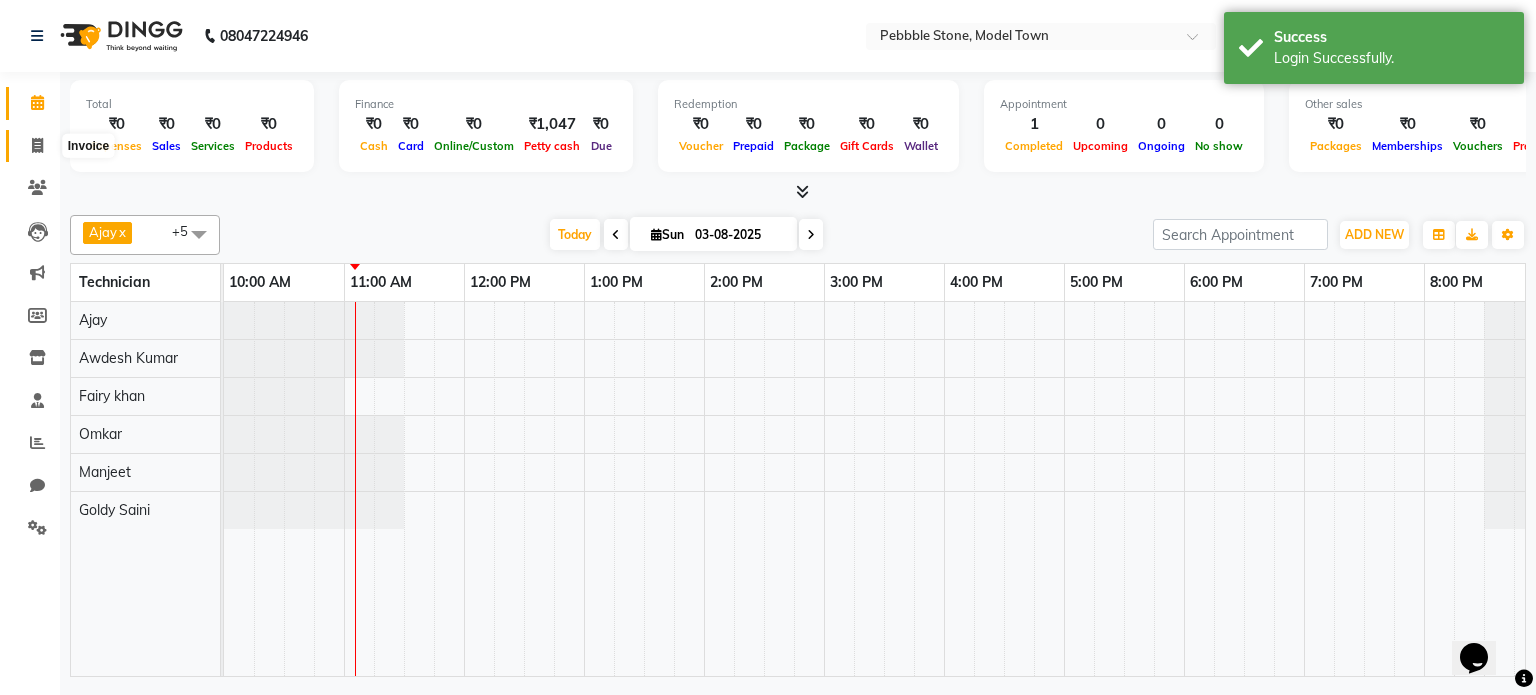 click 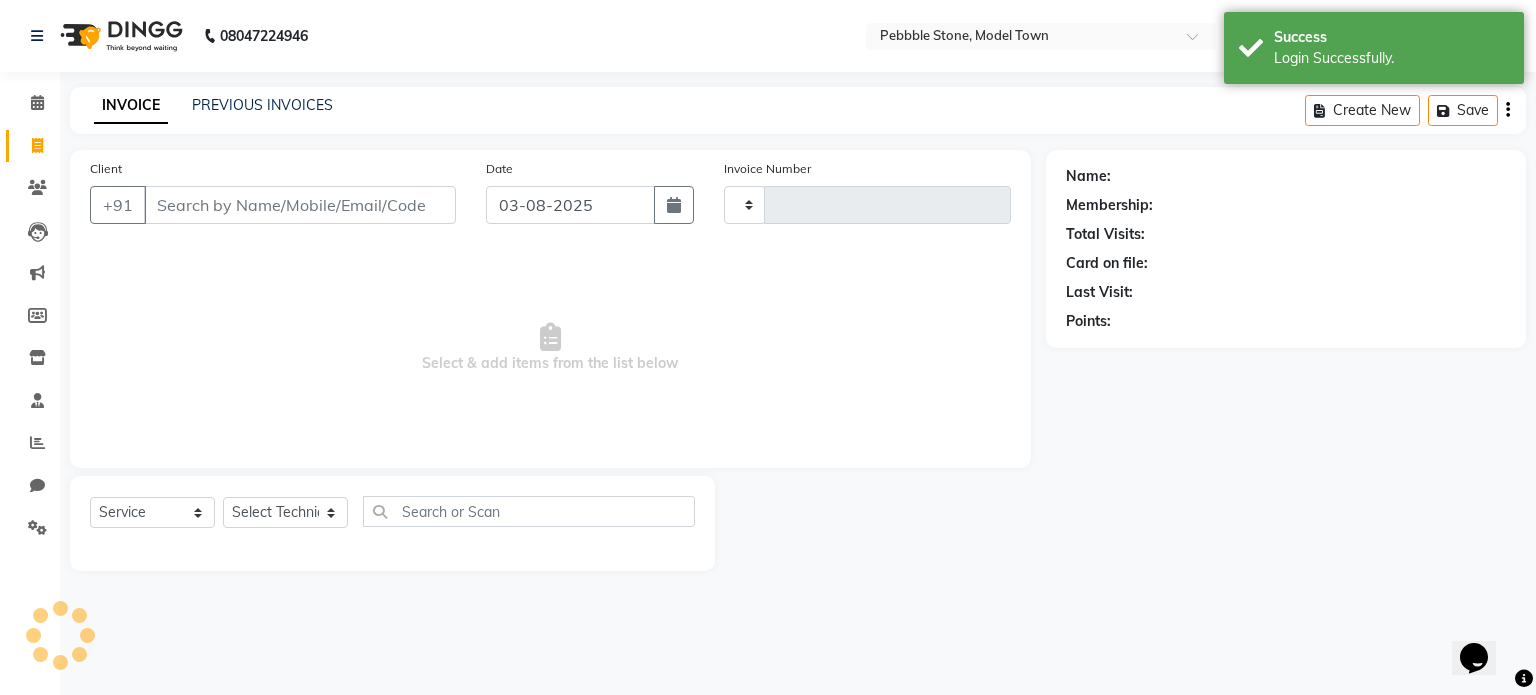 type on "0024" 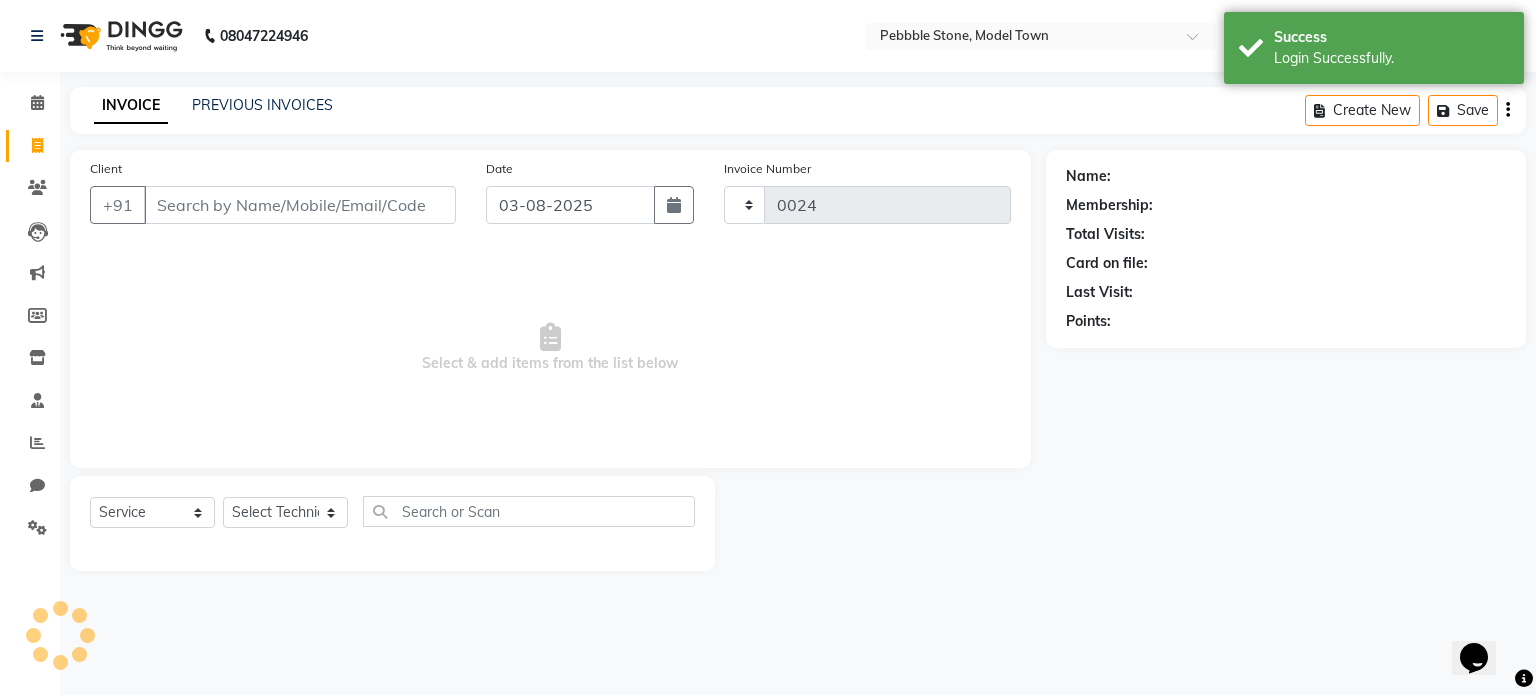 select on "8684" 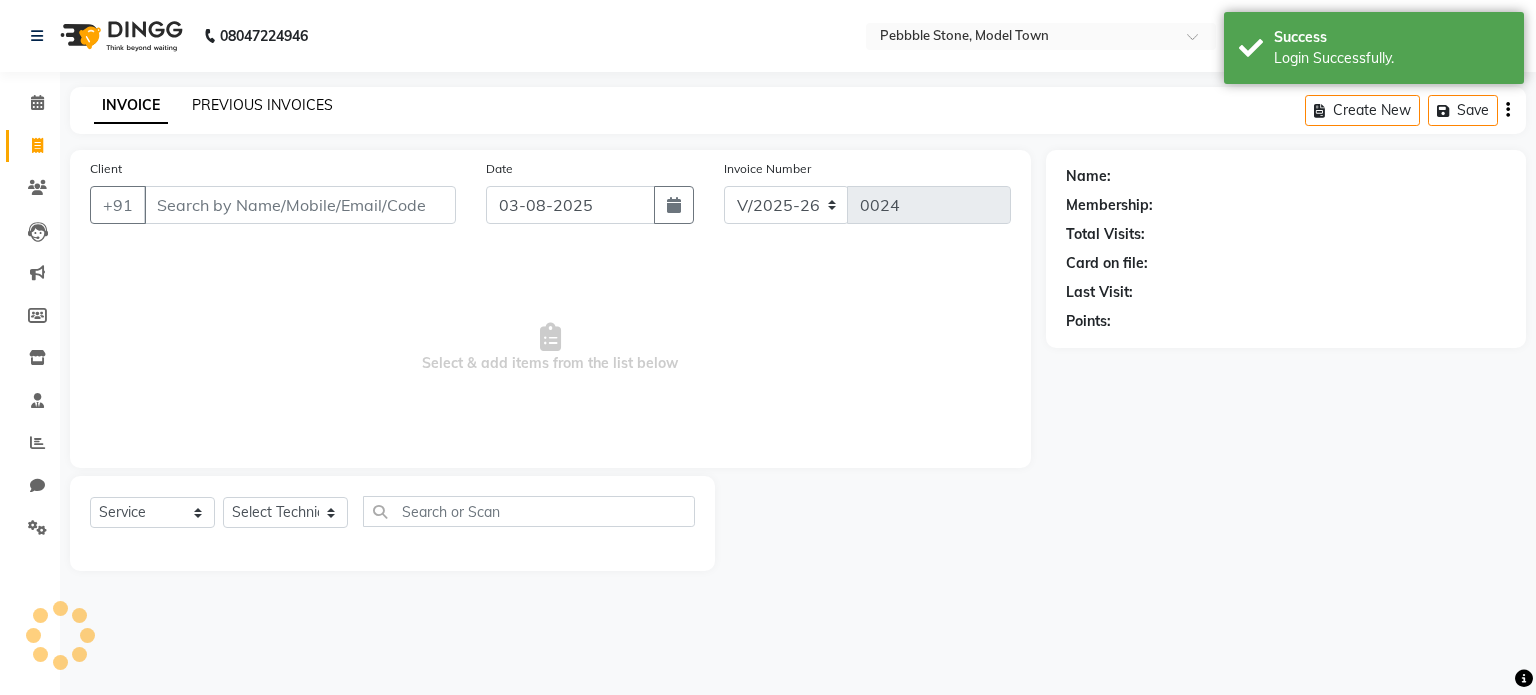 click on "PREVIOUS INVOICES" 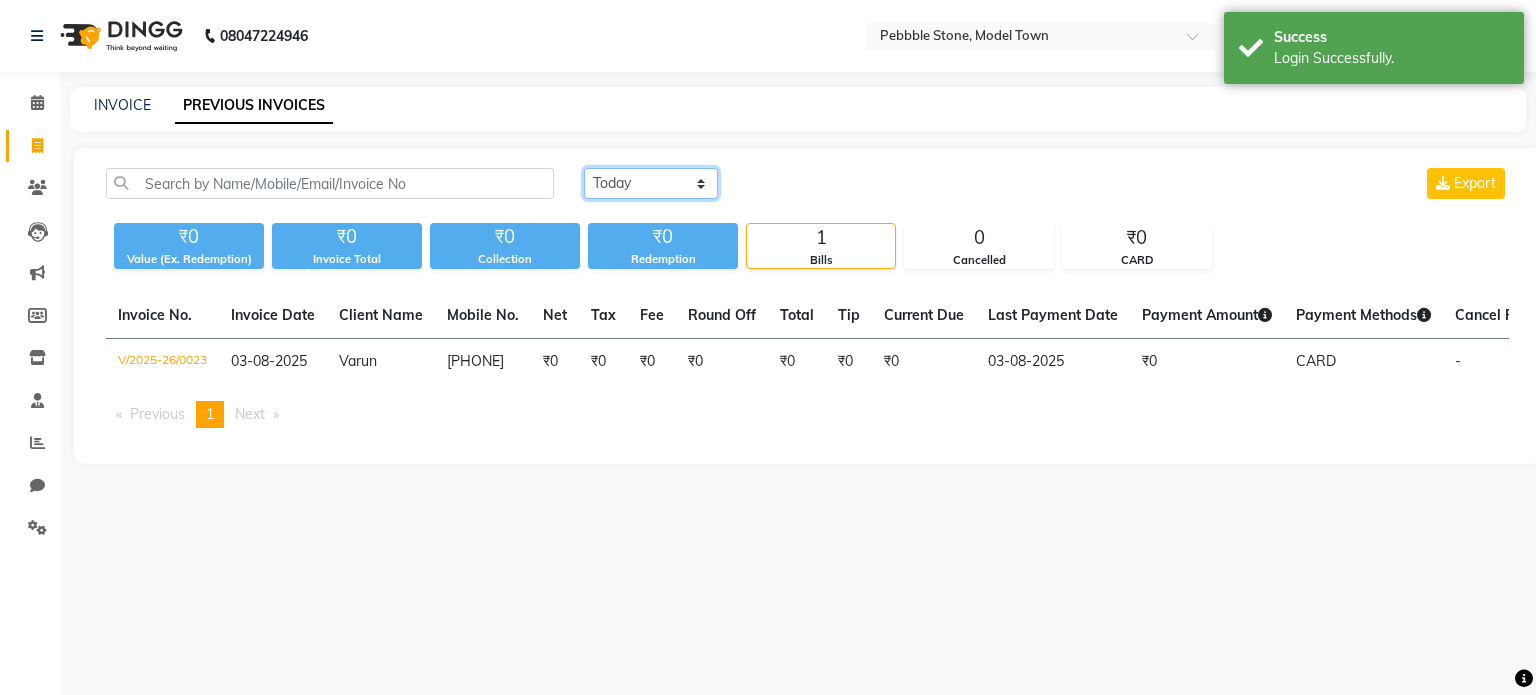 click on "Today Yesterday Custom Range" 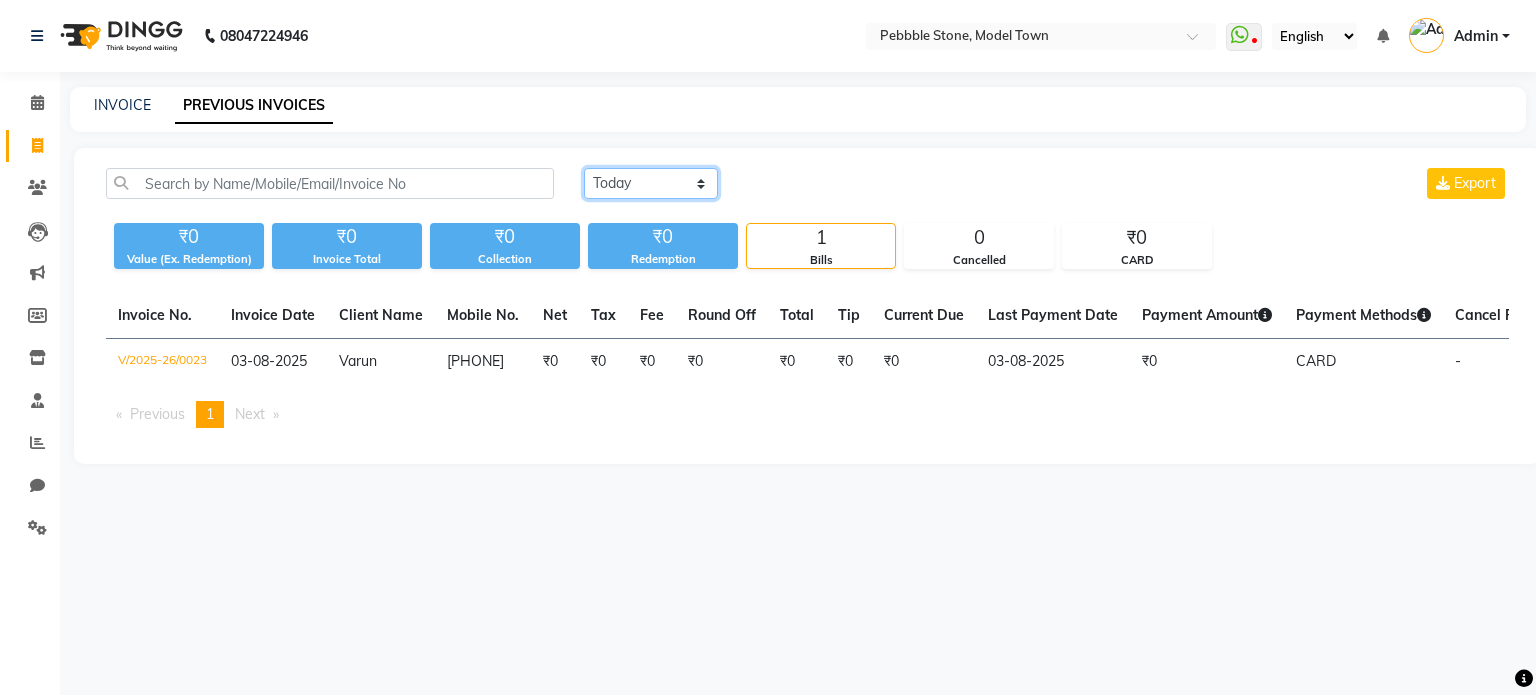 select on "range" 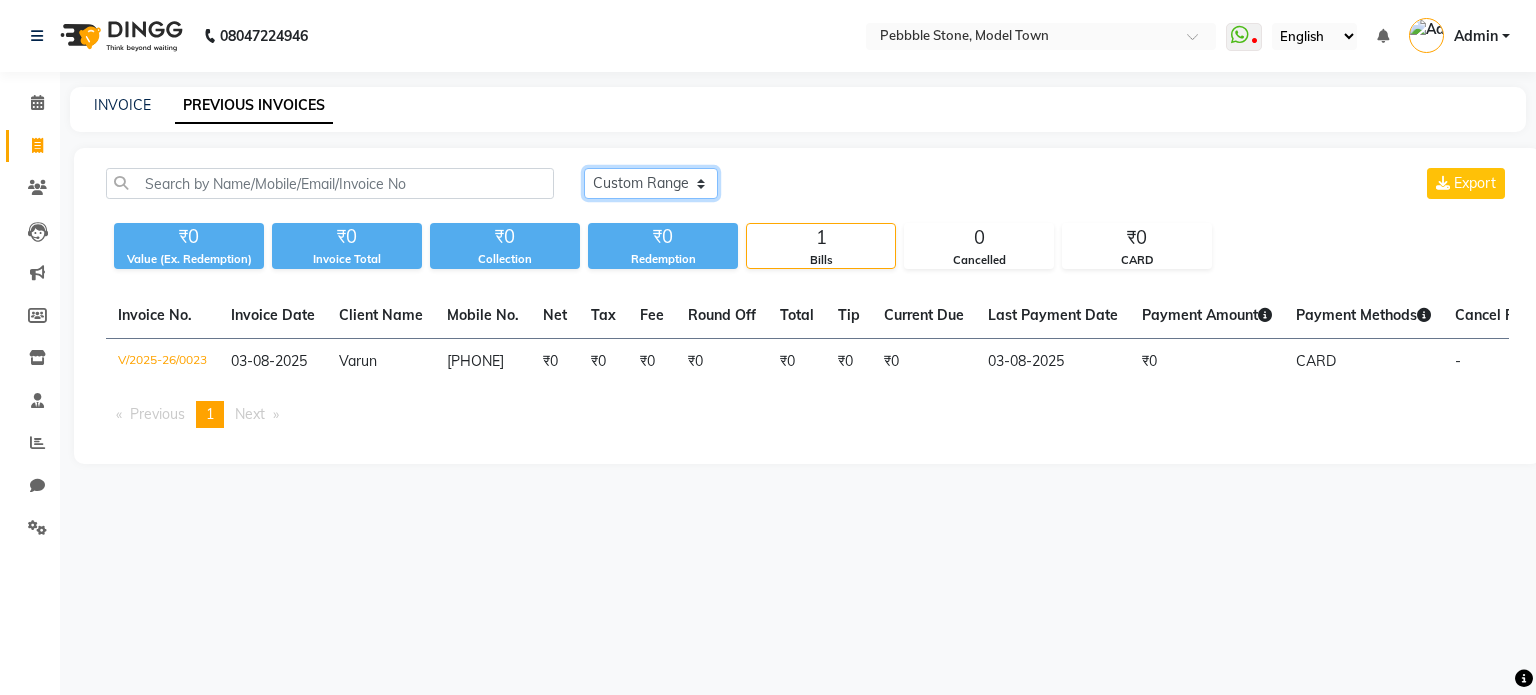 click on "Today Yesterday Custom Range" 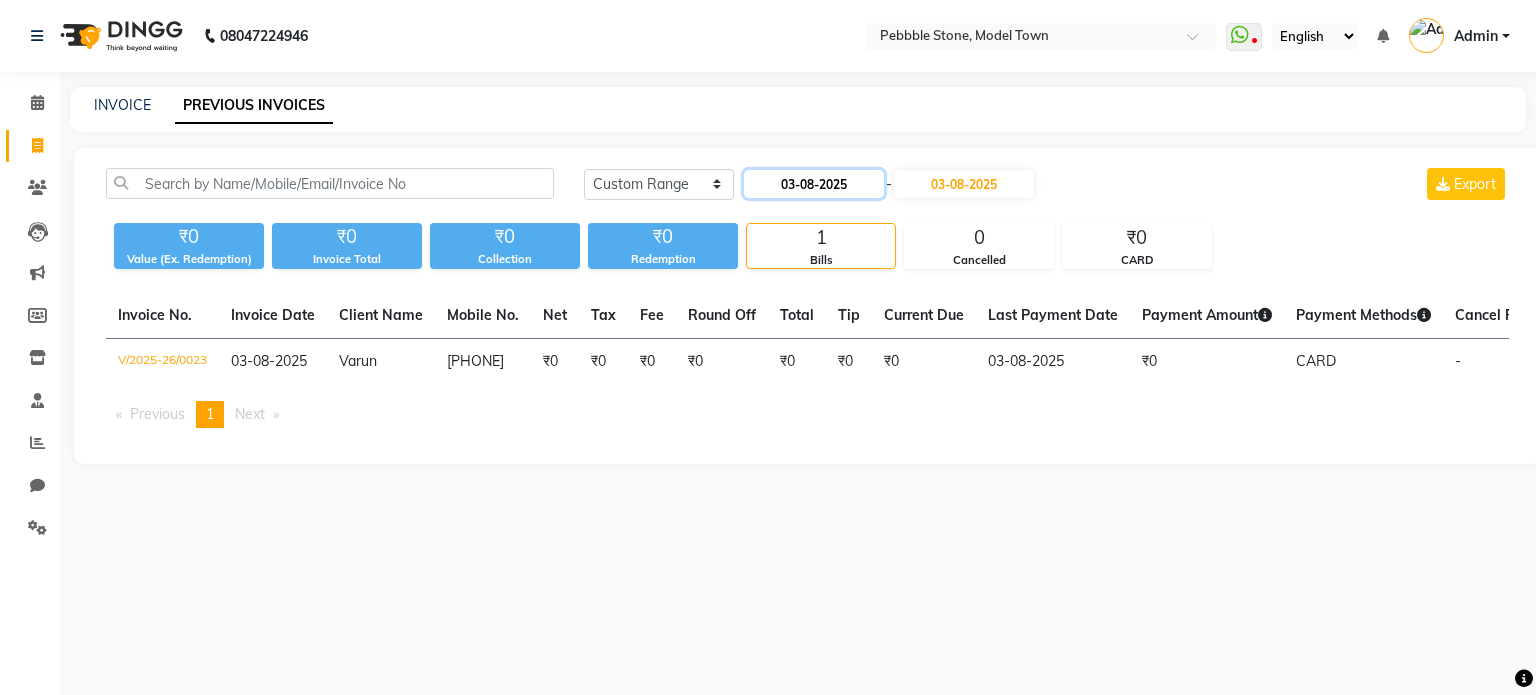 click on "03-08-2025" 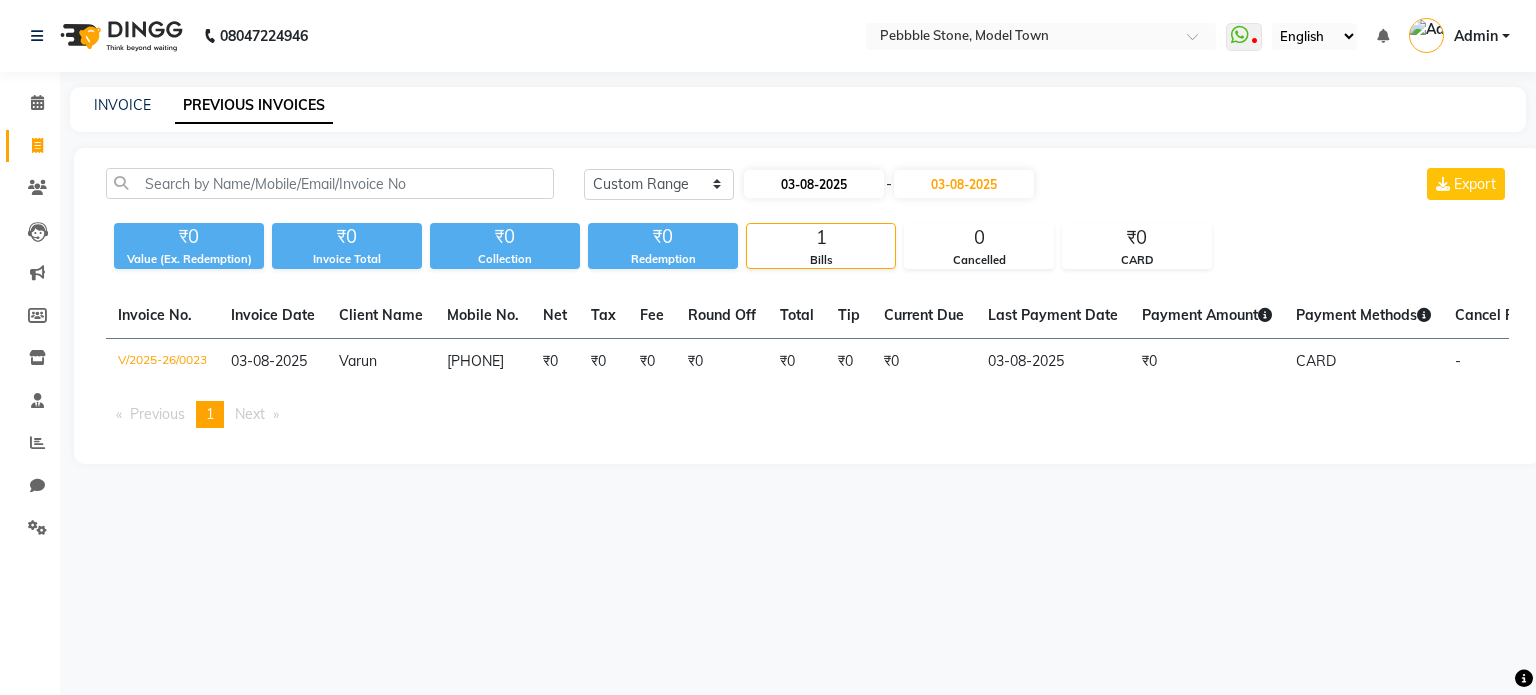 select on "8" 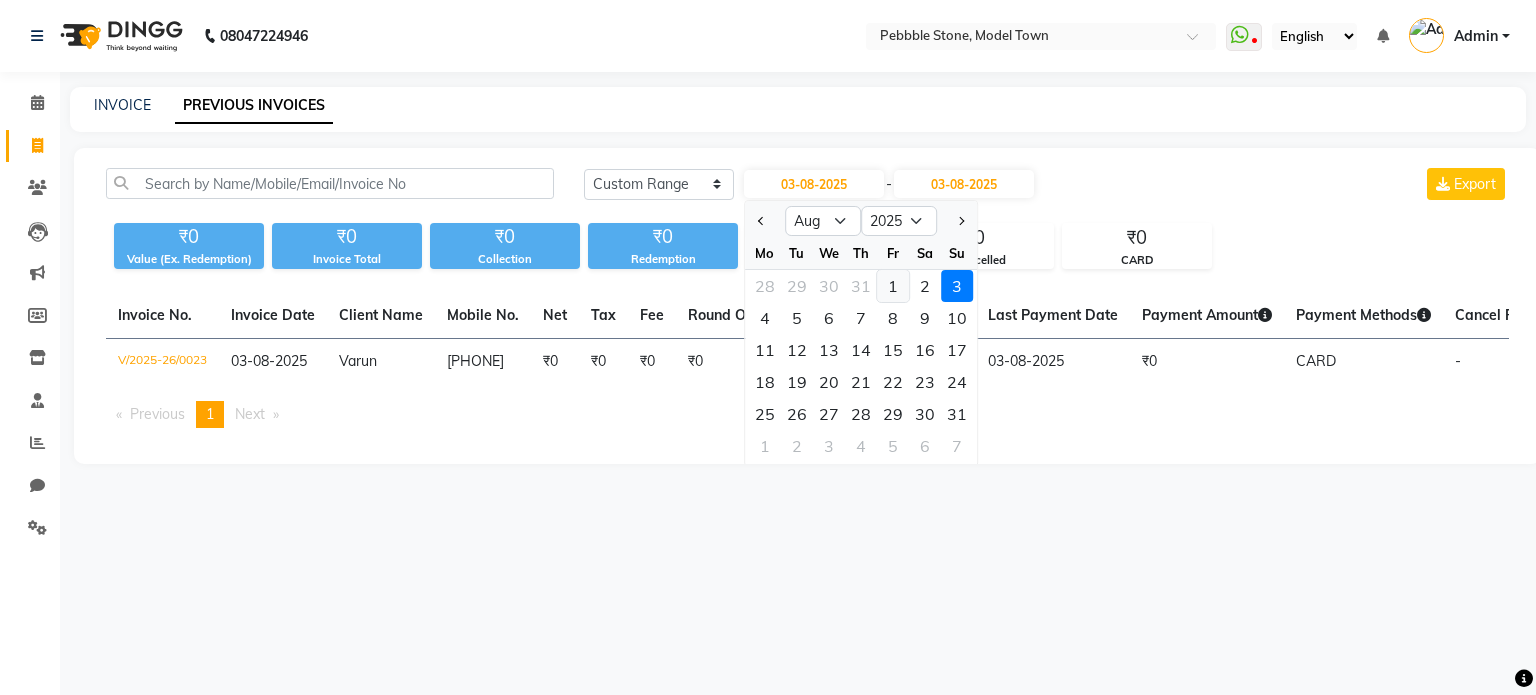 click on "1" 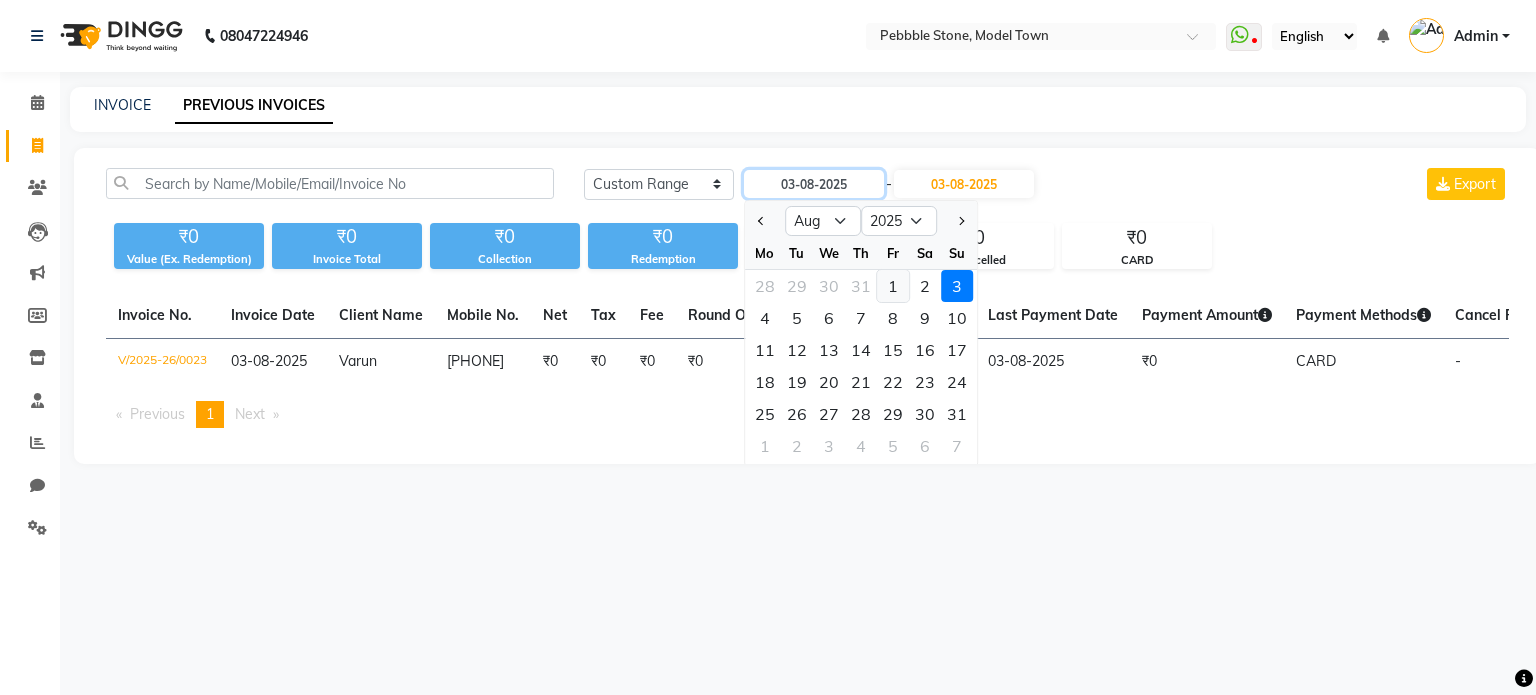 type on "01-08-2025" 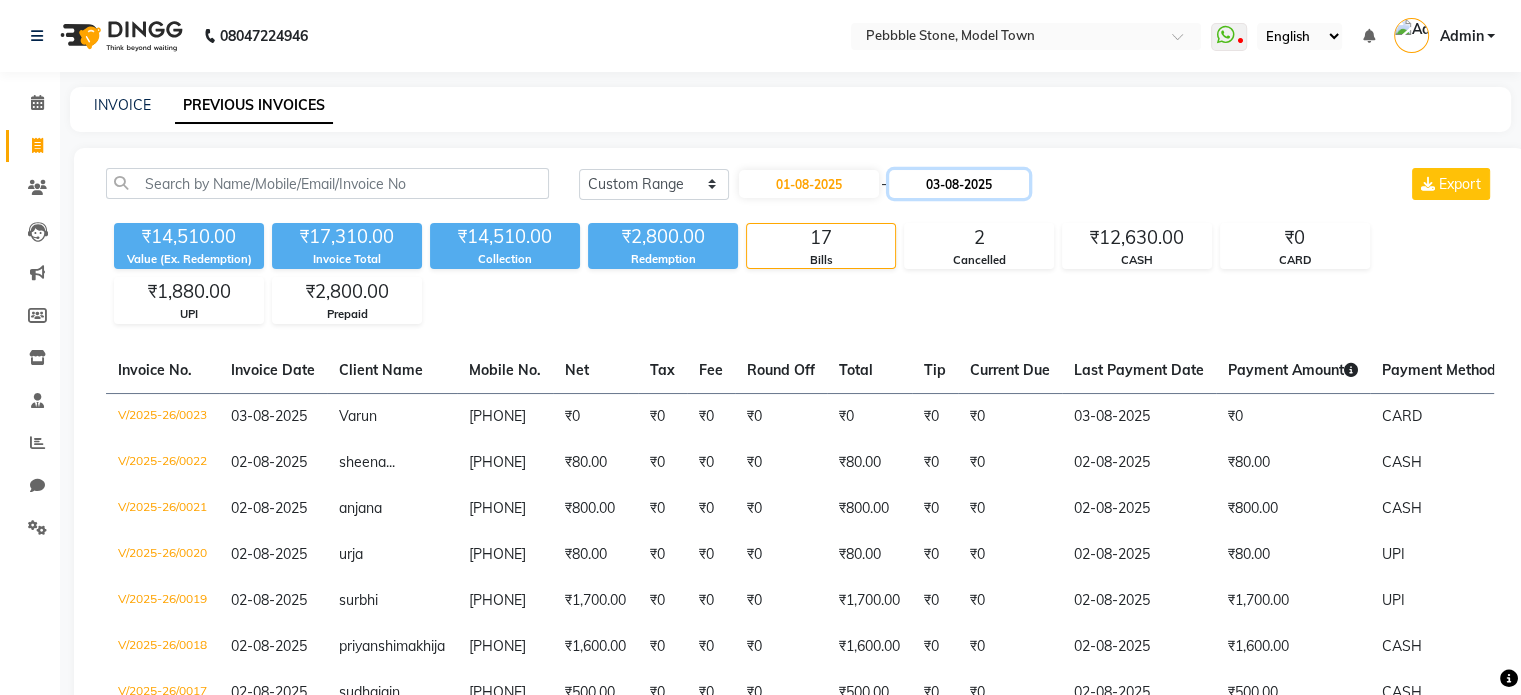 click on "03-08-2025" 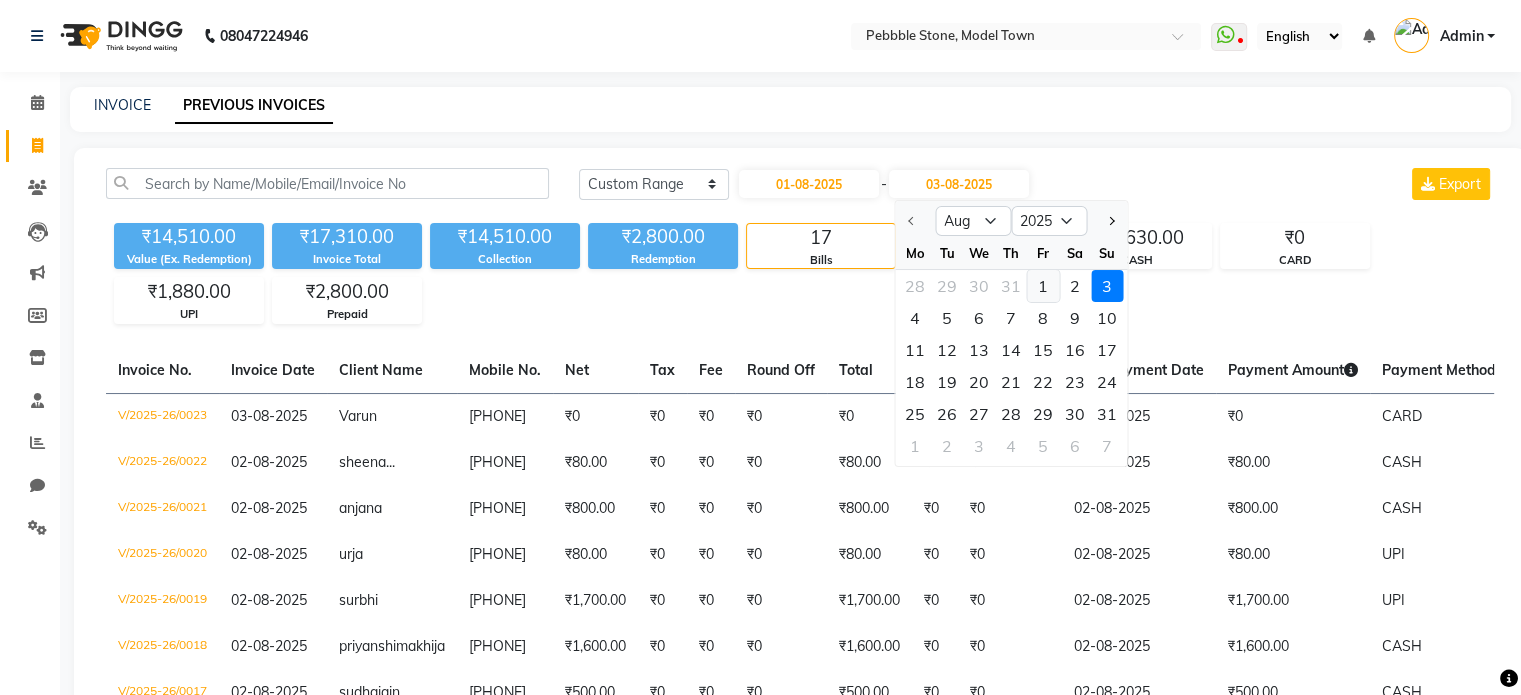 click on "1" 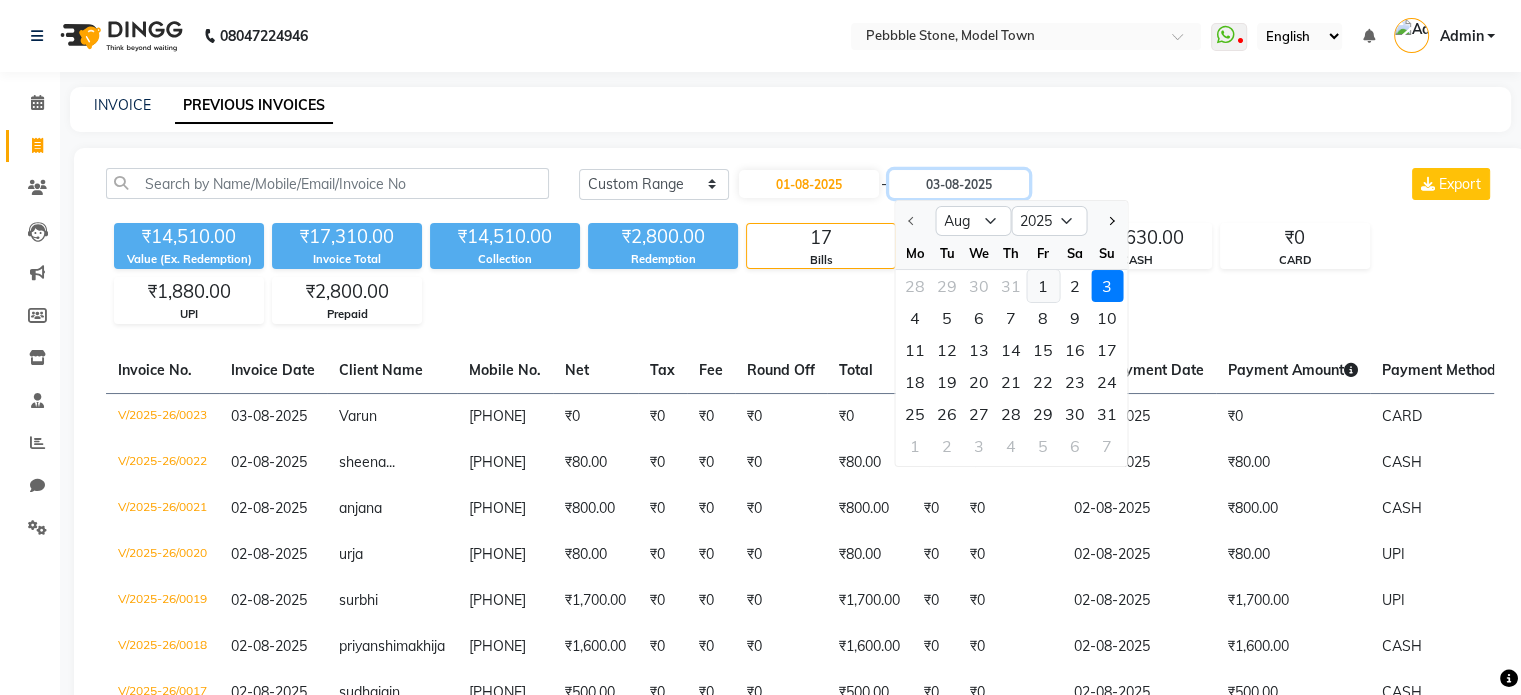 type on "01-08-2025" 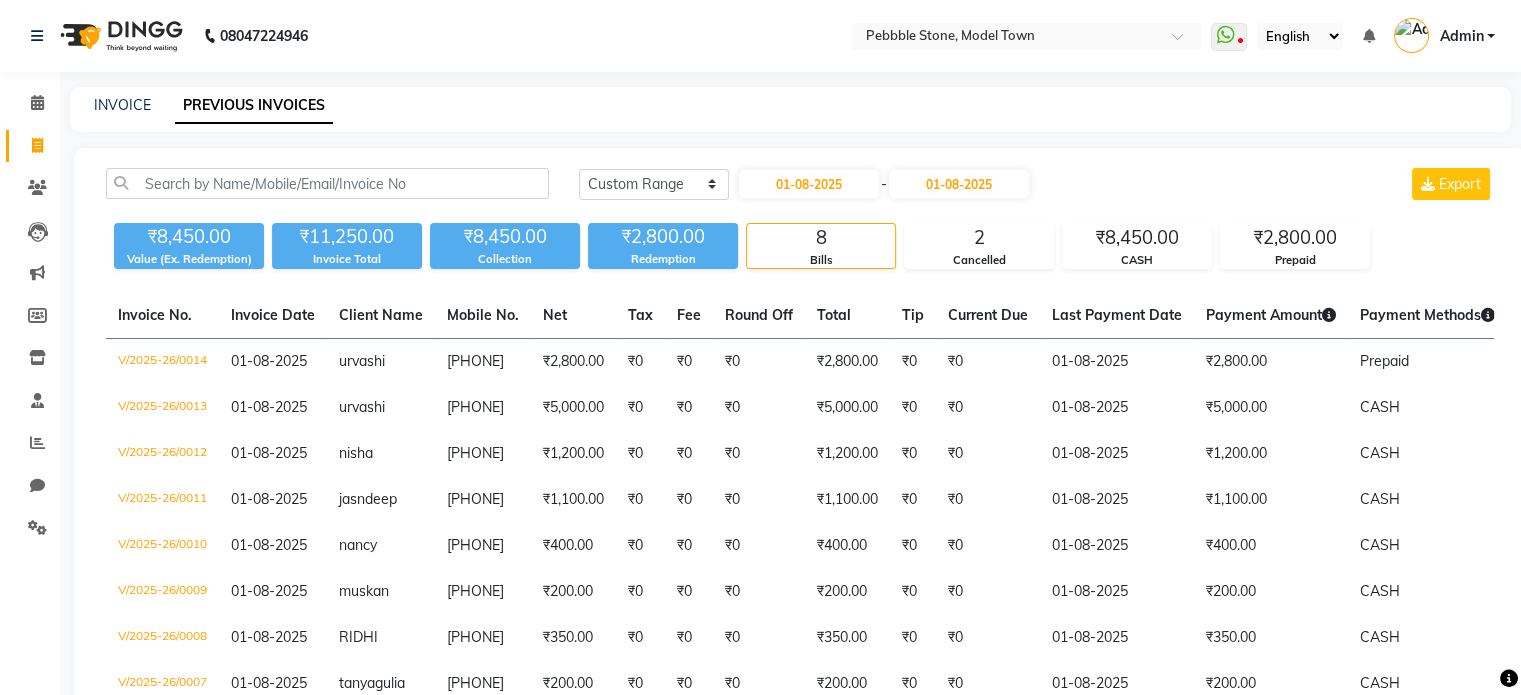 click on "INVOICE PREVIOUS INVOICES" 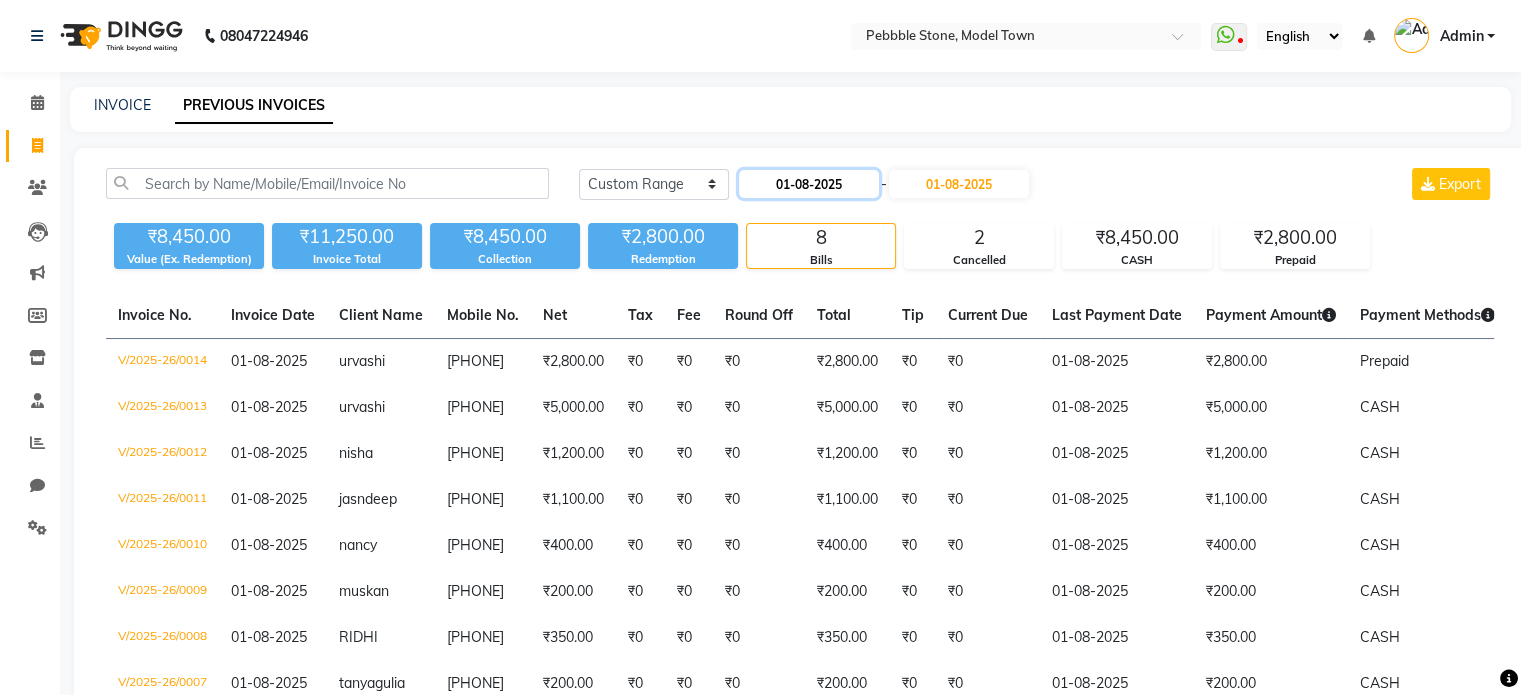 click on "01-08-2025" 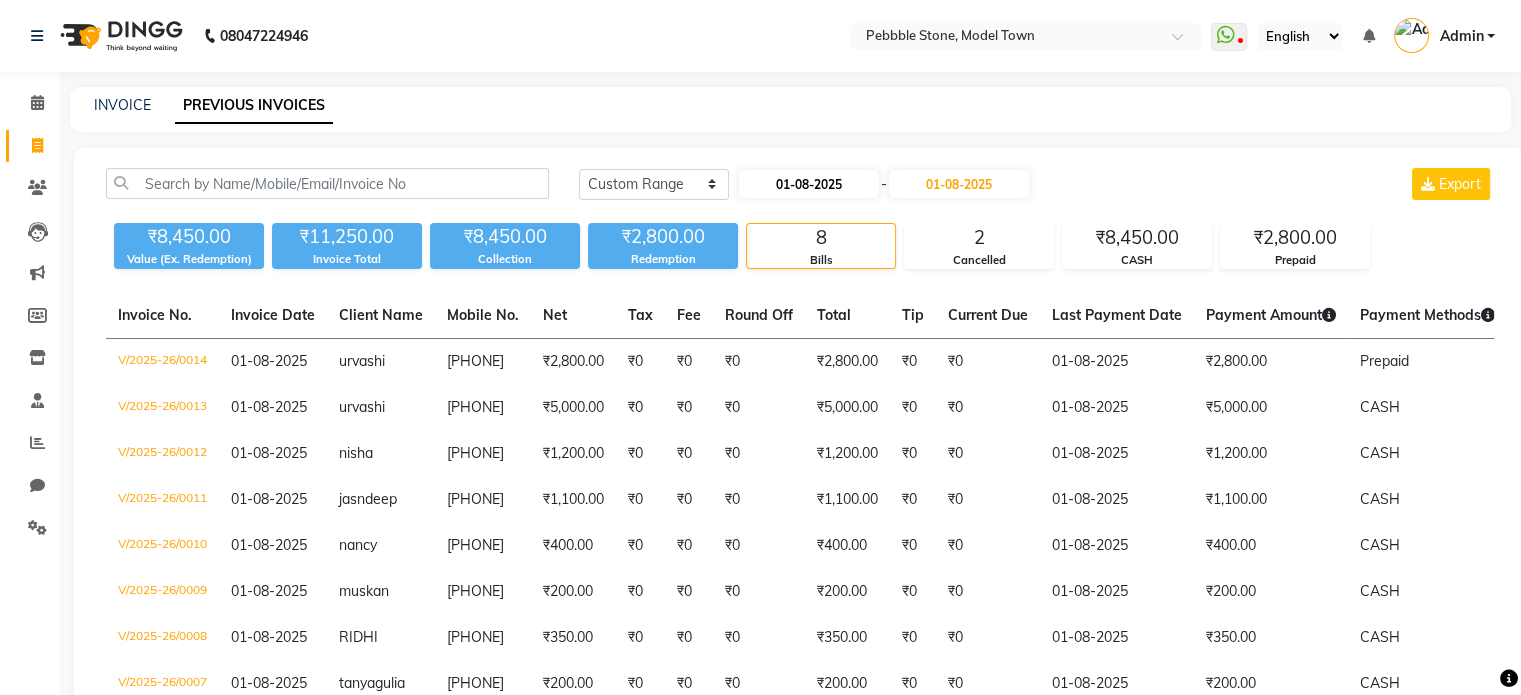 select on "8" 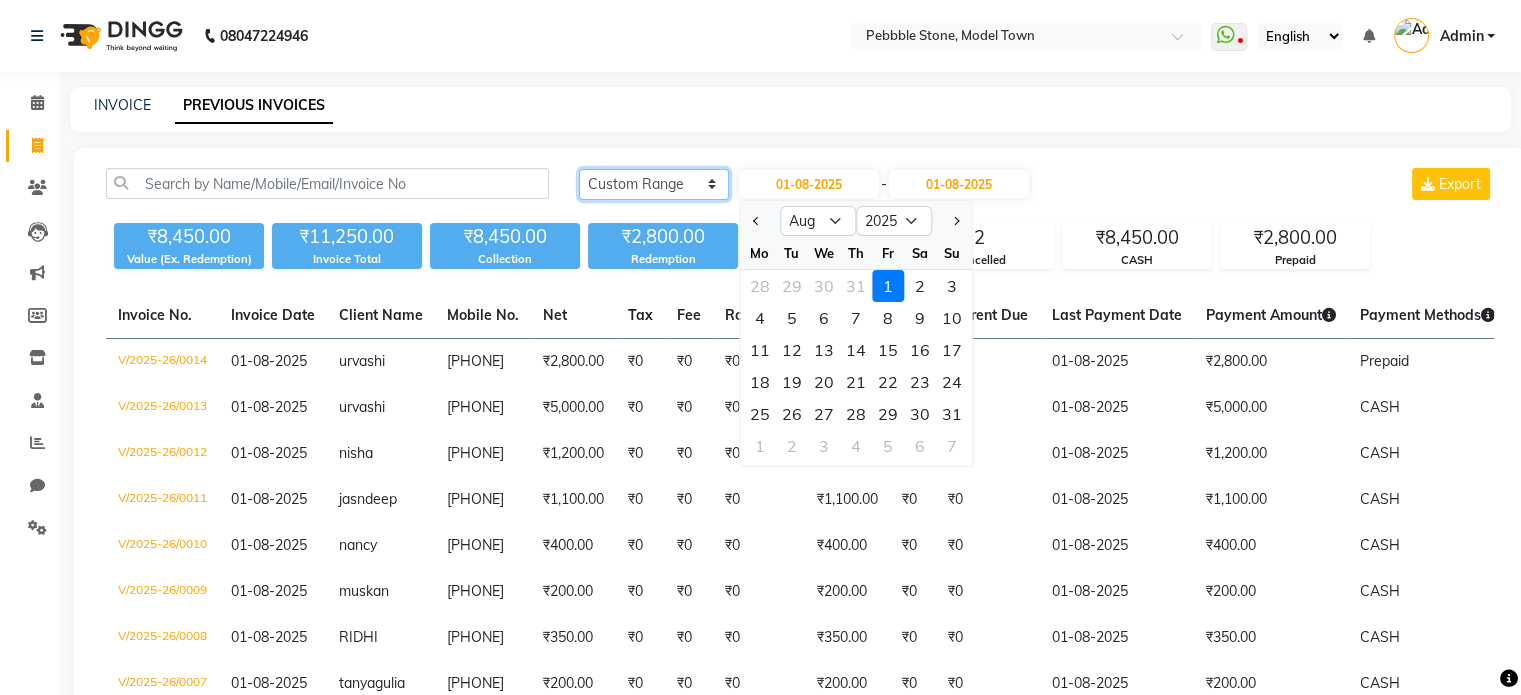 click on "Today Yesterday Custom Range" 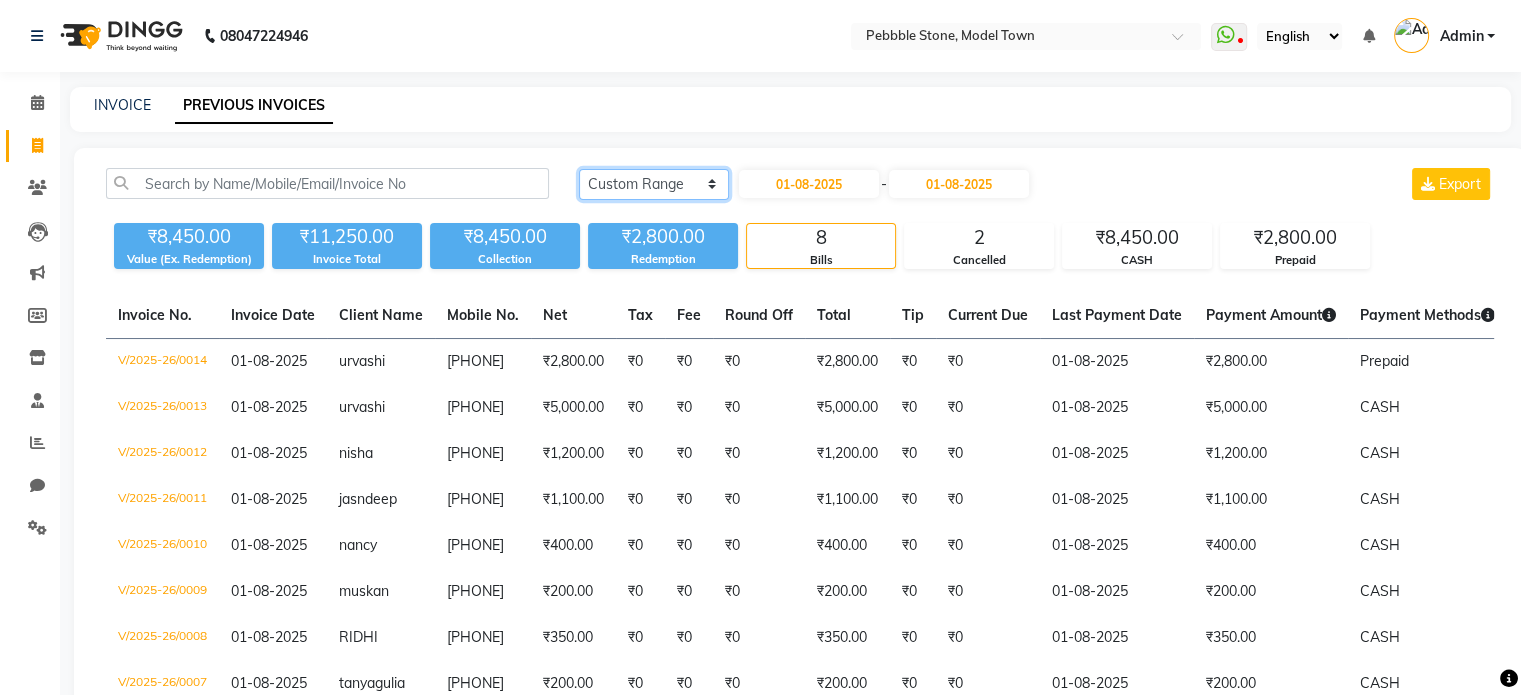 click on "Today Yesterday Custom Range" 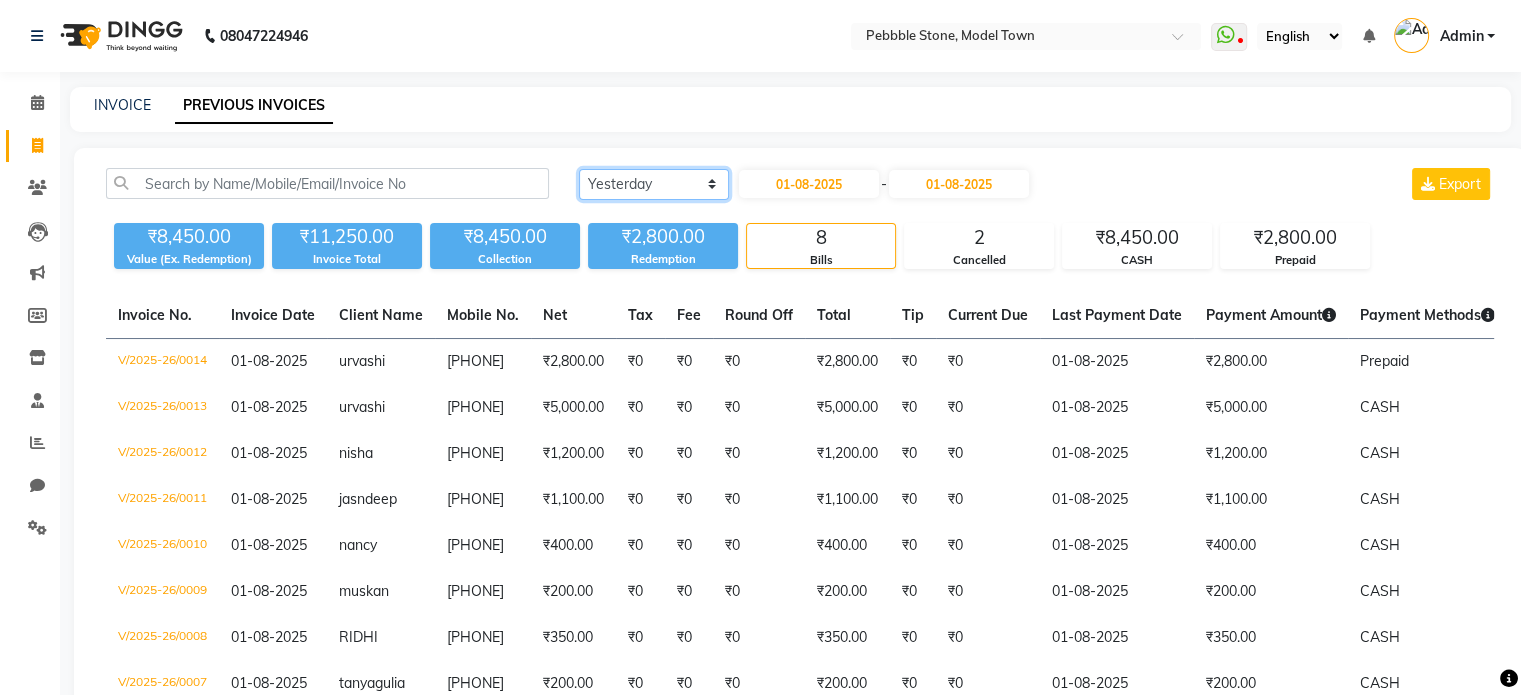 click on "Today Yesterday Custom Range" 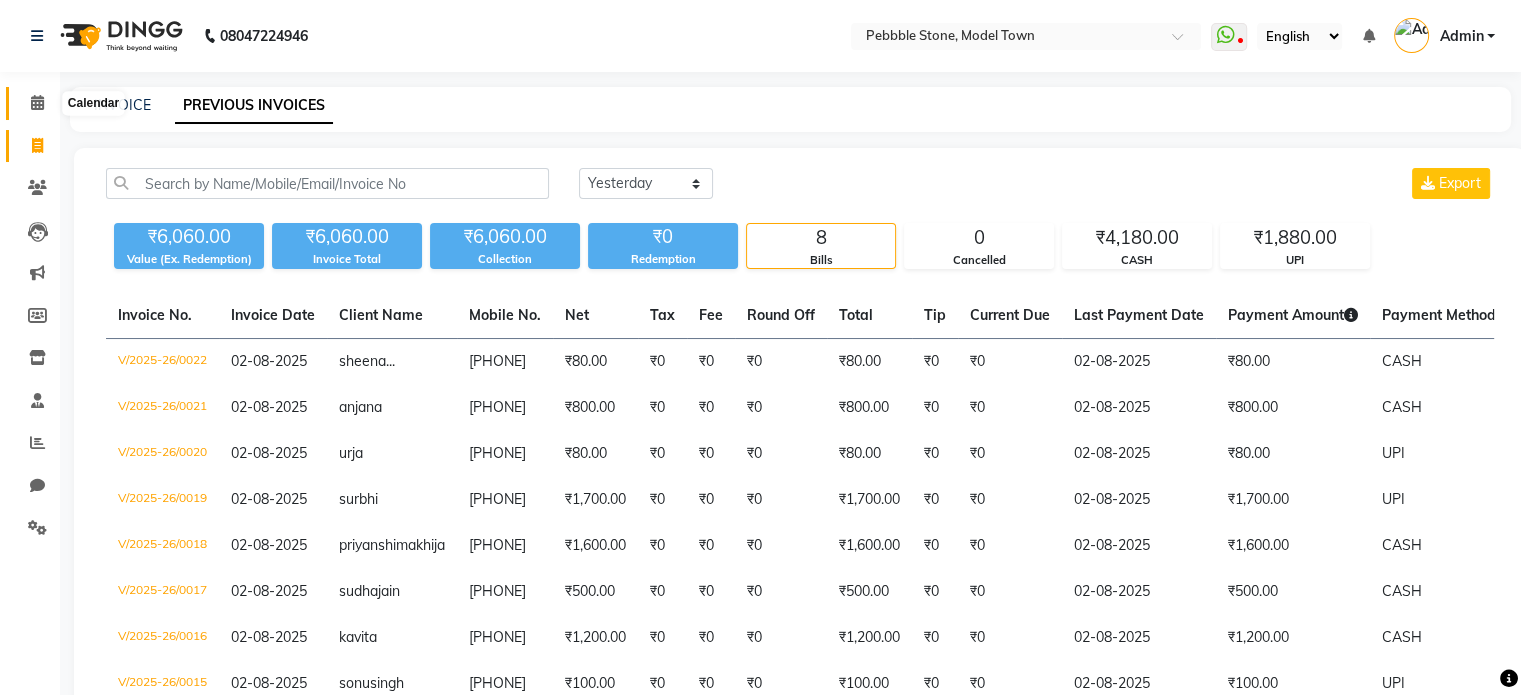 click 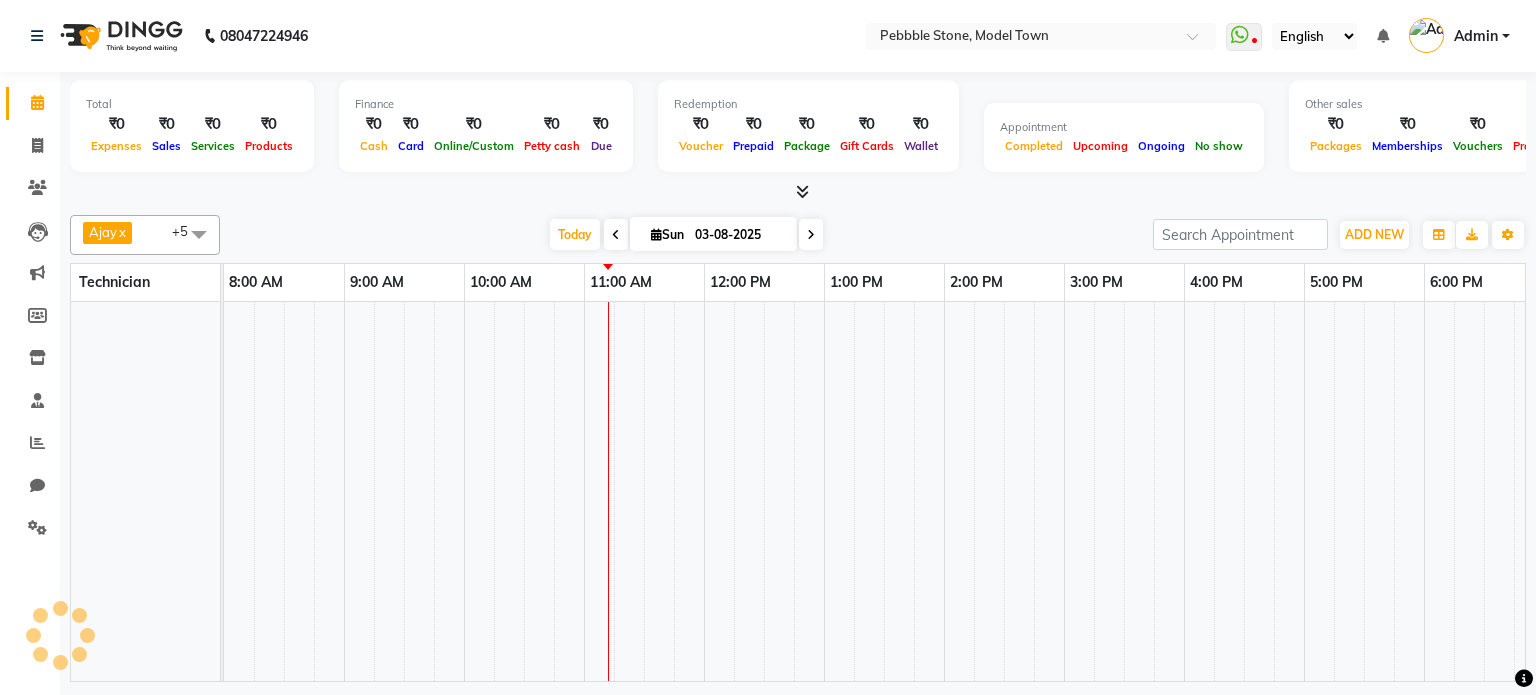 scroll, scrollTop: 0, scrollLeft: 0, axis: both 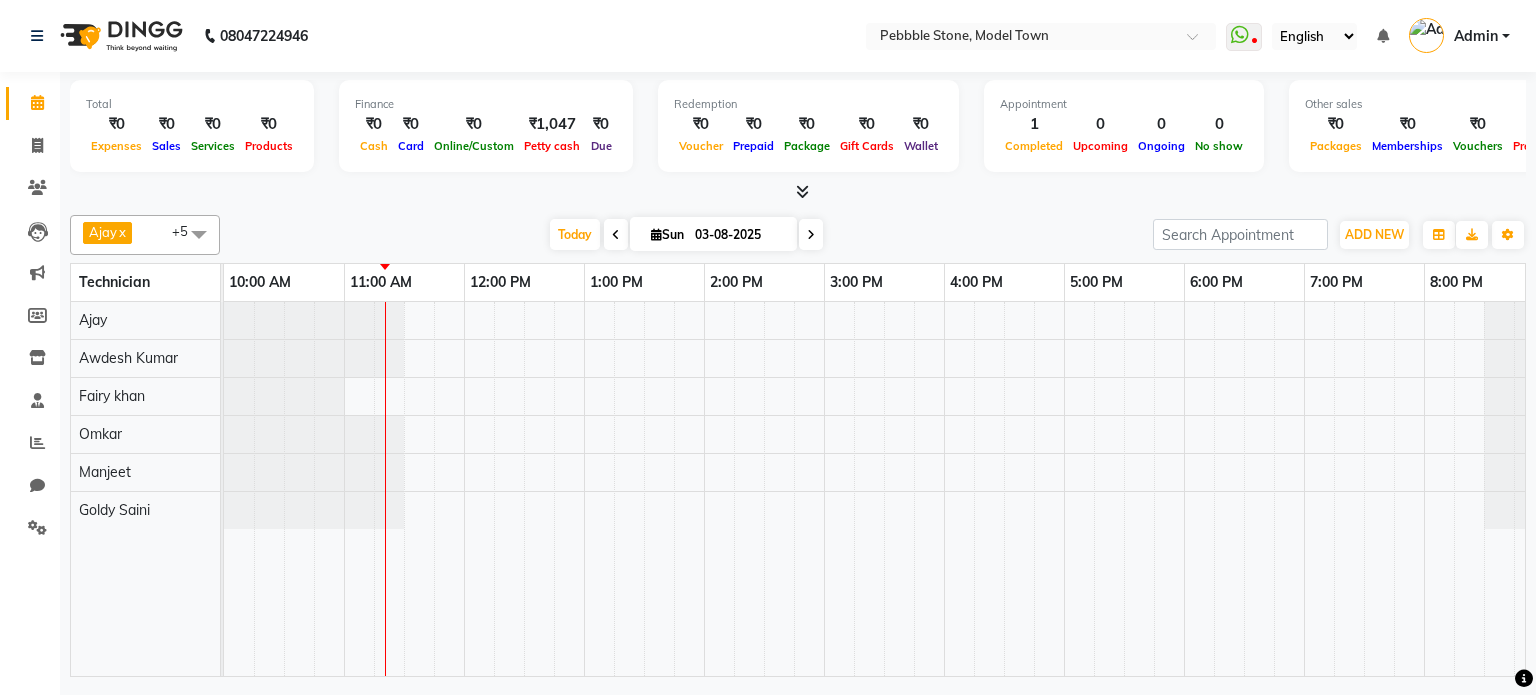 click at bounding box center (802, 191) 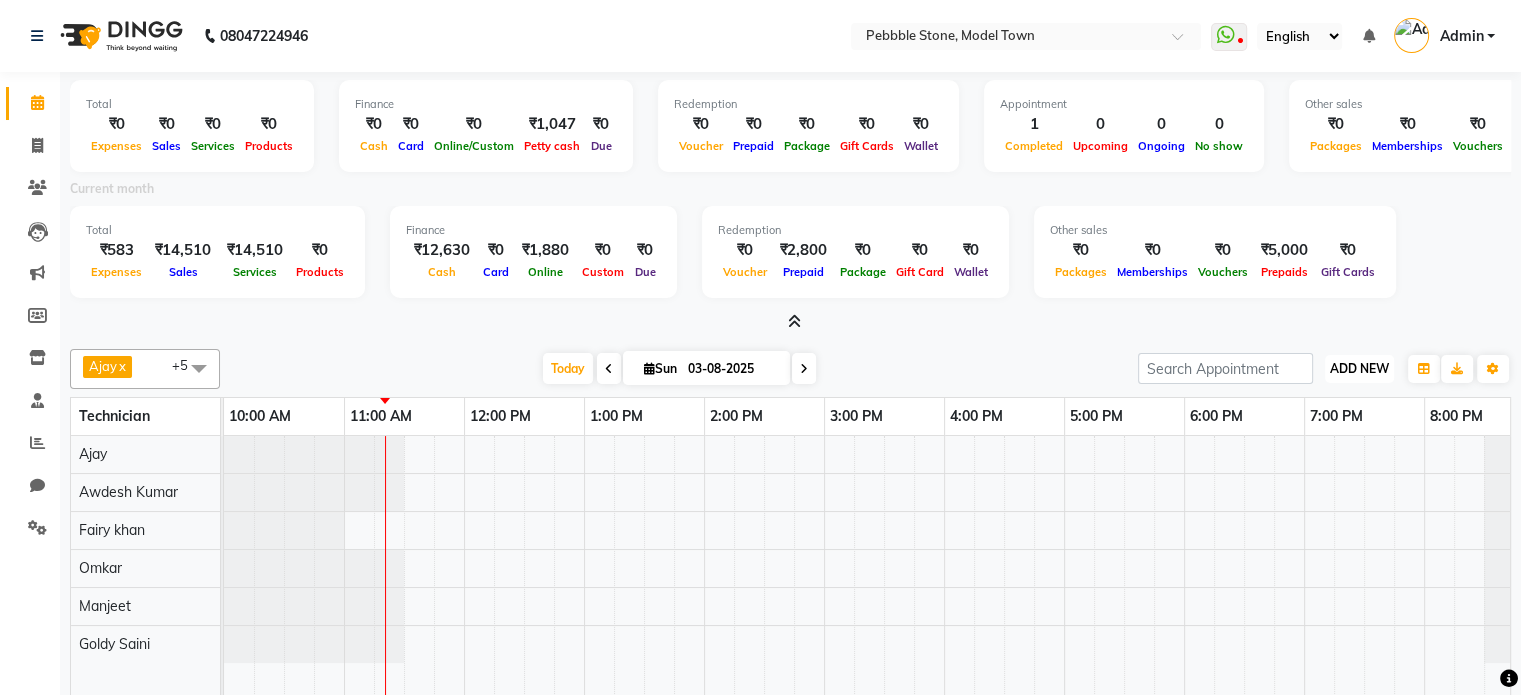 click on "ADD NEW" at bounding box center (1359, 368) 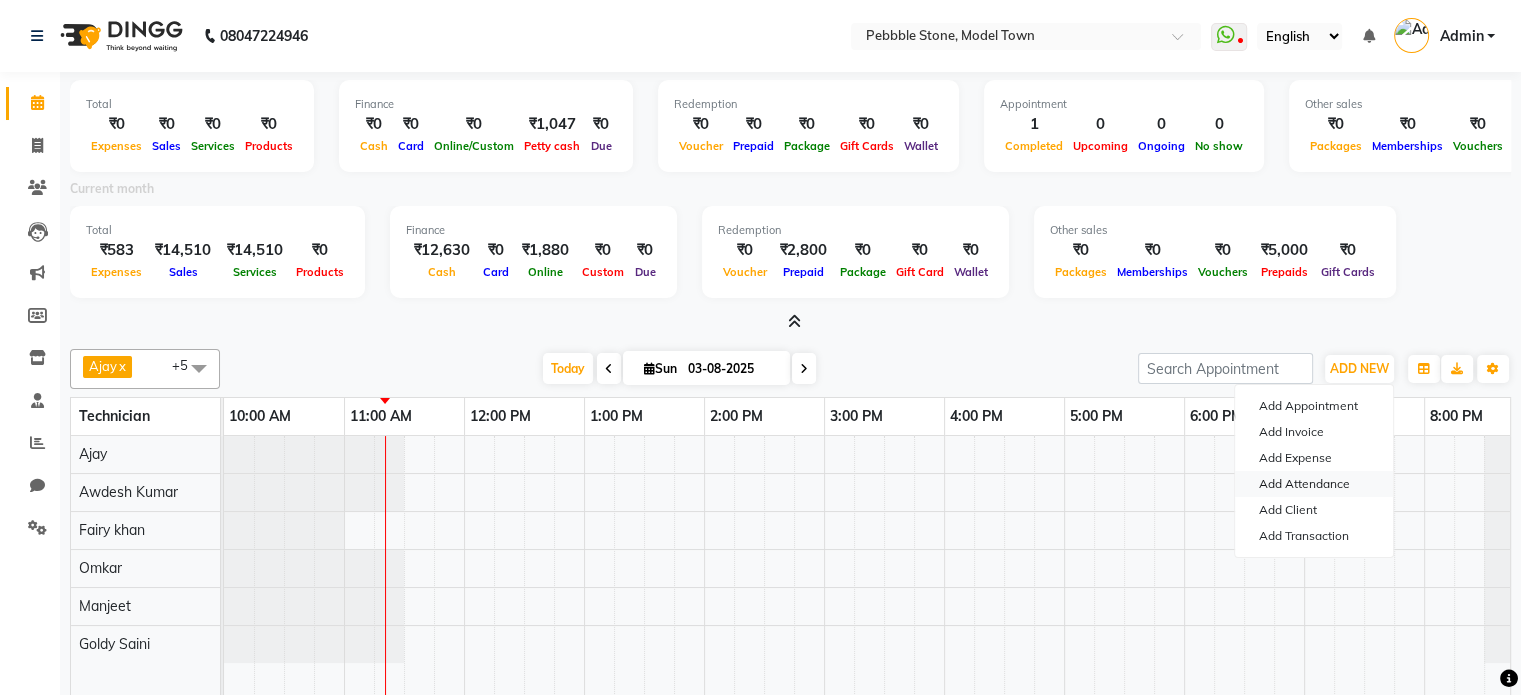 click on "Add Attendance" at bounding box center (1314, 484) 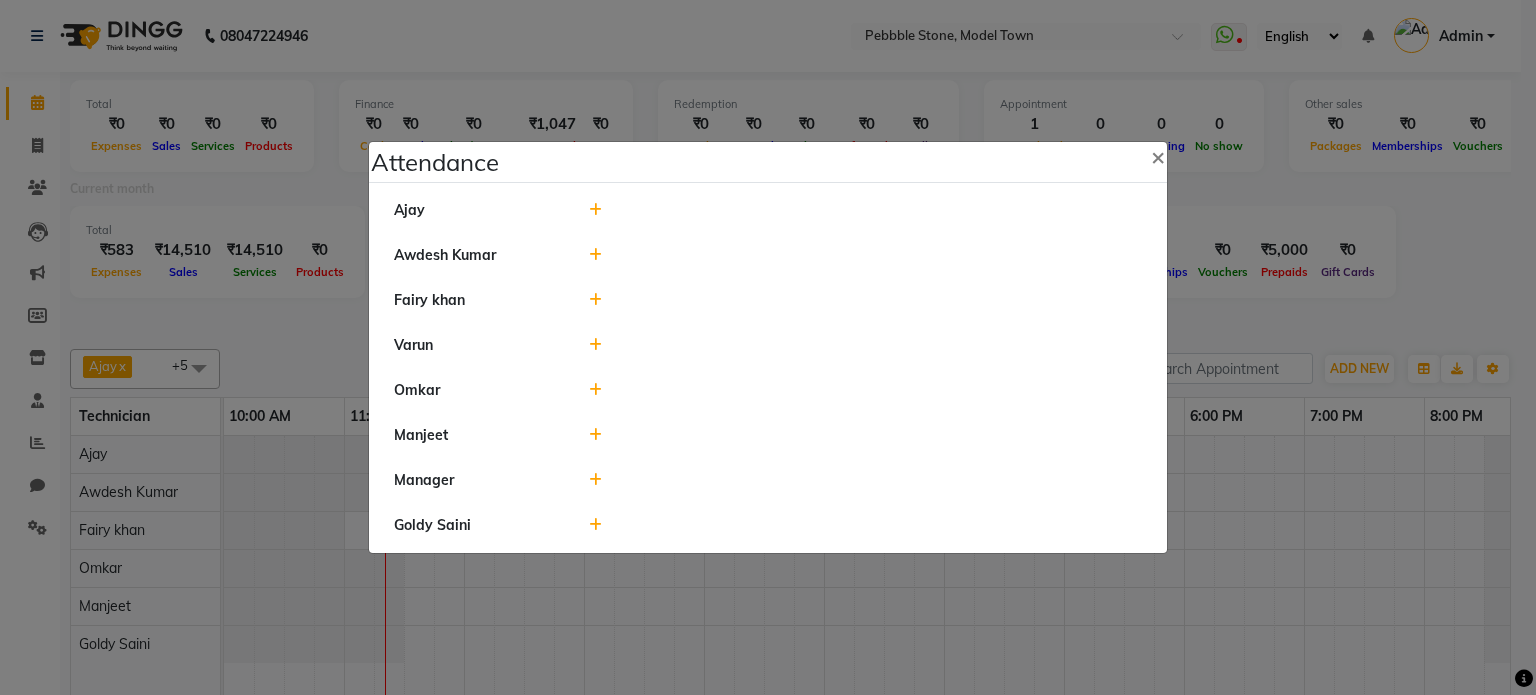click 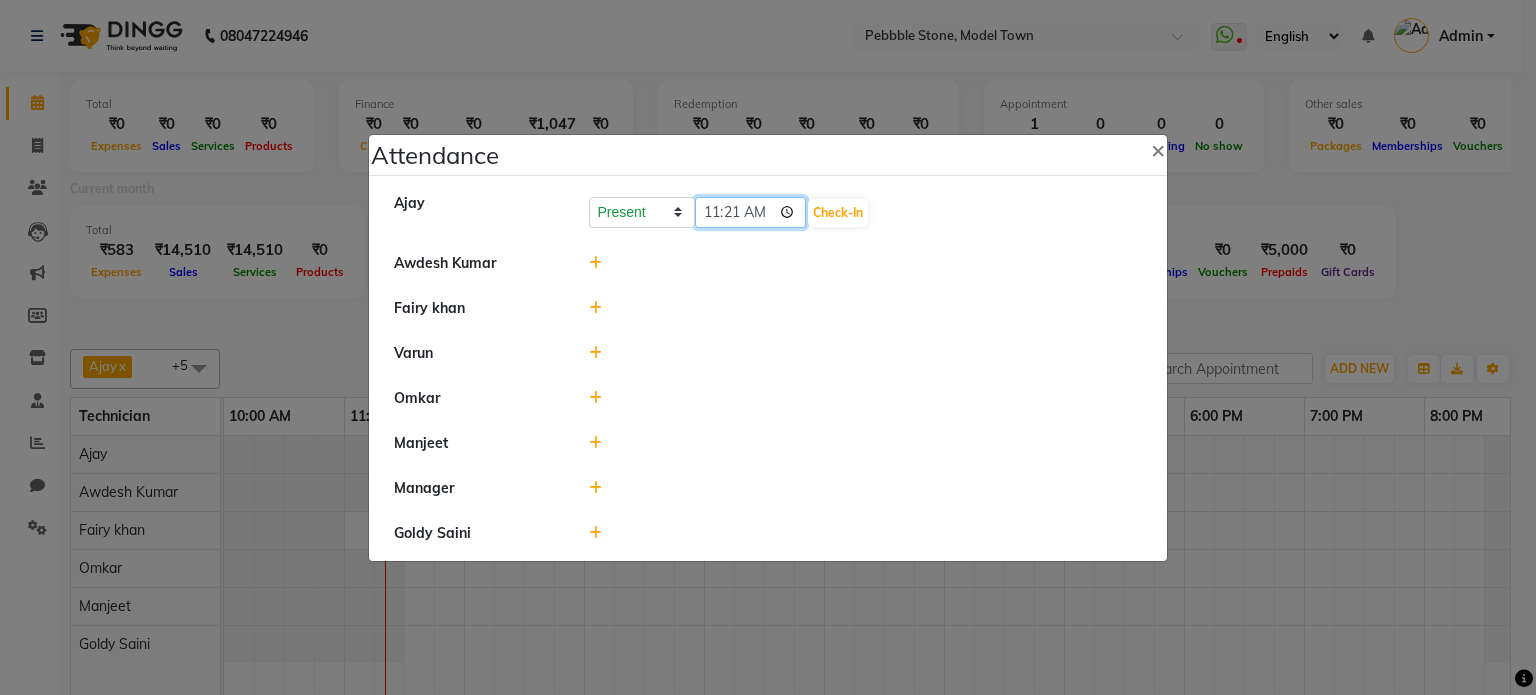 click on "11:21" 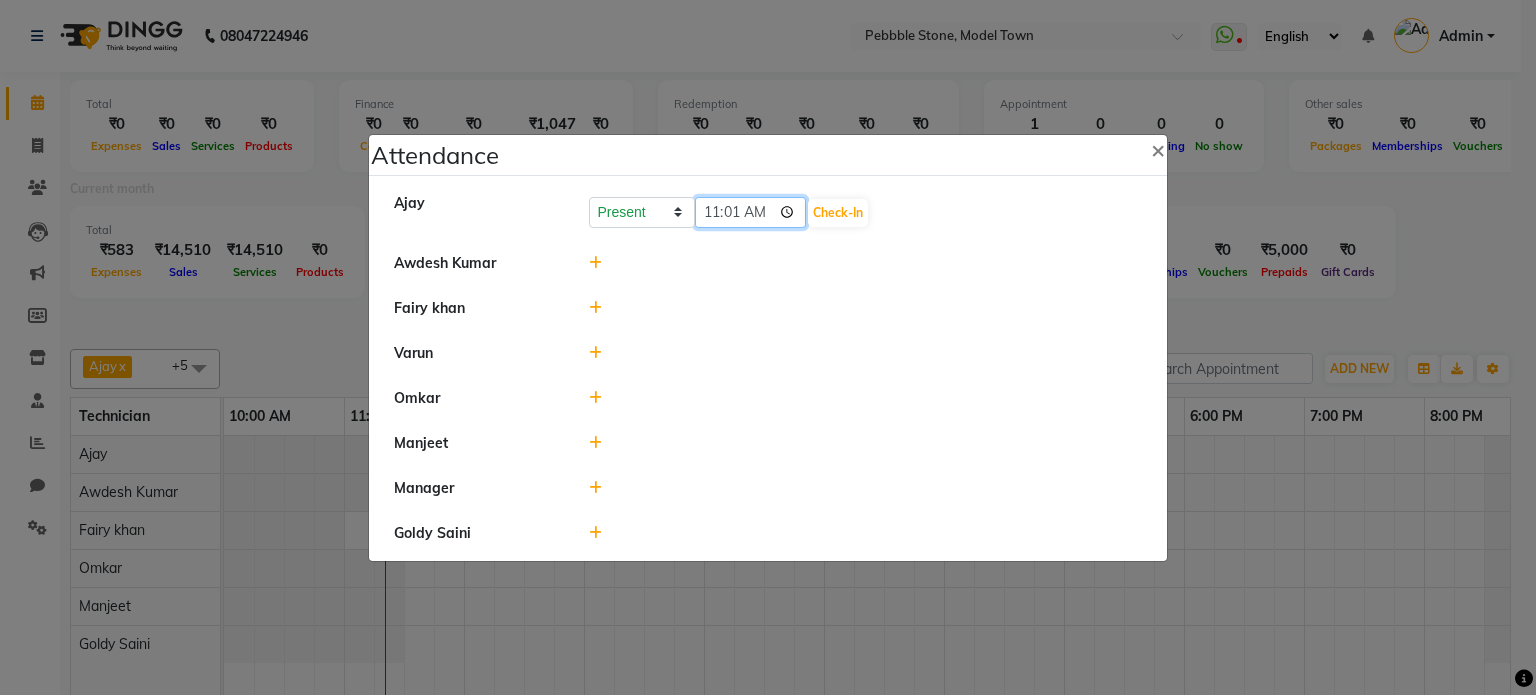 type on "11:16" 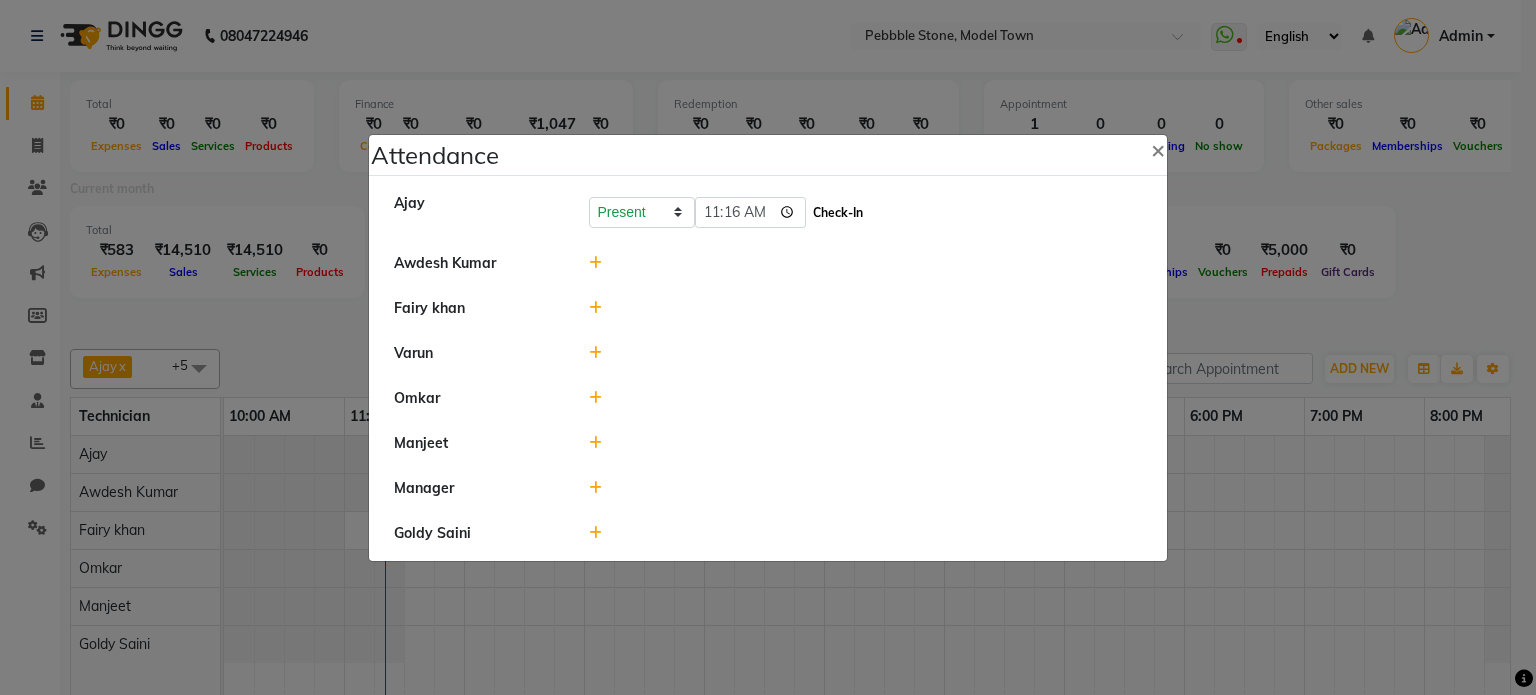click on "Check-In" 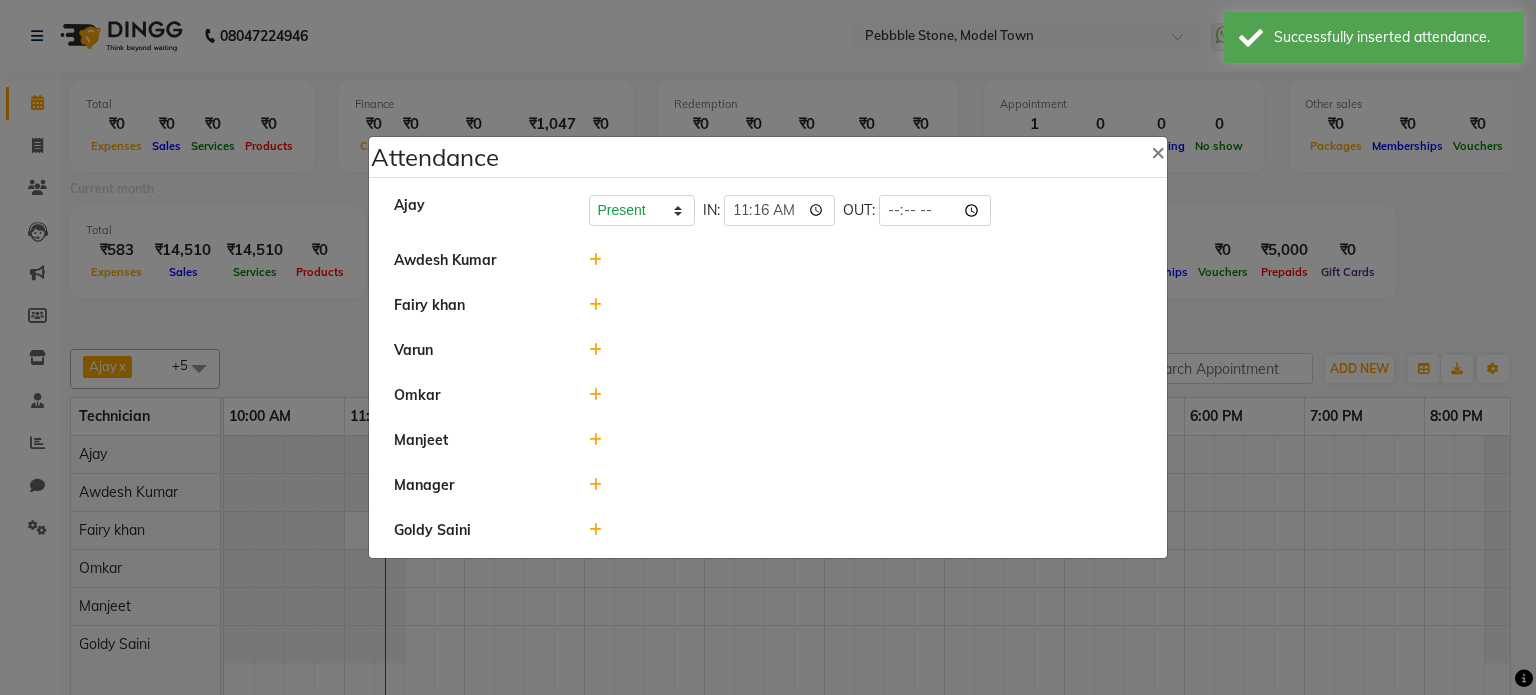 click 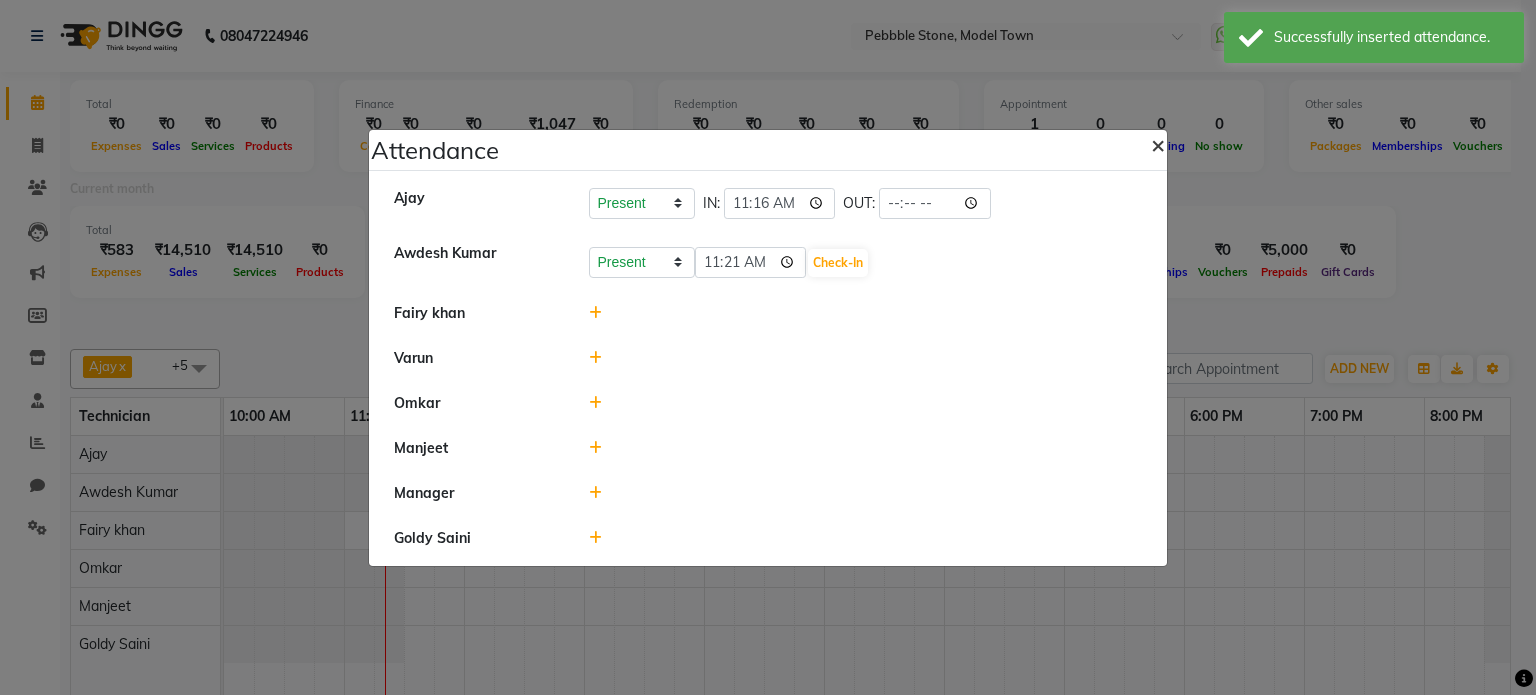 type 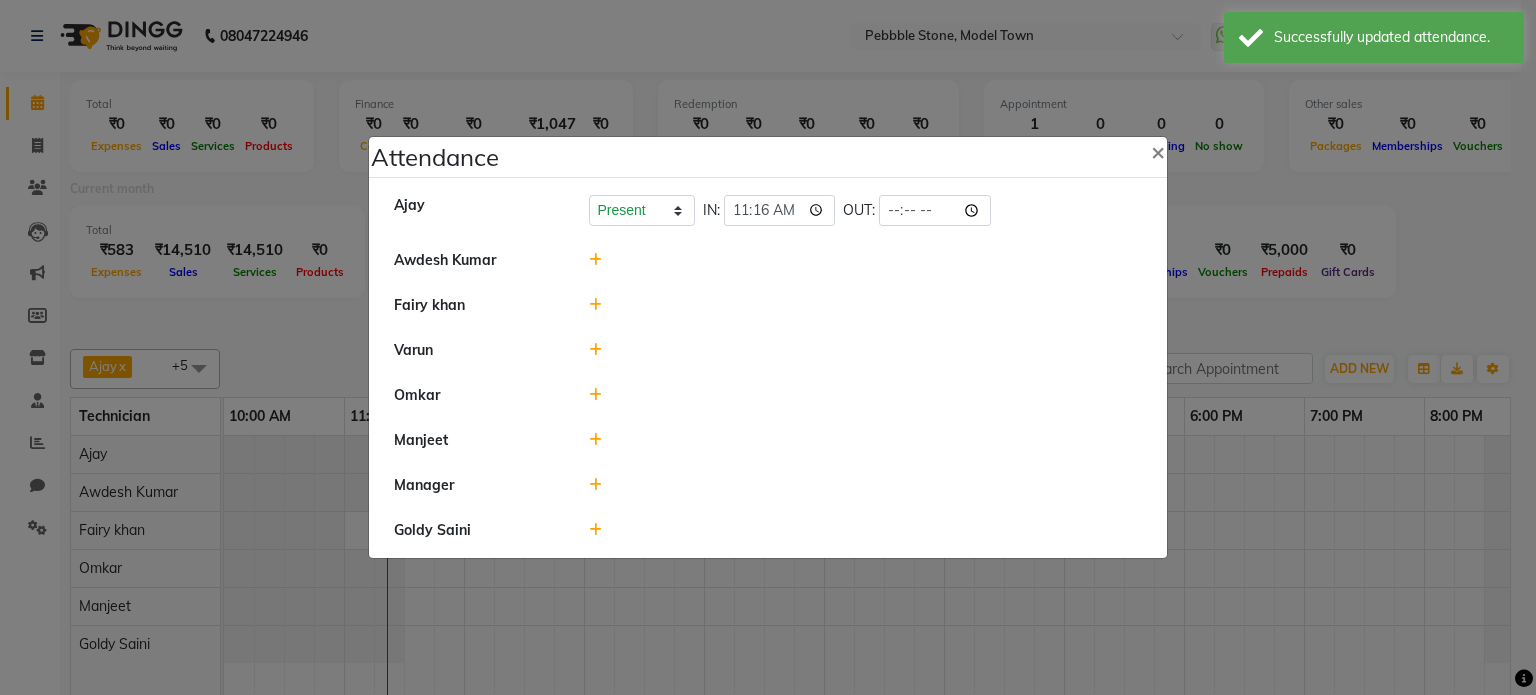 click 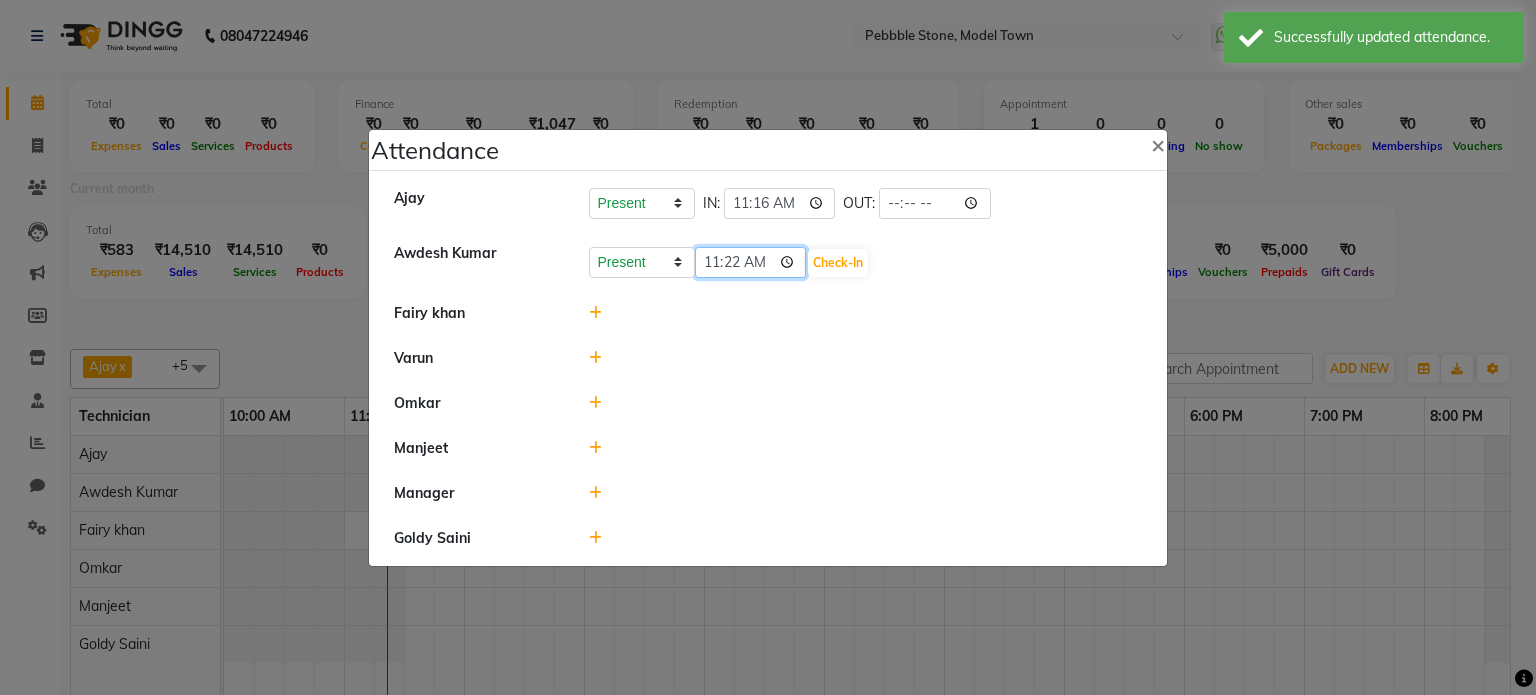 click on "11:22" 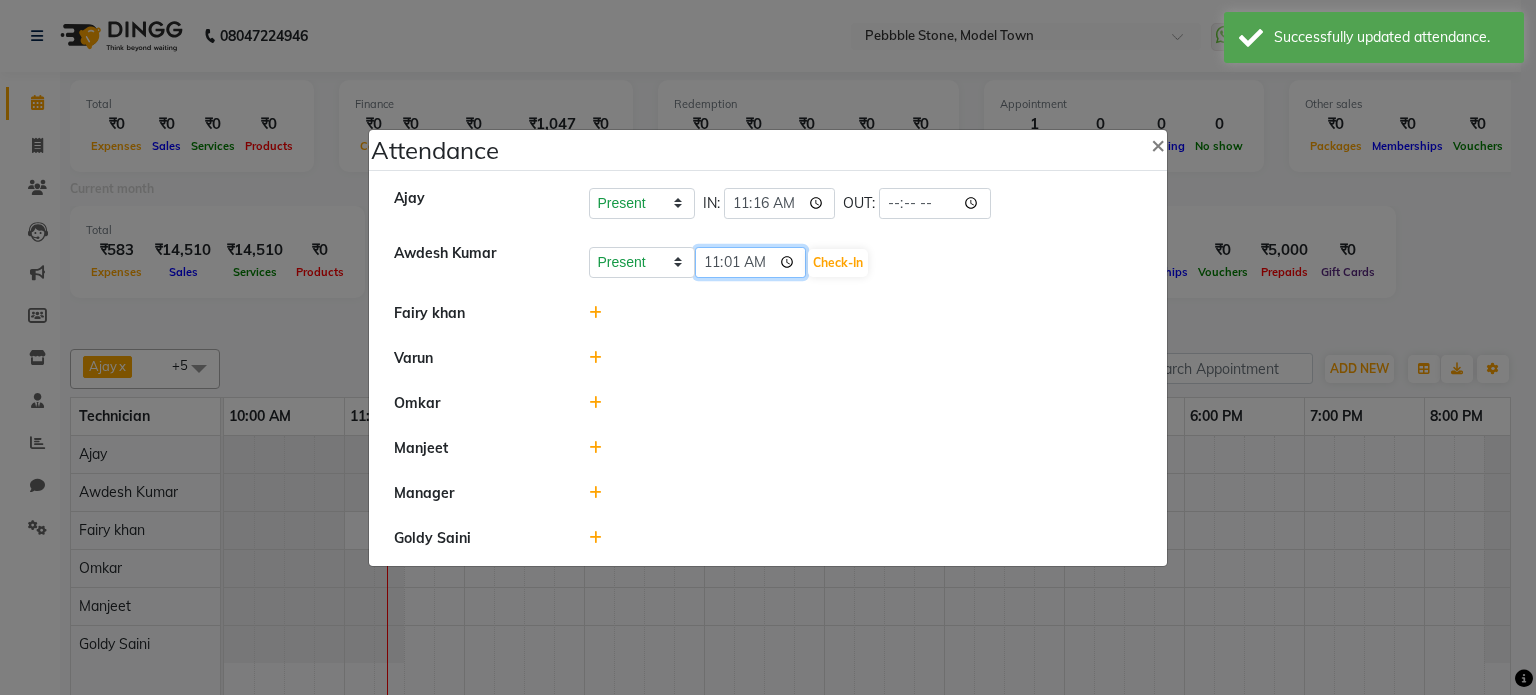 type on "11:17" 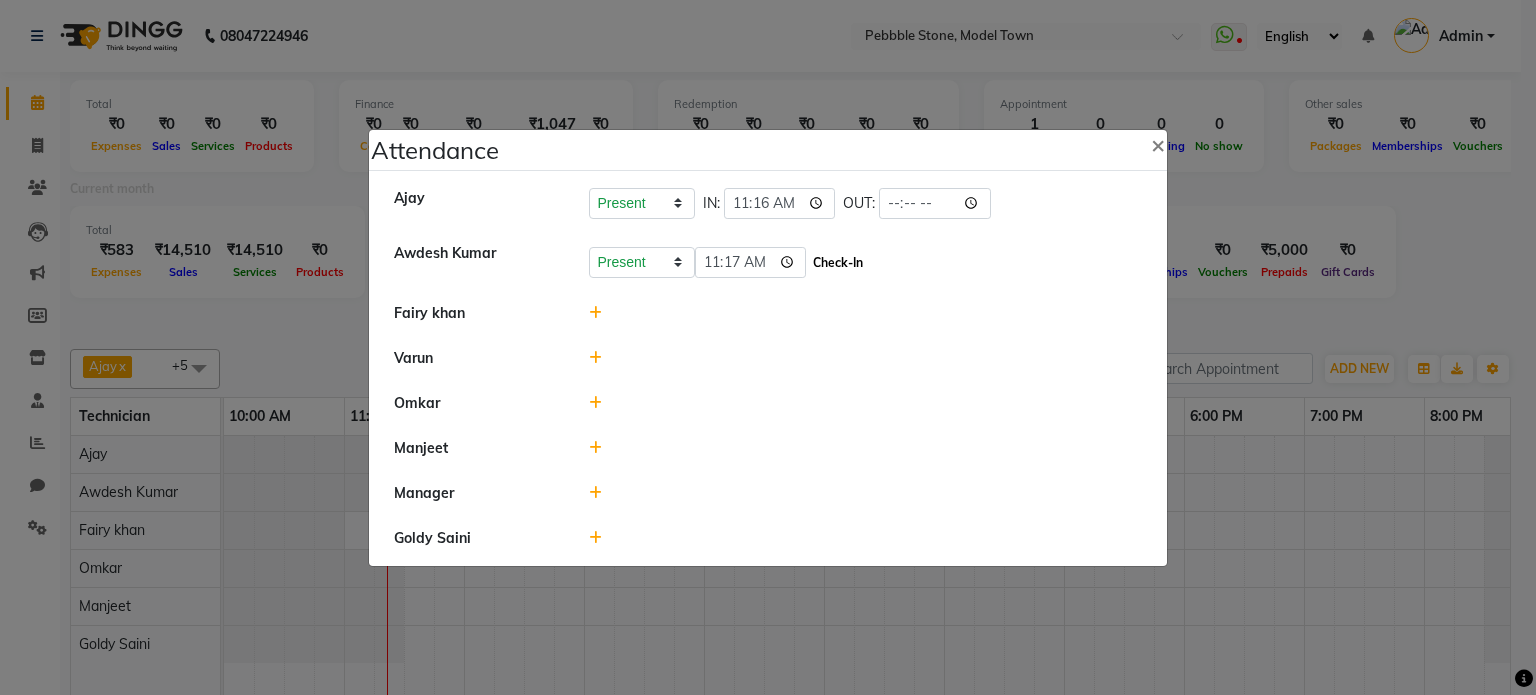 click on "Check-In" 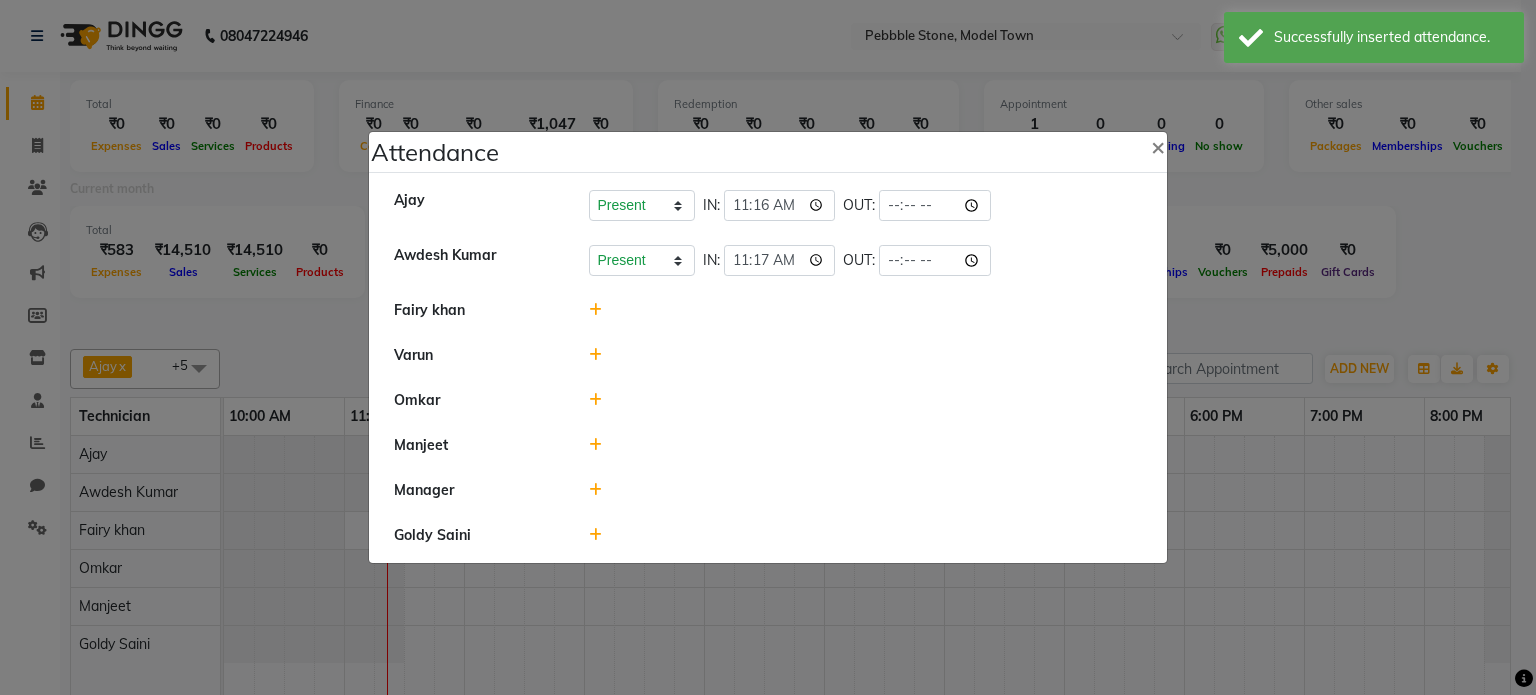 click 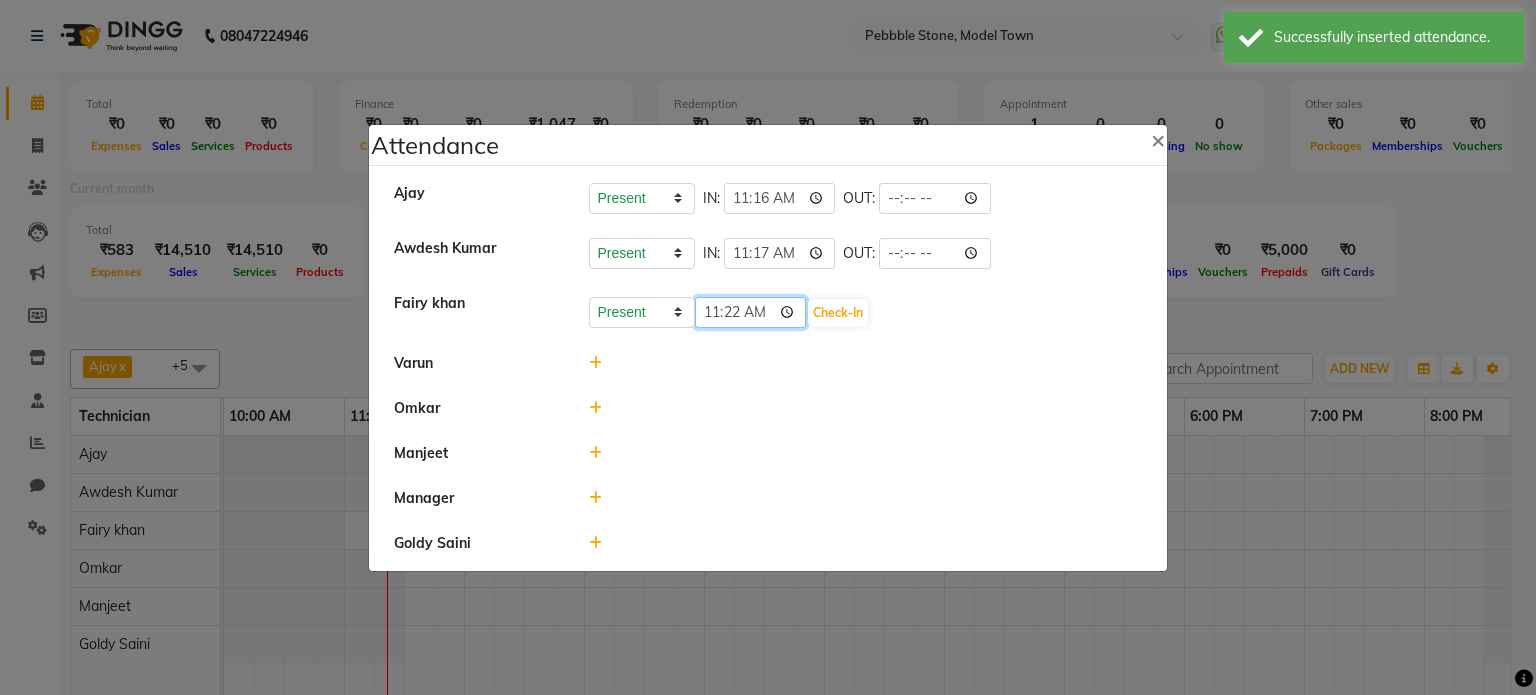 click on "11:22" 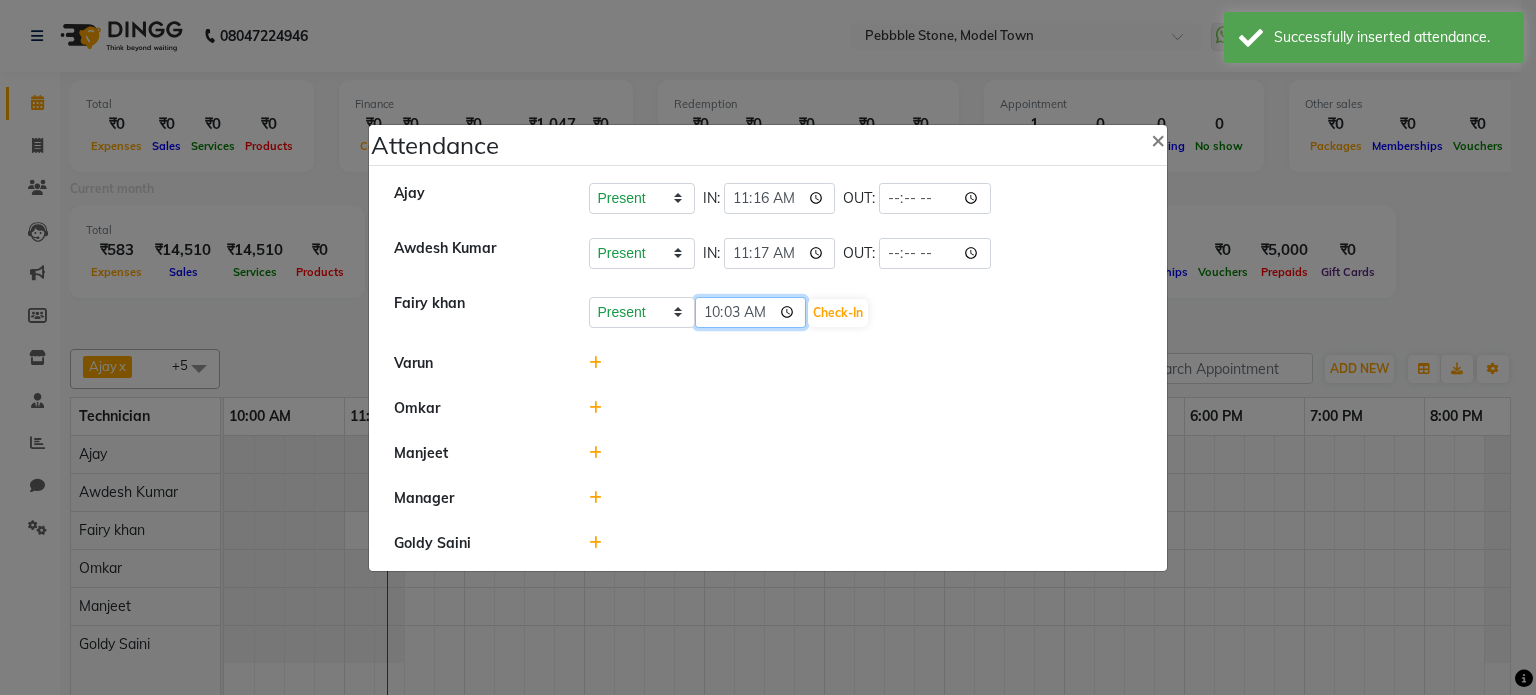 type on "10:36" 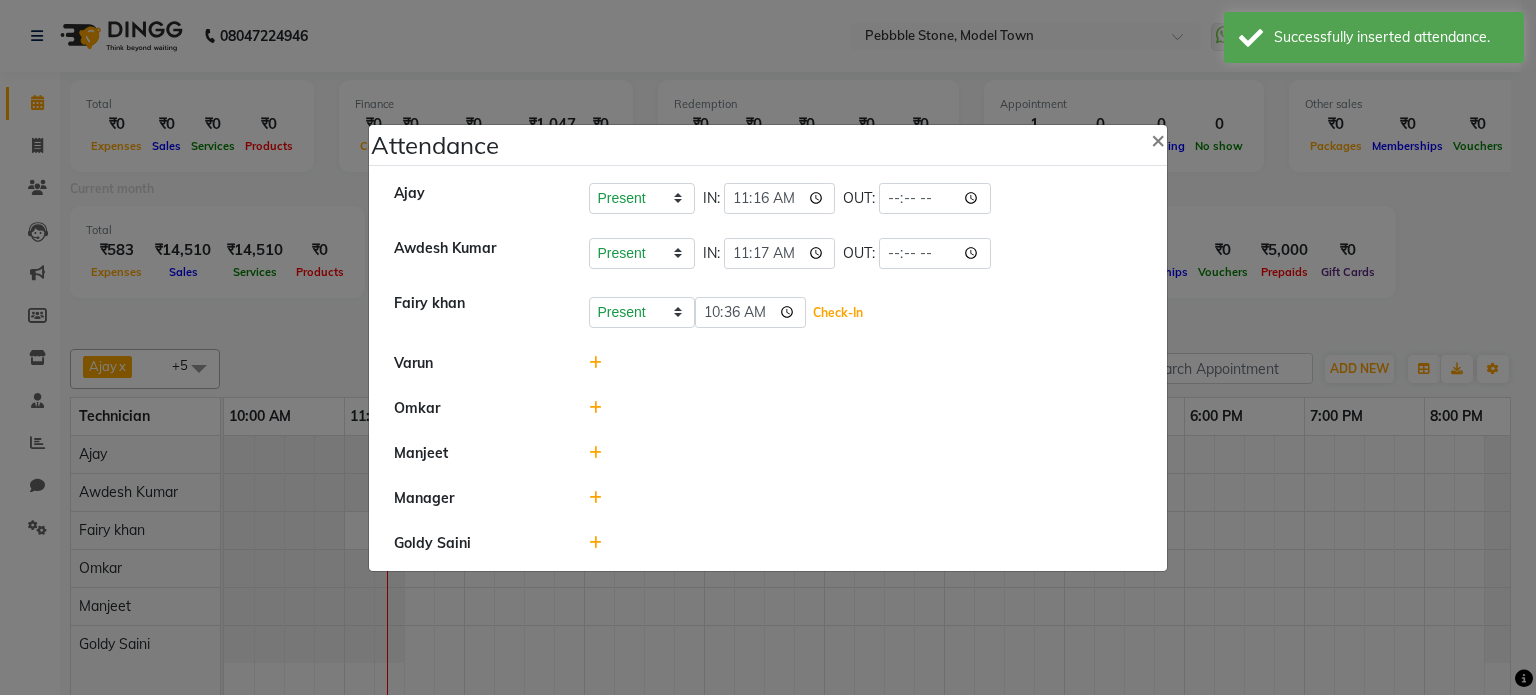 type 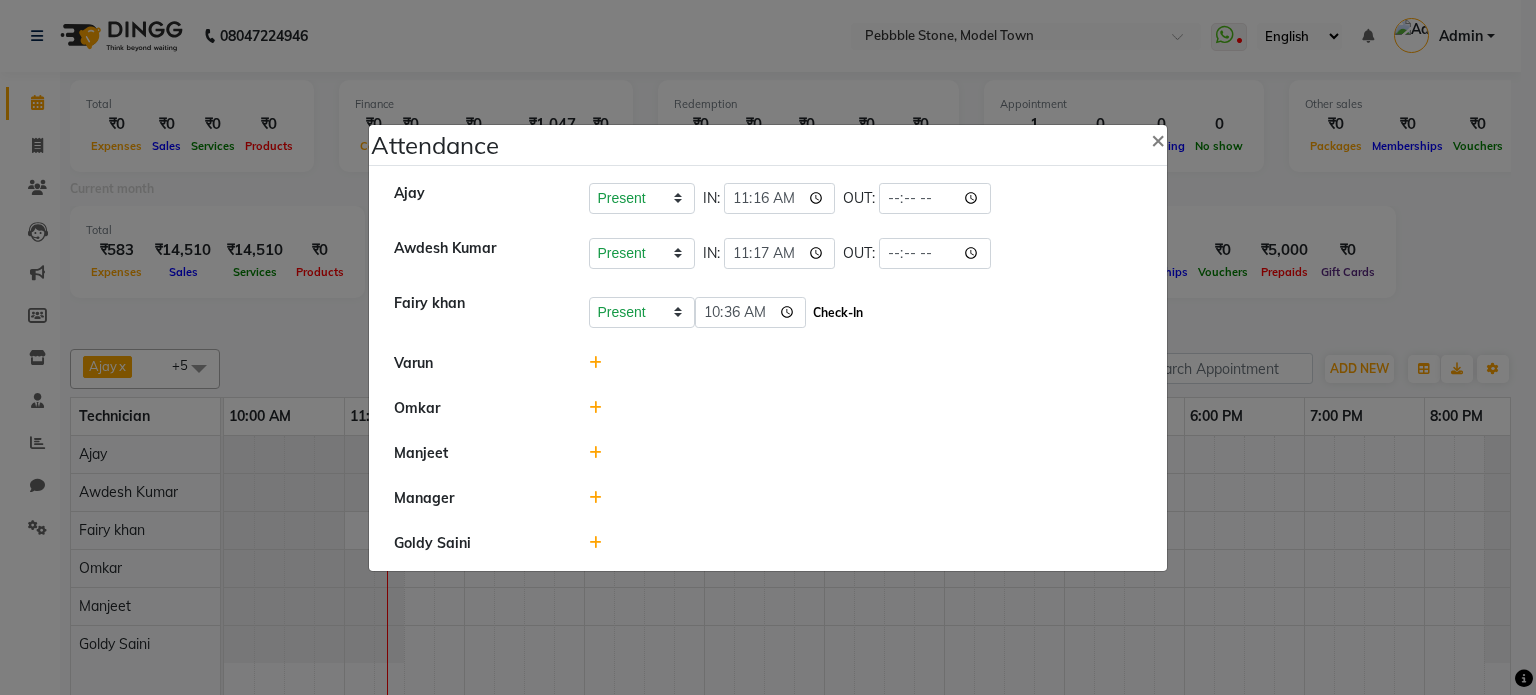 click on "Check-In" 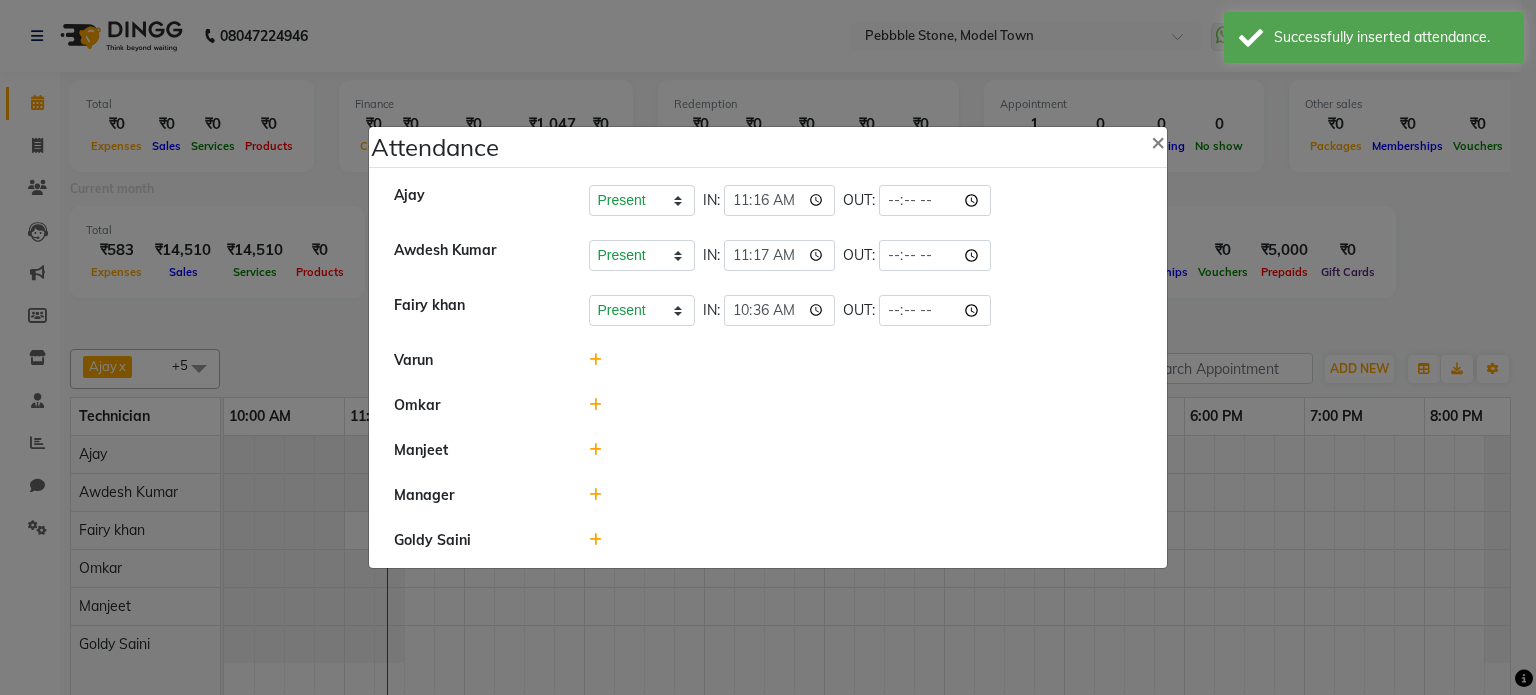 click 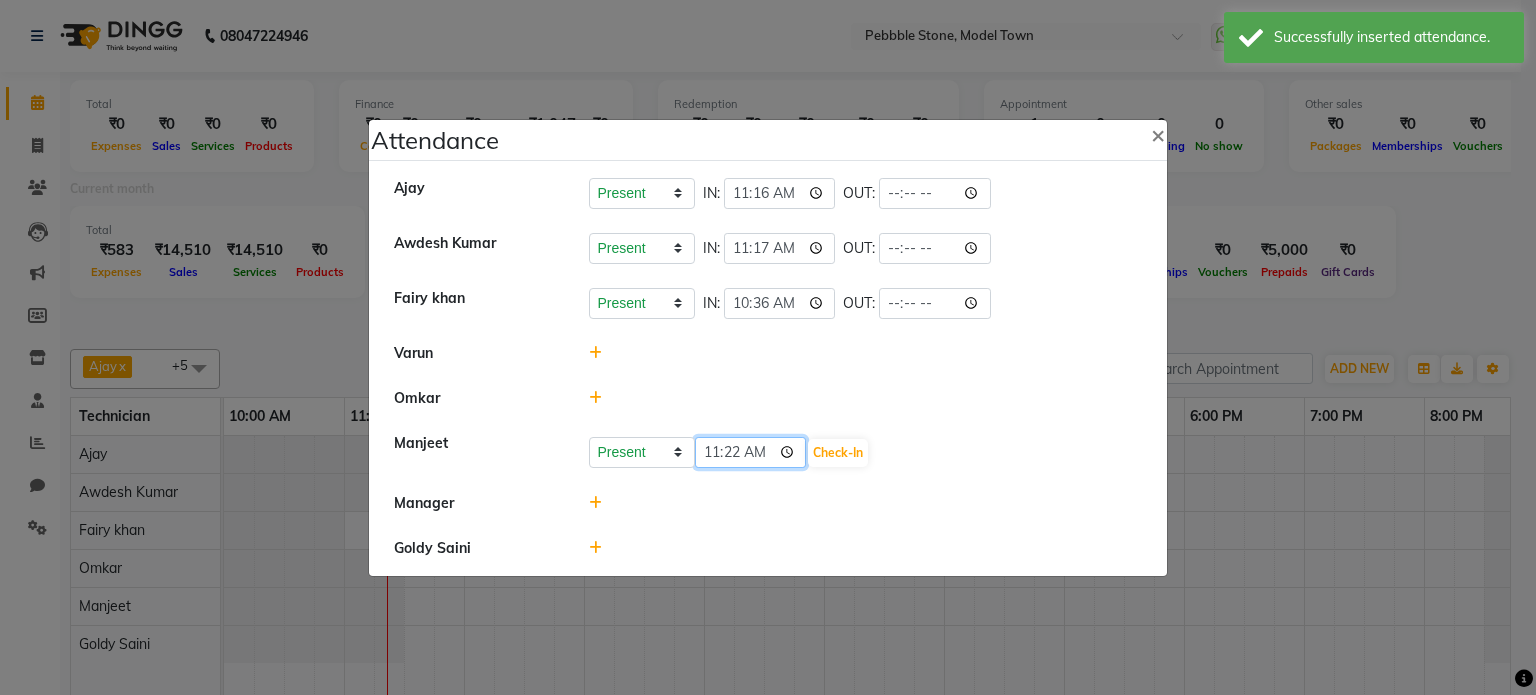 click on "11:22" 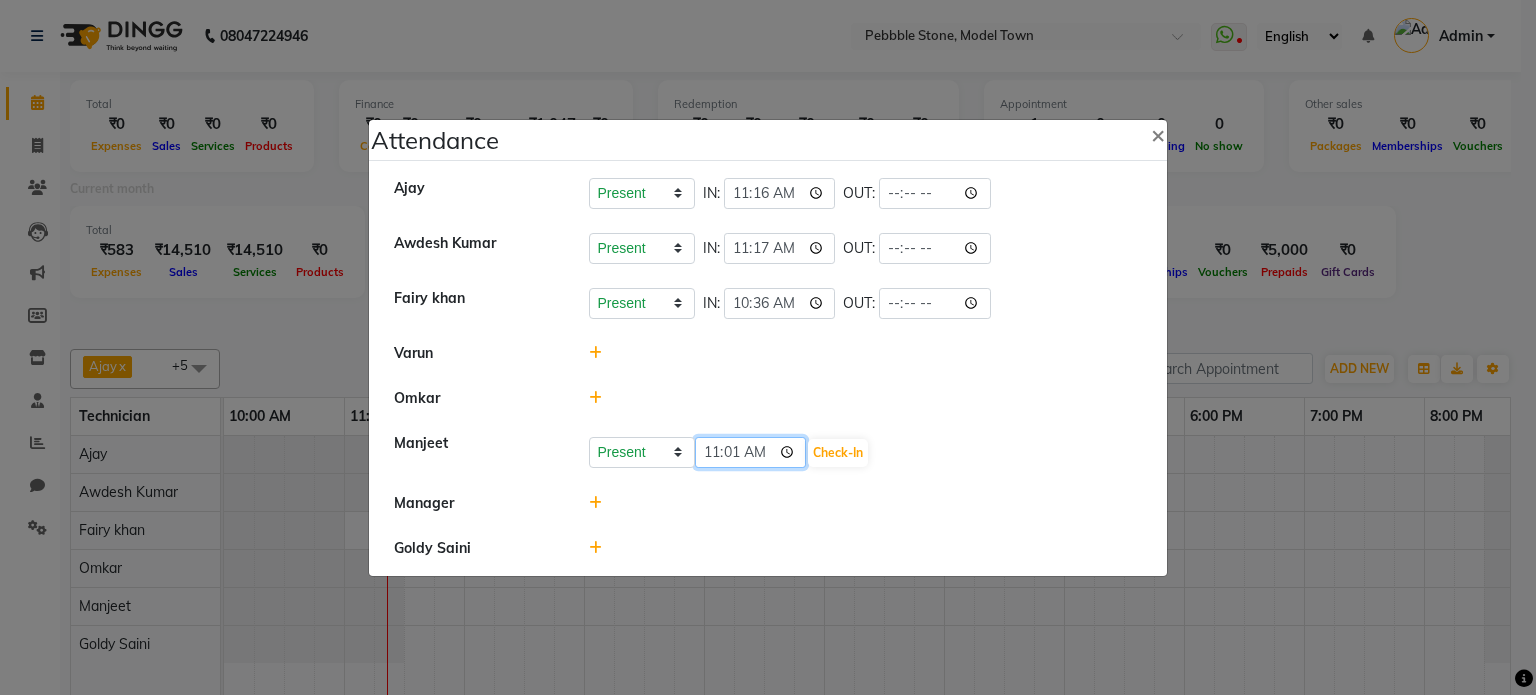 type on "11:13" 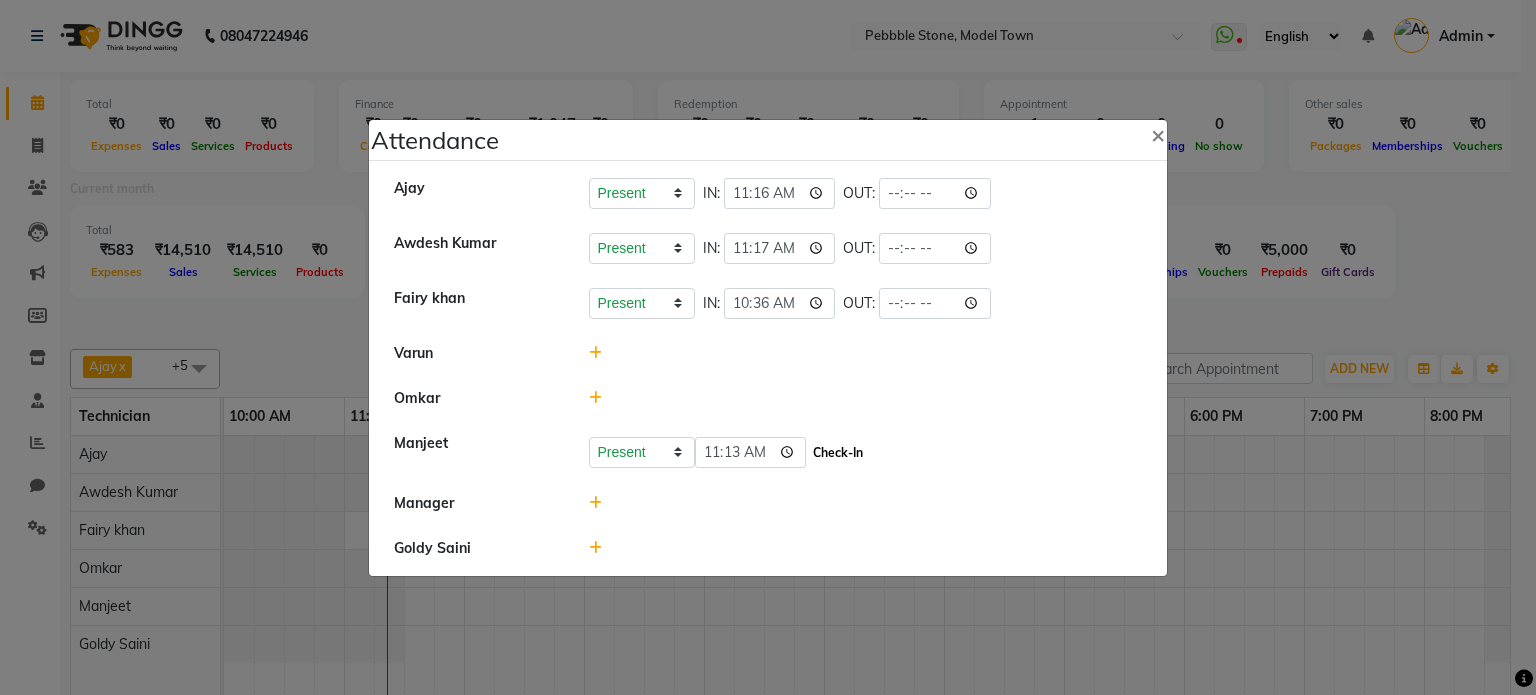 click on "Check-In" 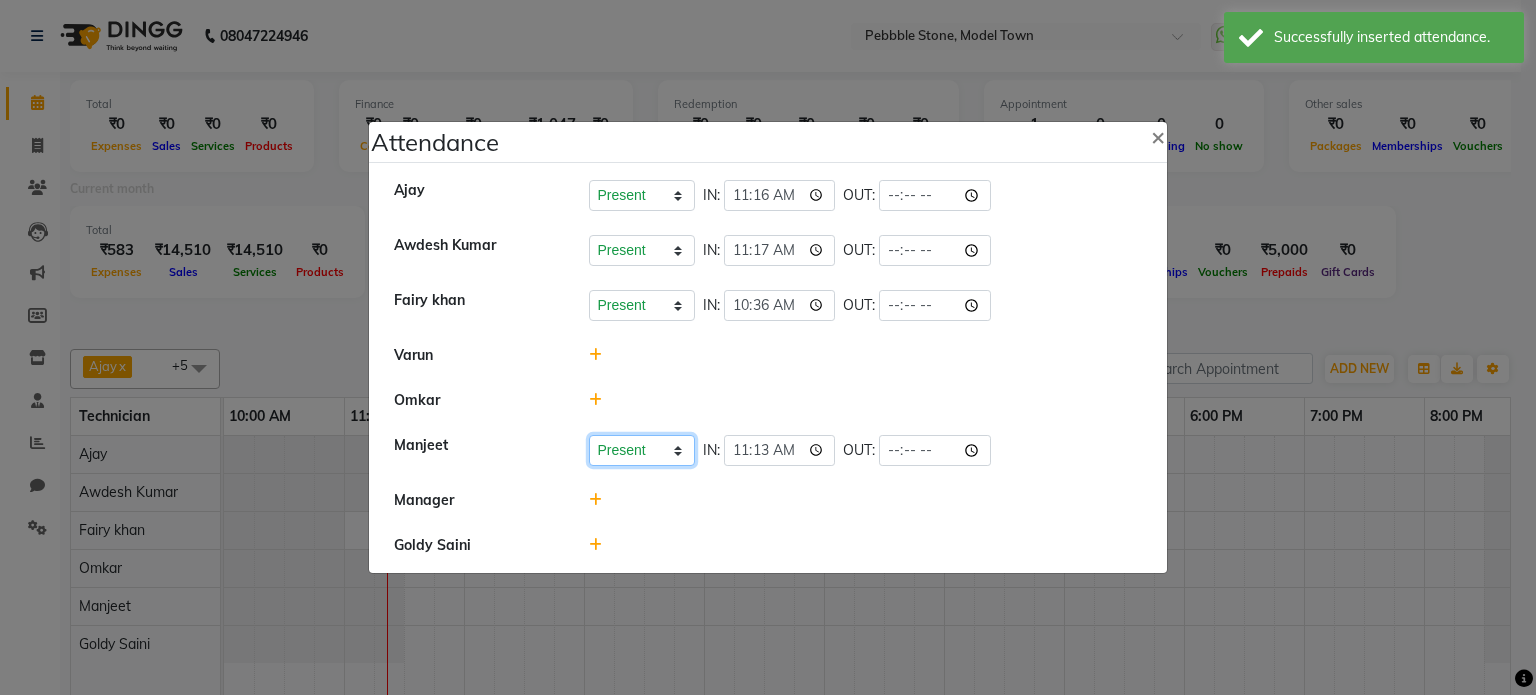 click on "Present   Absent   Late   Half Day   Weekly Off" 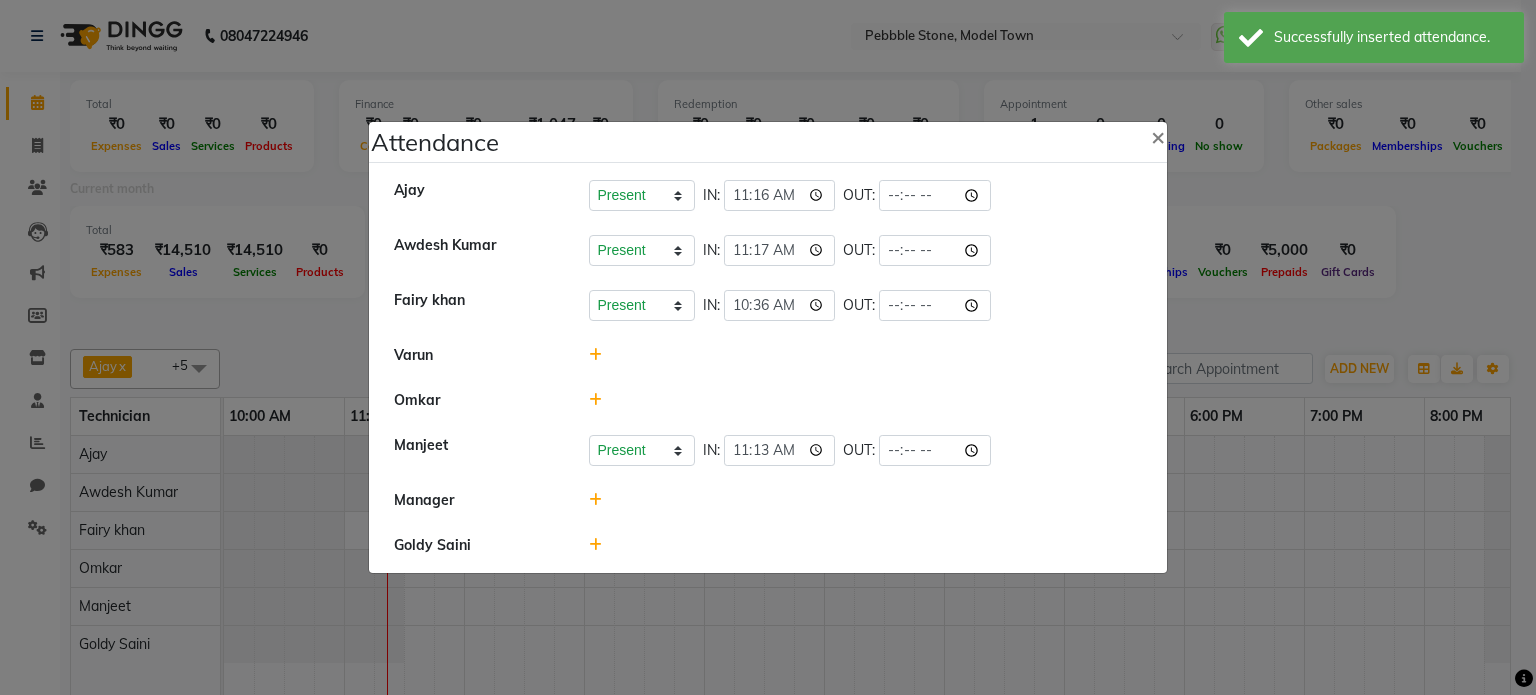 click on "Attendance ×  Ajay    Present   Absent   Late   Half Day   Weekly Off  IN:  11:16 OUT:   Awdesh Kumar   Present   Absent   Late   Half Day   Weekly Off  IN:  11:17 OUT:   Fairy khan   Present   Absent   Late   Half Day   Weekly Off  IN:  10:36 OUT:   Varun   Omkar   Manjeet   Present   Absent   Late   Half Day   Weekly Off  IN:  11:13 OUT:   Manager   Goldy Saini" 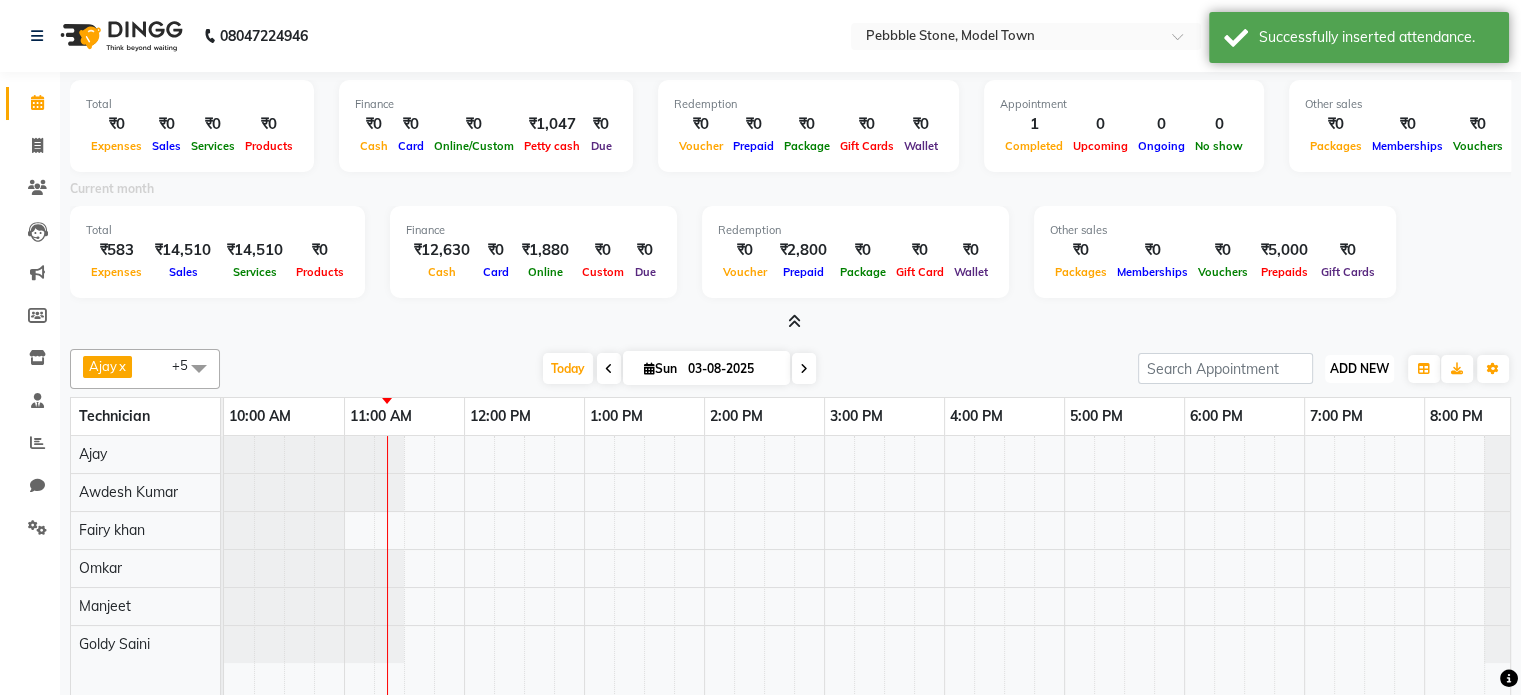 click on "ADD NEW Toggle Dropdown" at bounding box center [1359, 369] 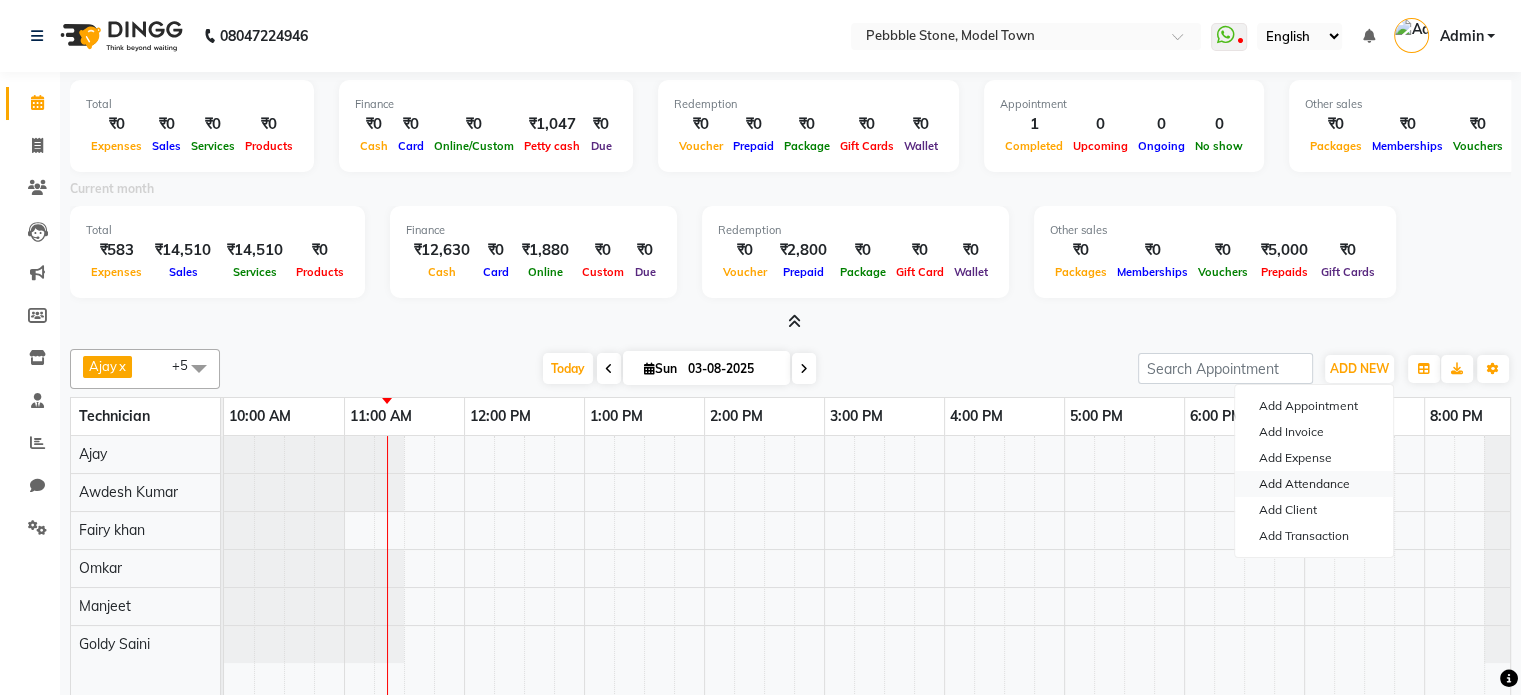click on "Add Attendance" at bounding box center (1314, 484) 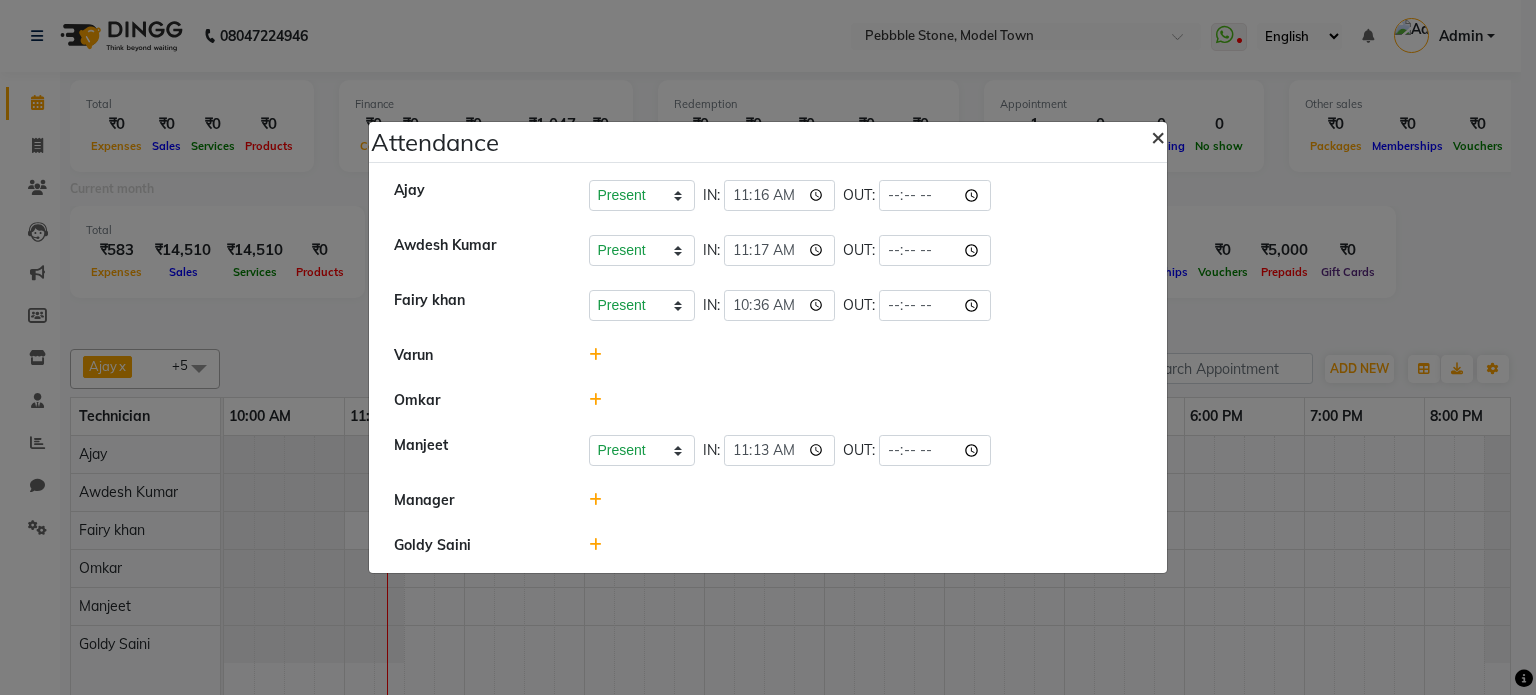 click on "×" 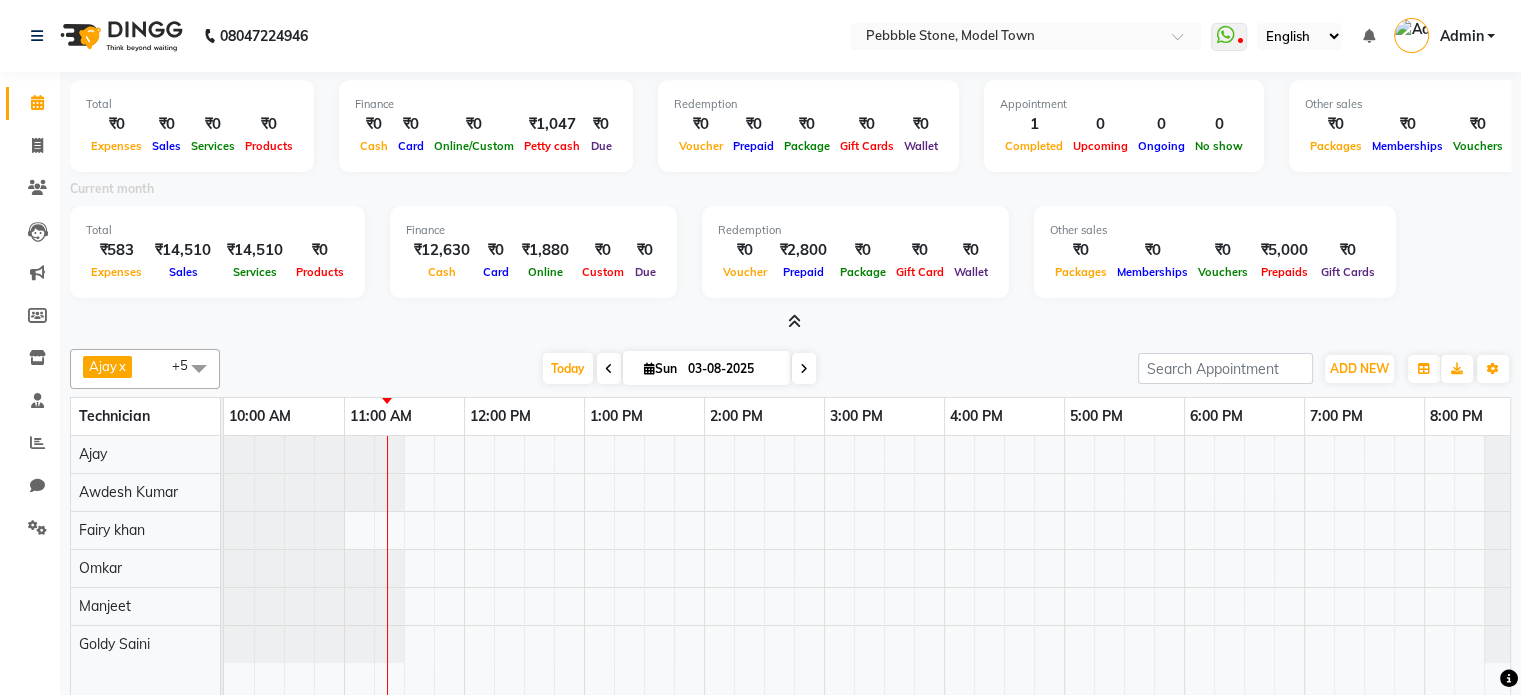click at bounding box center (609, 369) 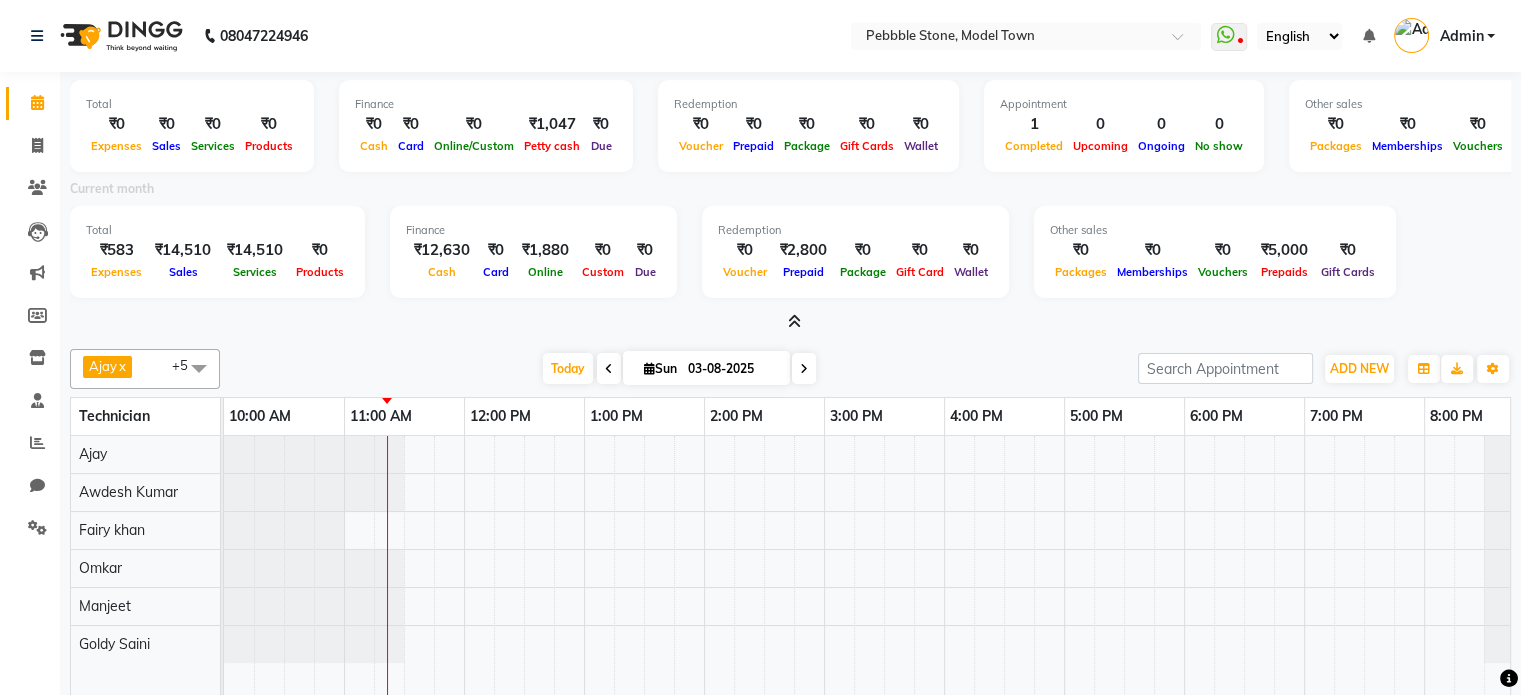 type on "02-08-2025" 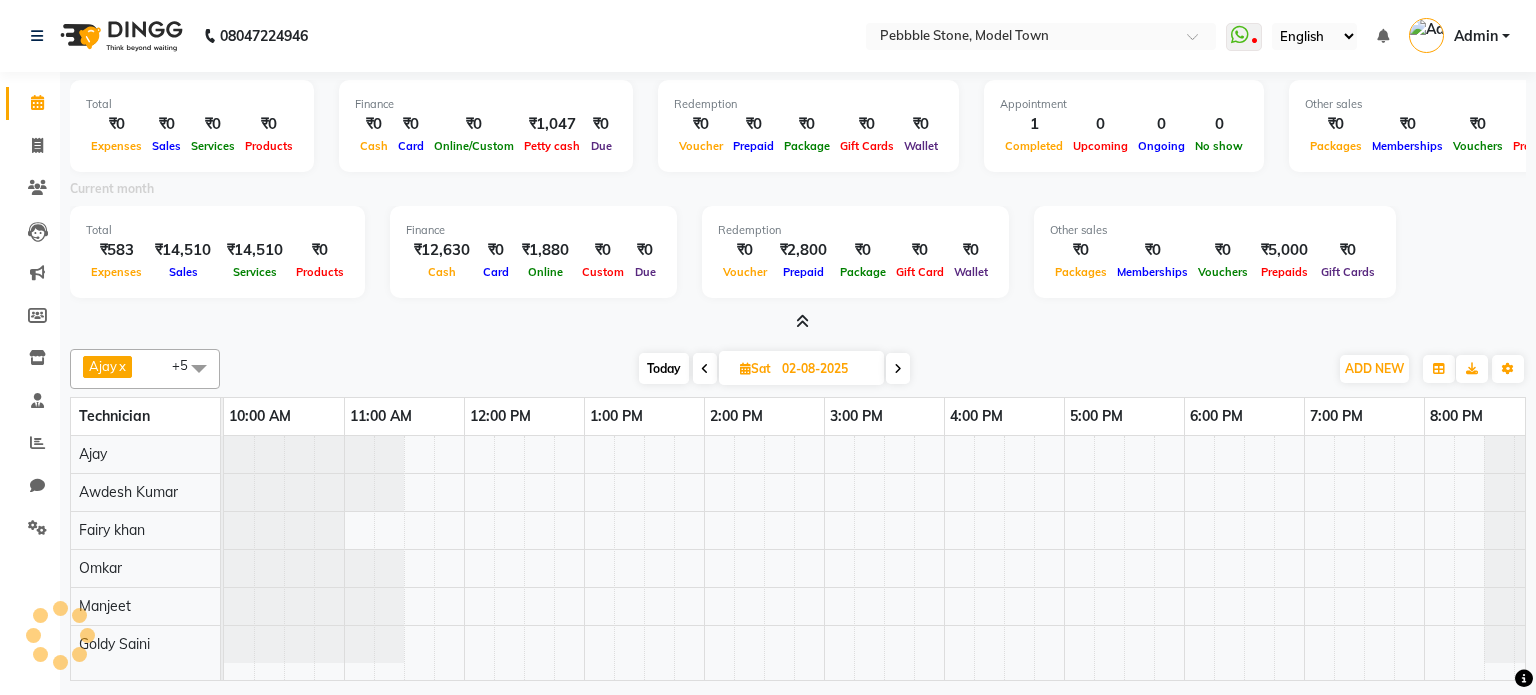 scroll, scrollTop: 0, scrollLeft: 18, axis: horizontal 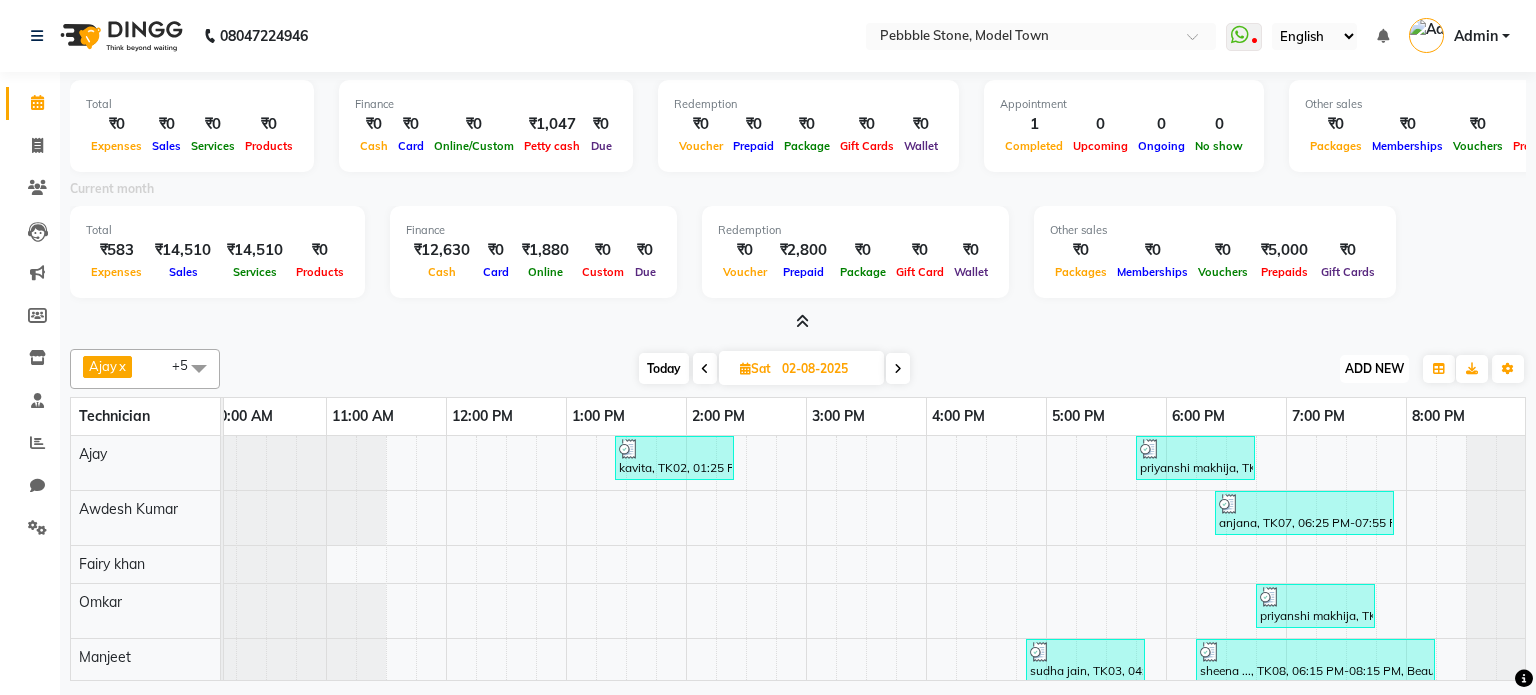 click on "ADD NEW" at bounding box center [1374, 368] 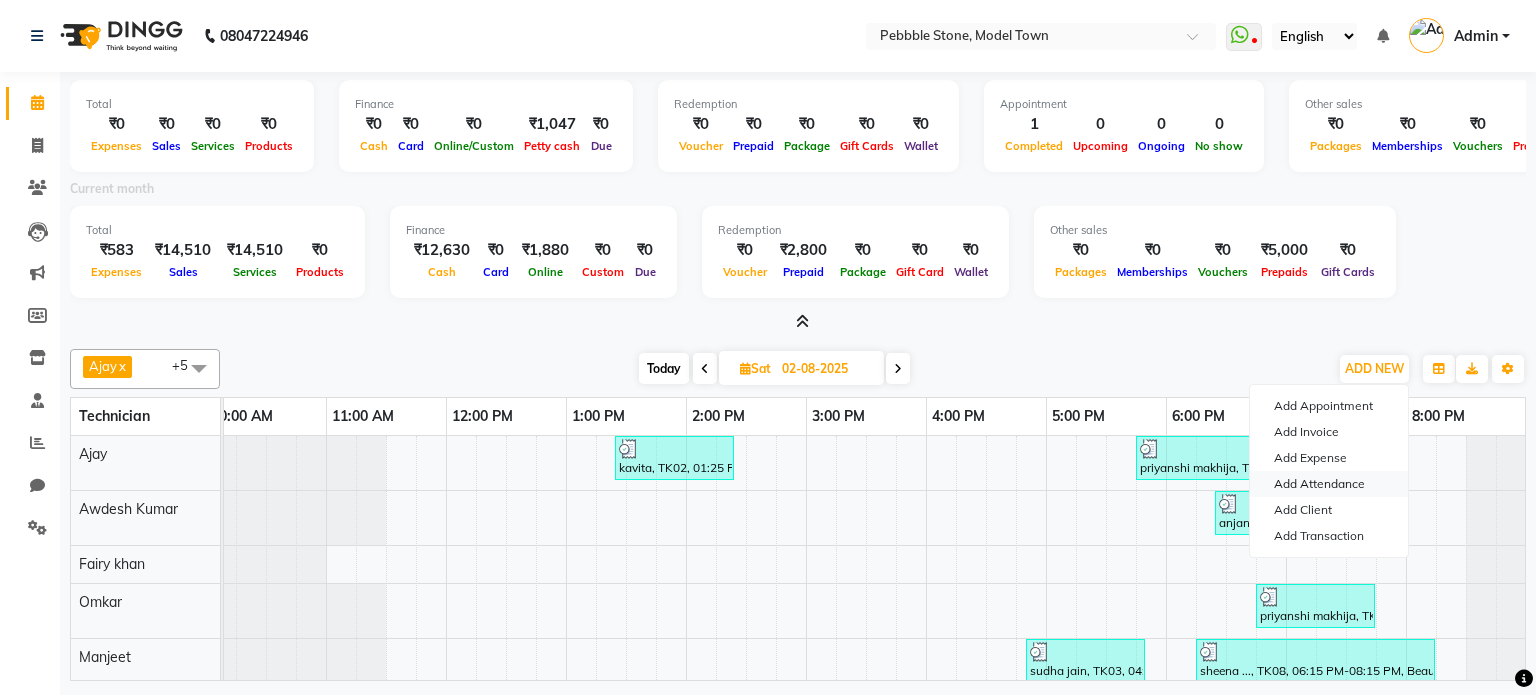 click on "Add Attendance" at bounding box center (1329, 484) 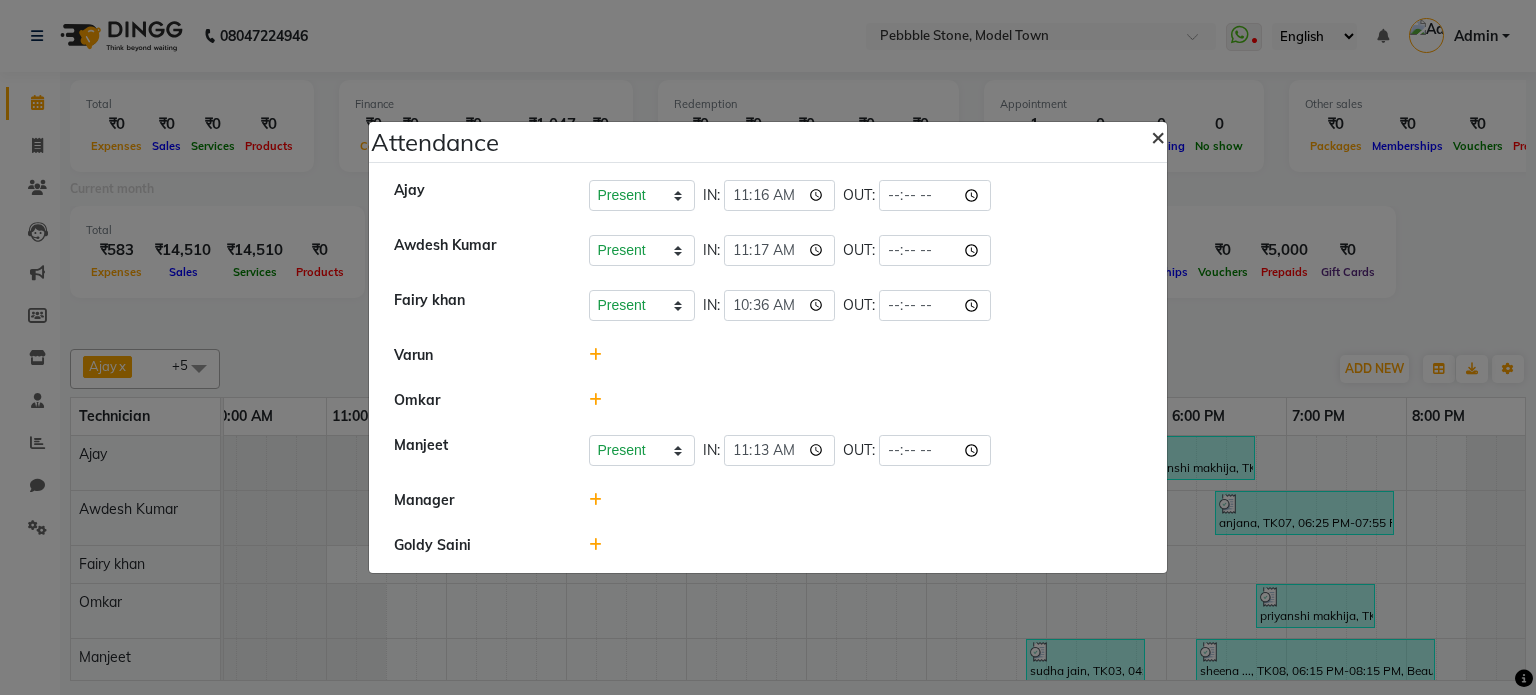 click on "×" 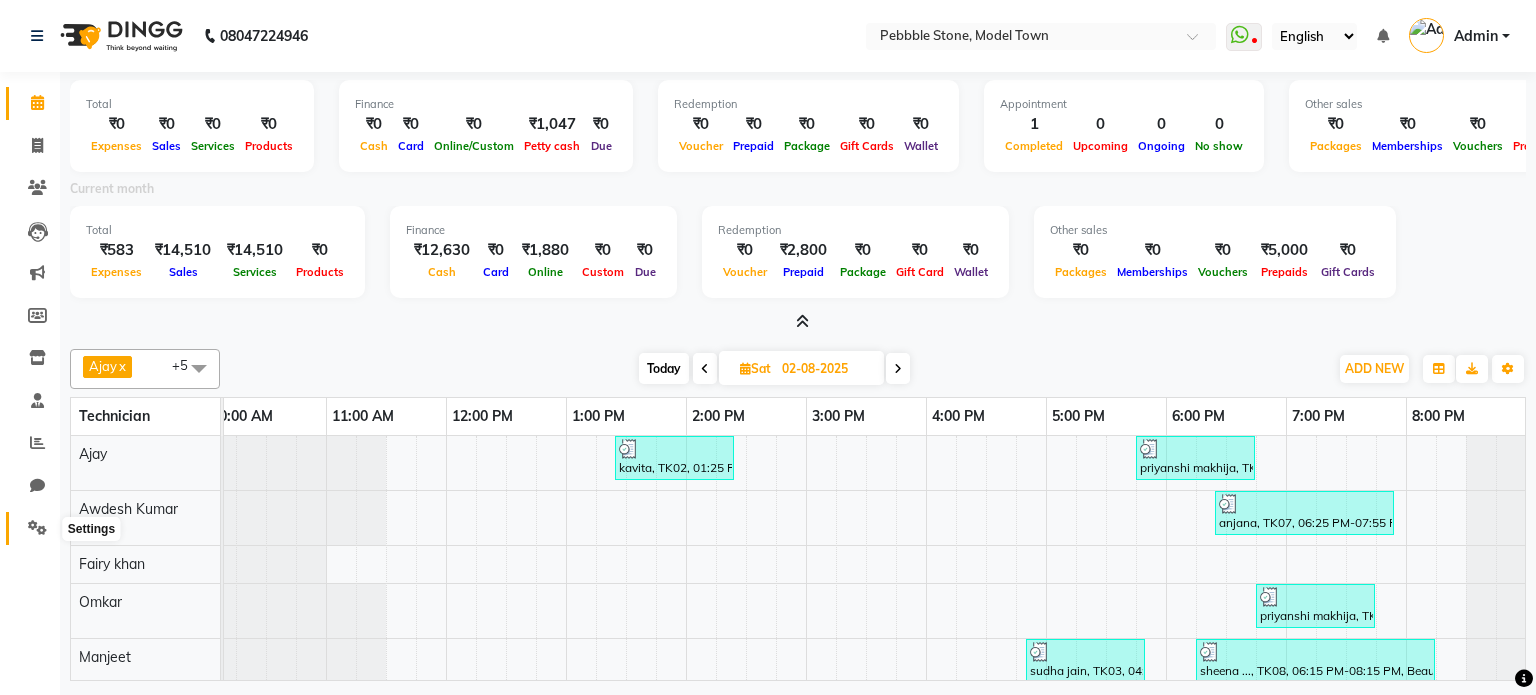 click 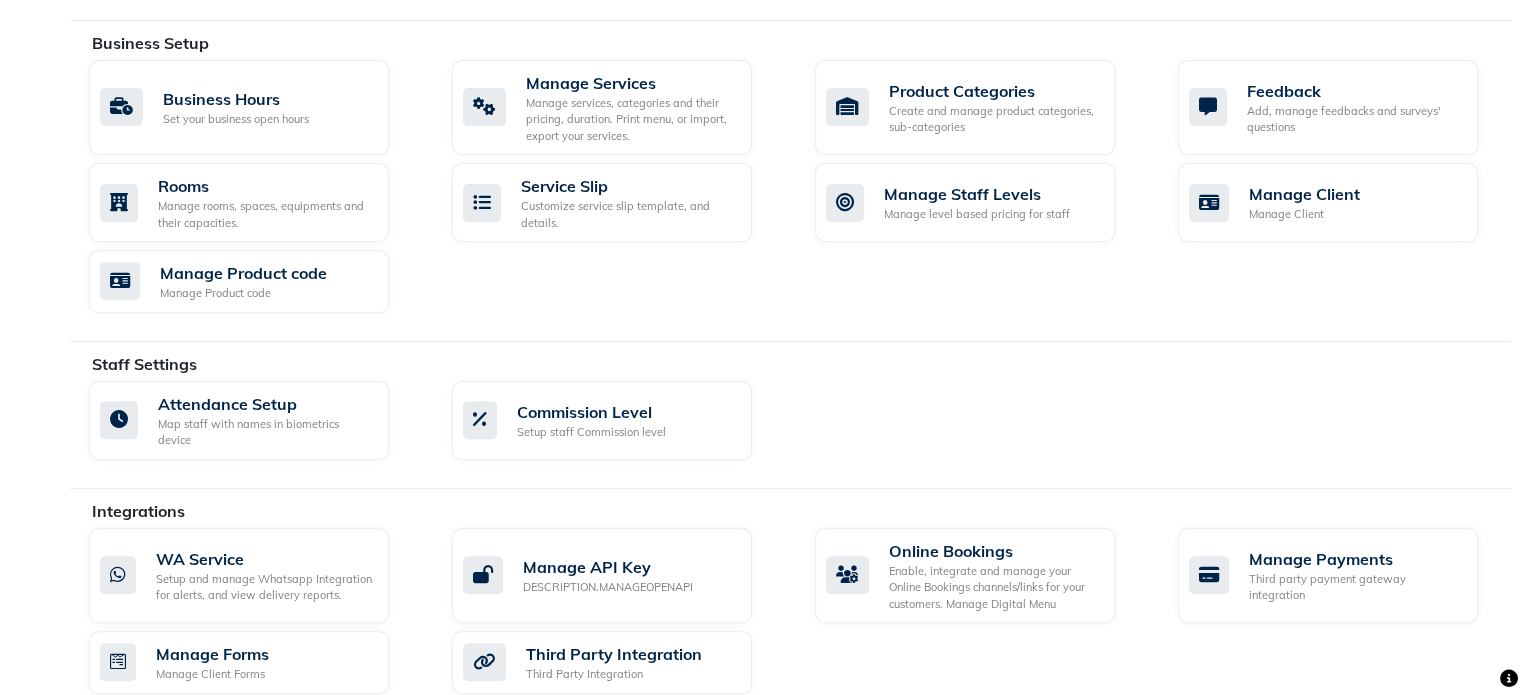 scroll, scrollTop: 800, scrollLeft: 0, axis: vertical 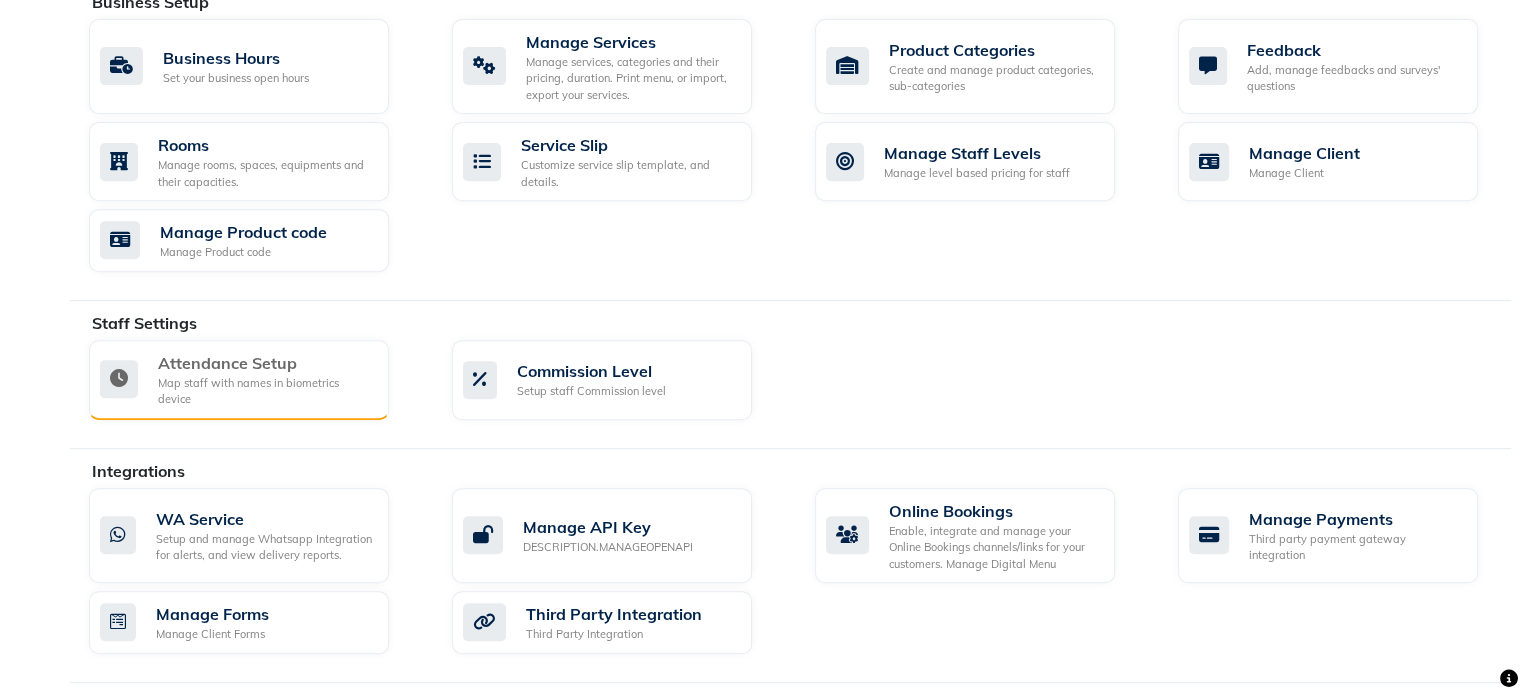 click on "Attendance Setup" 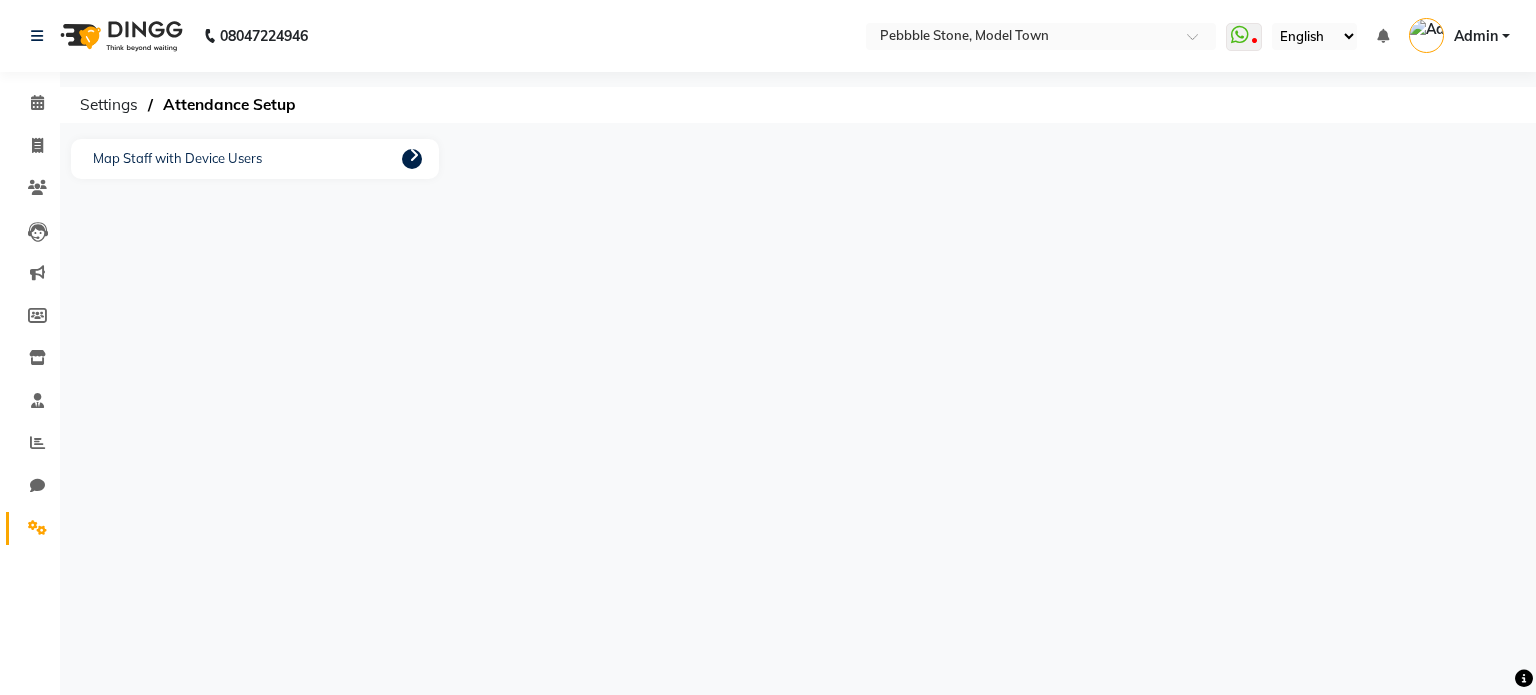 click 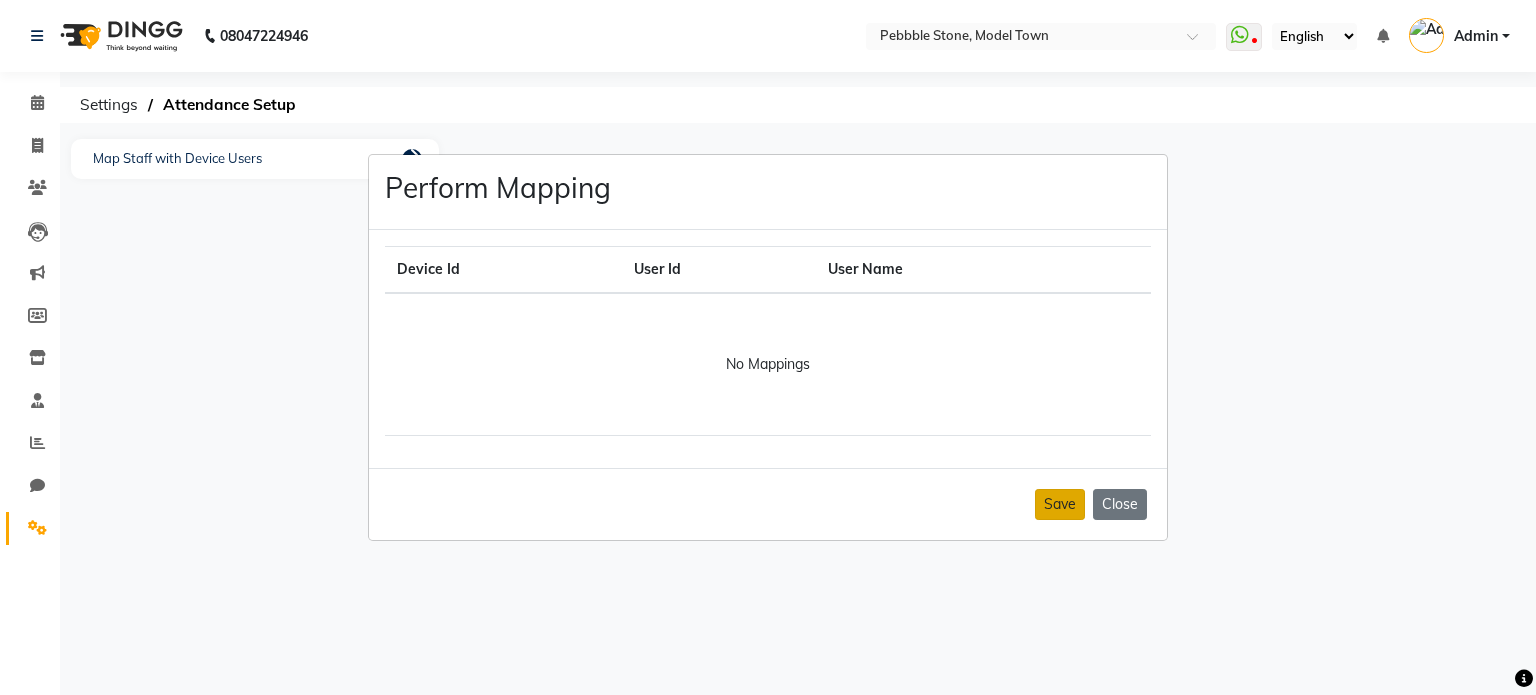 click on "Save" at bounding box center (1060, 504) 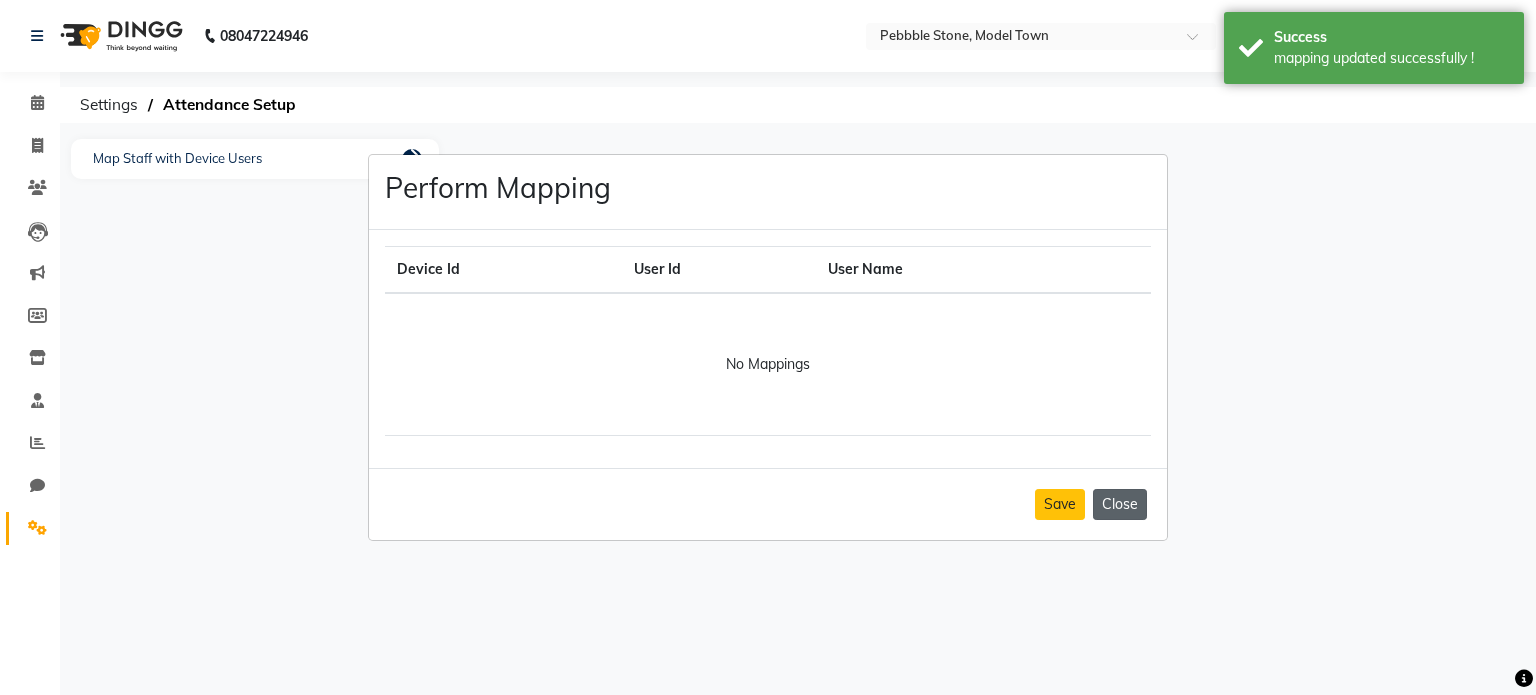 click on "Close" at bounding box center [1120, 504] 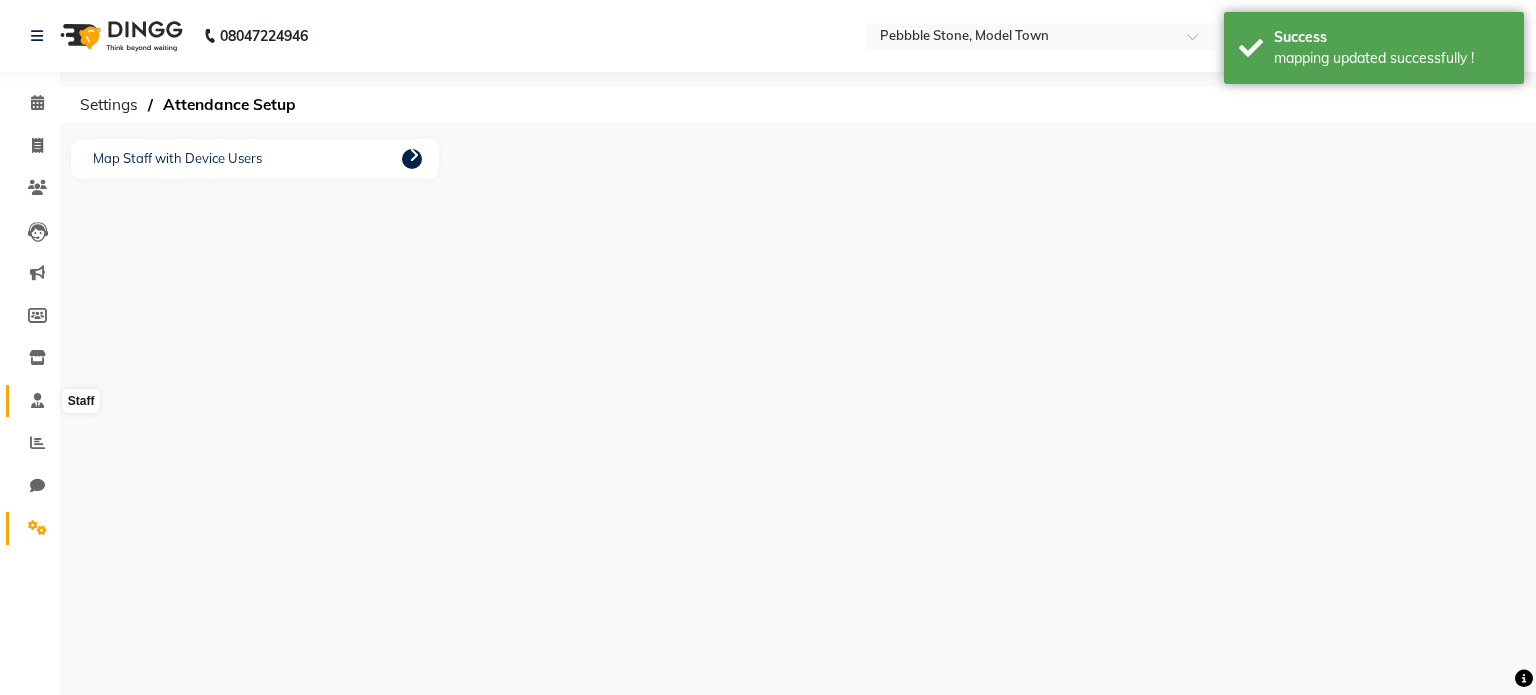 click 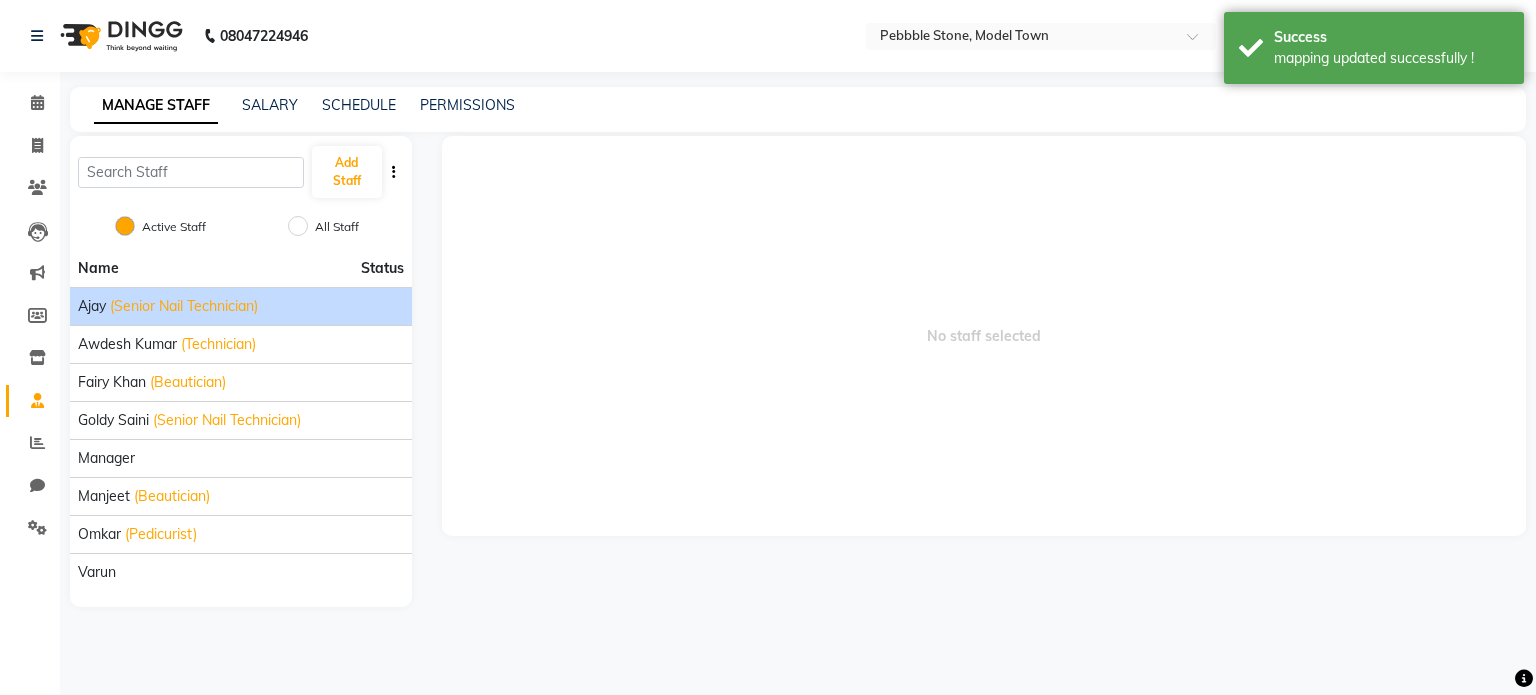 click on "Ajay  (Senior Nail Technician)" 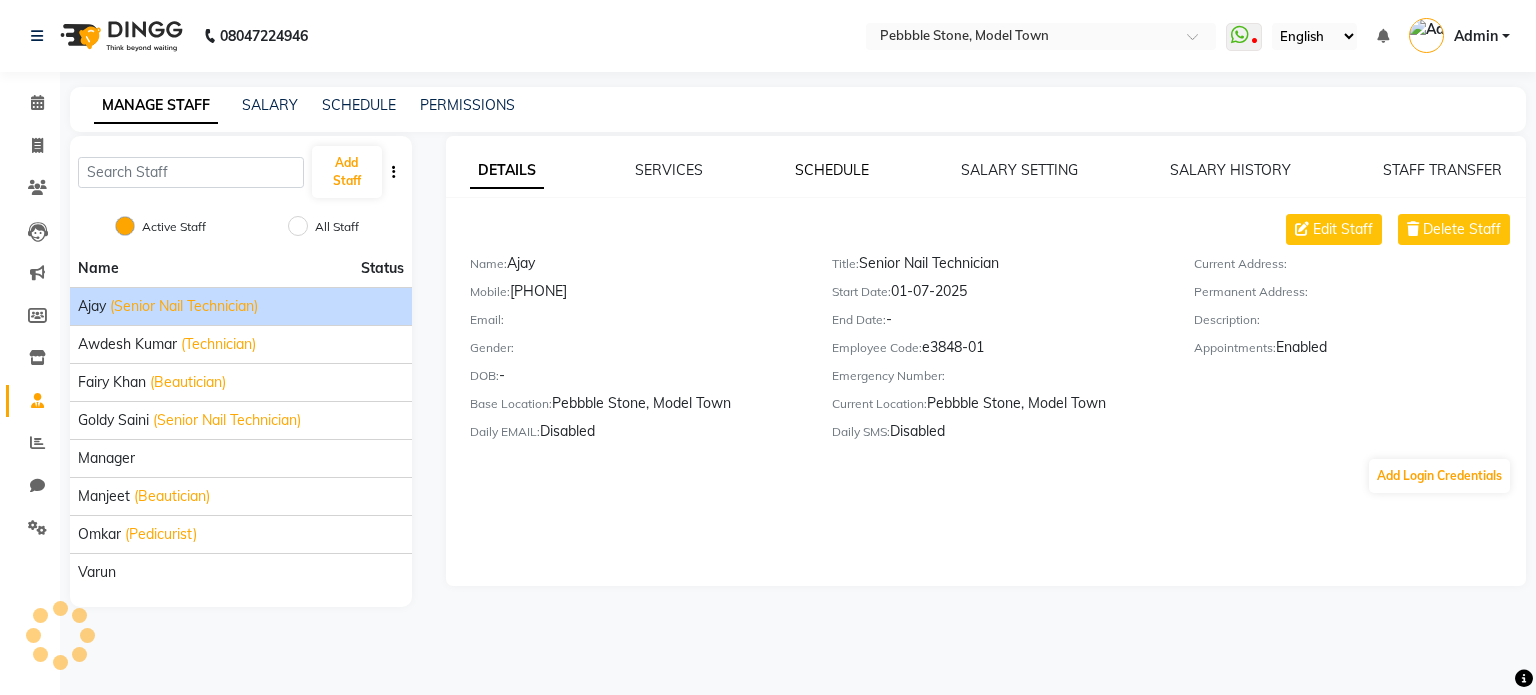 click on "SCHEDULE" 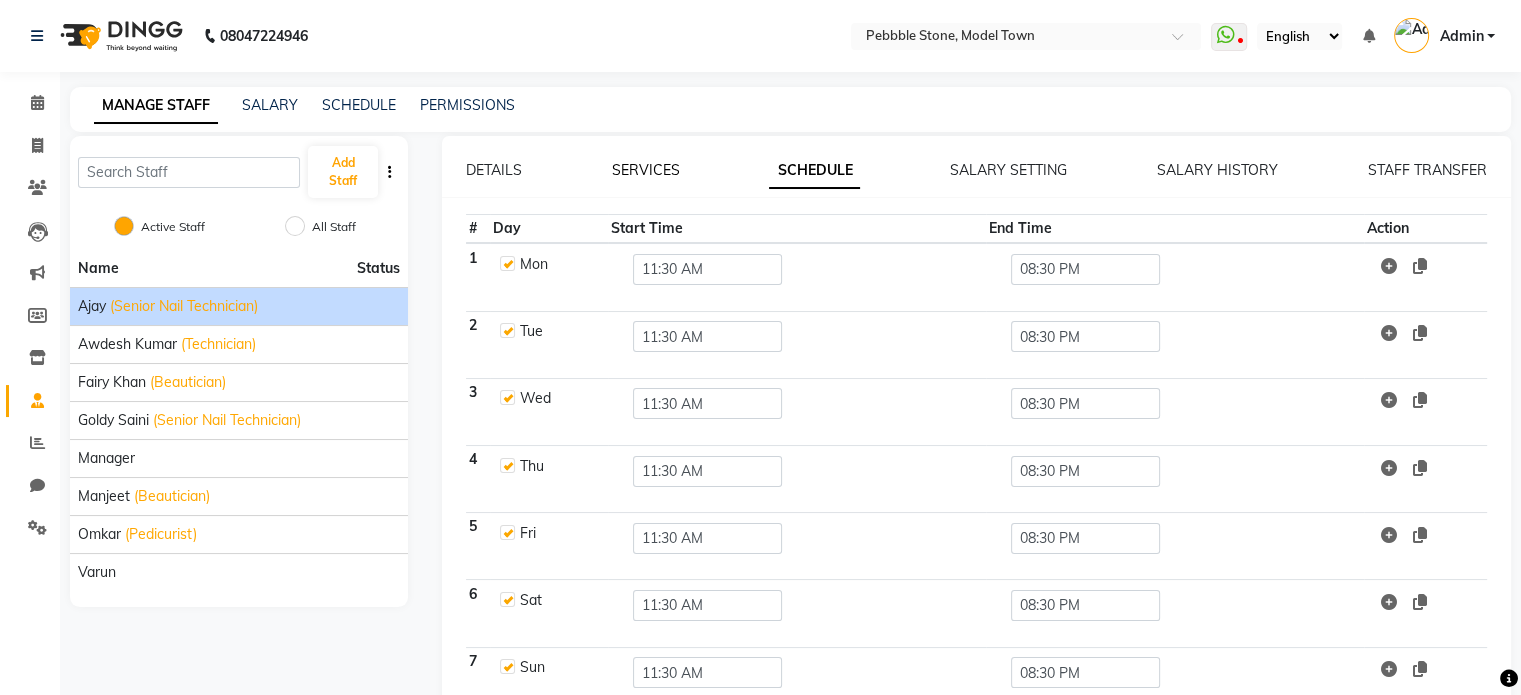 click on "SERVICES" 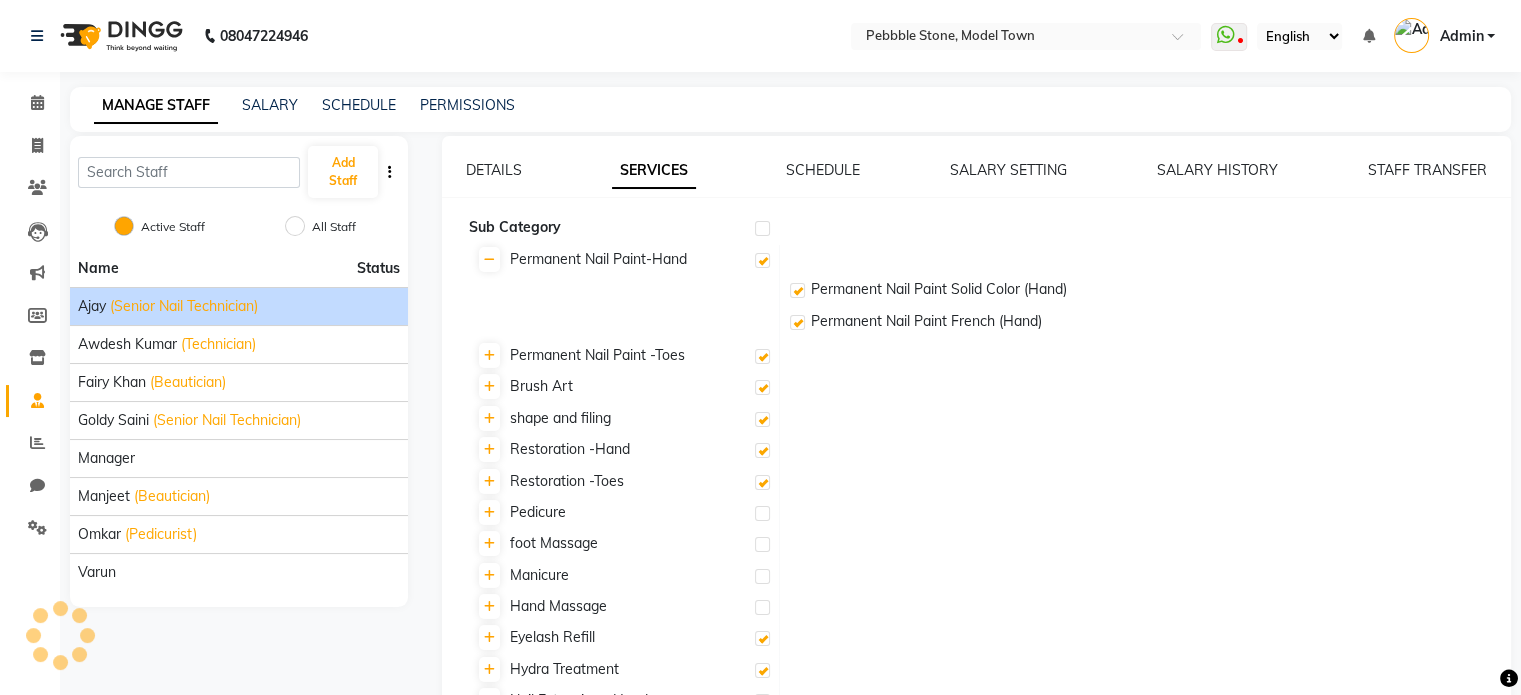 checkbox on "true" 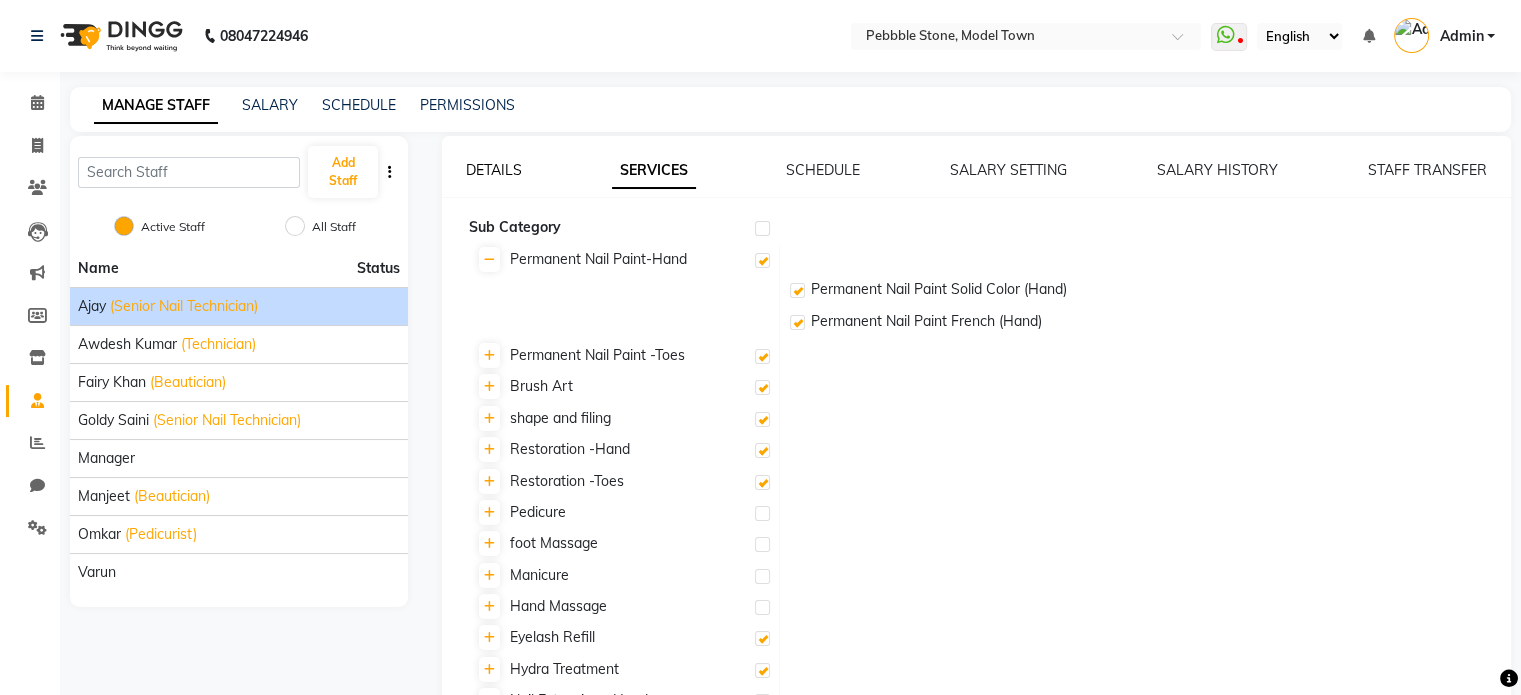 click on "DETAILS" 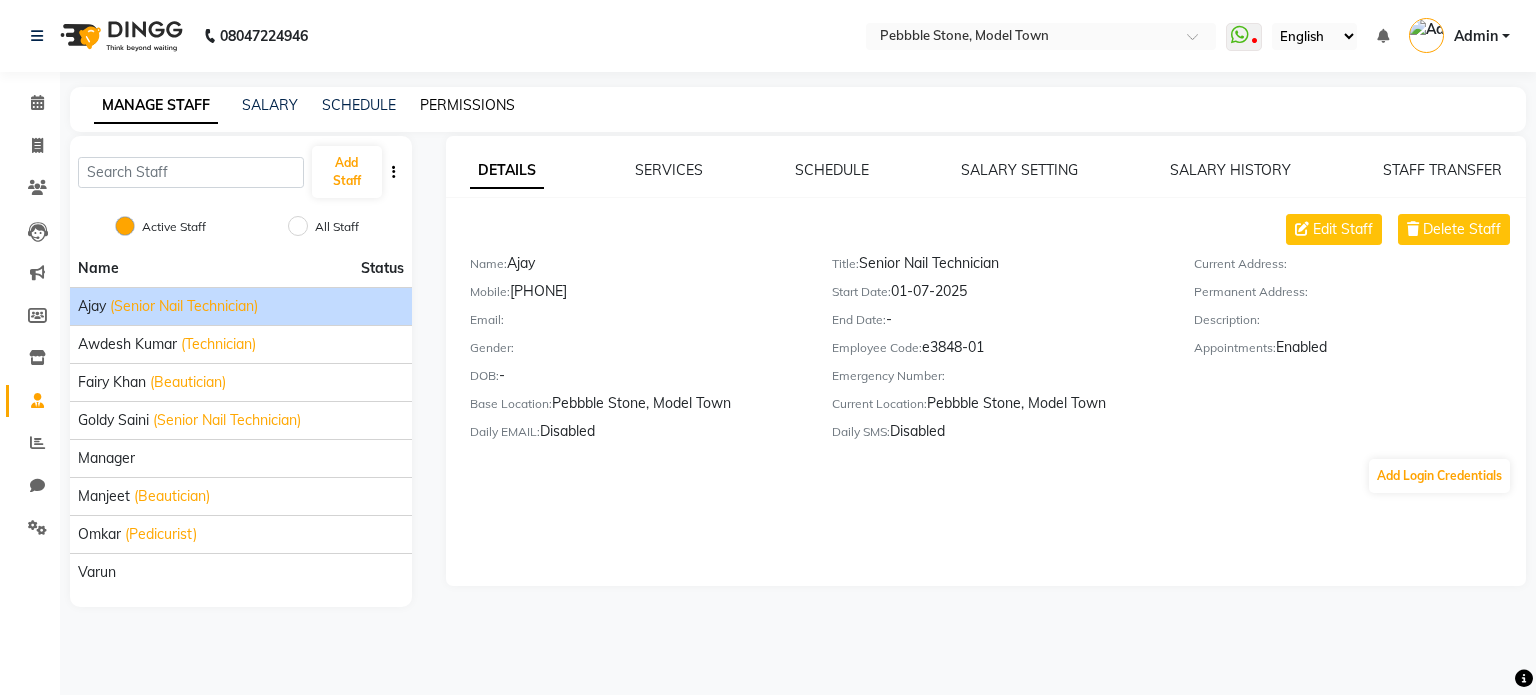 click on "PERMISSIONS" 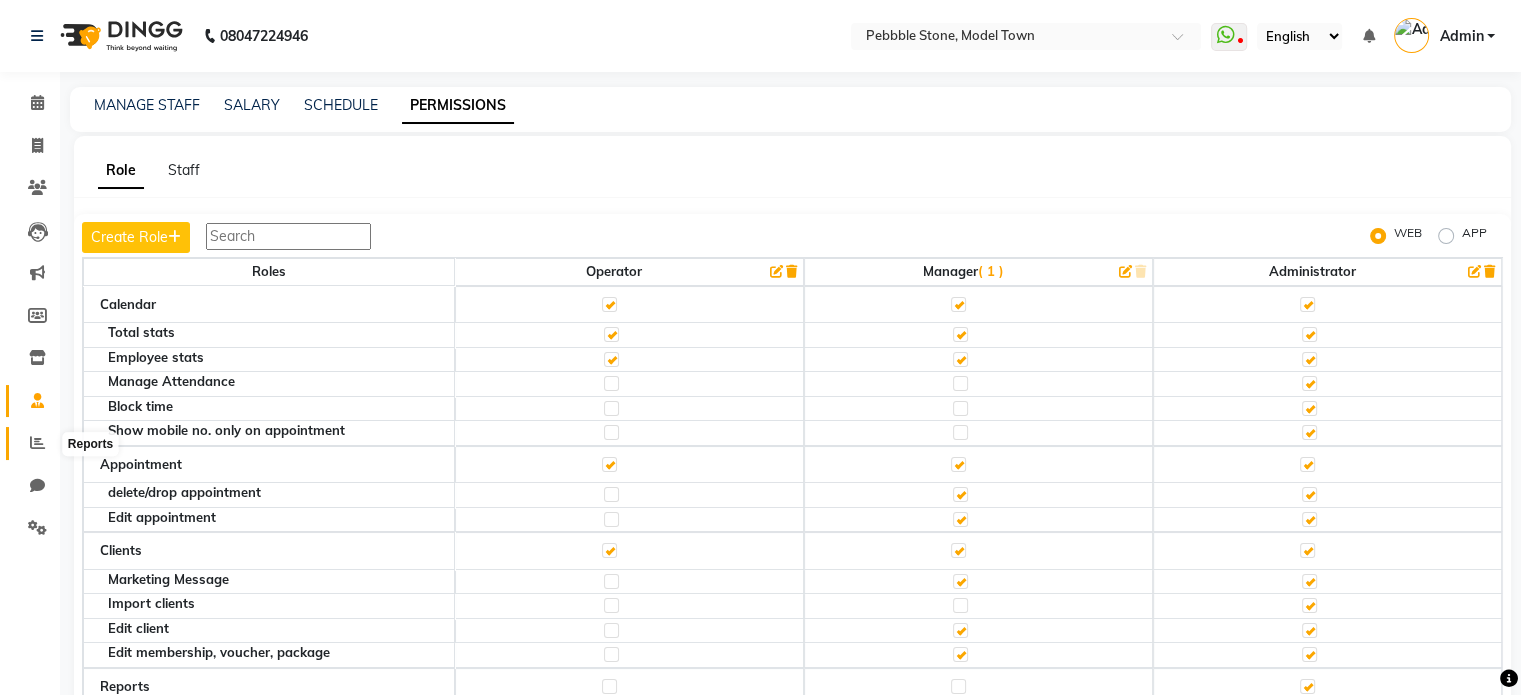 click 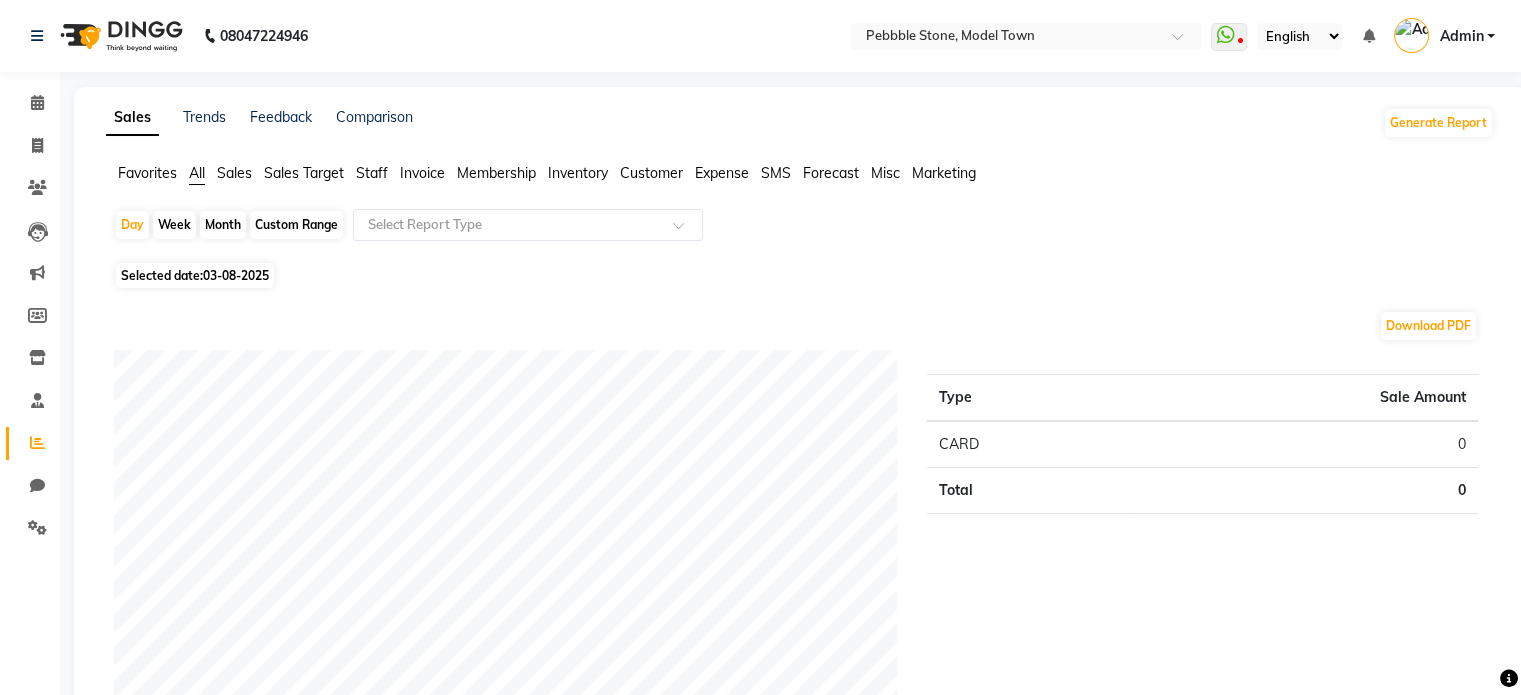 click on "Staff" 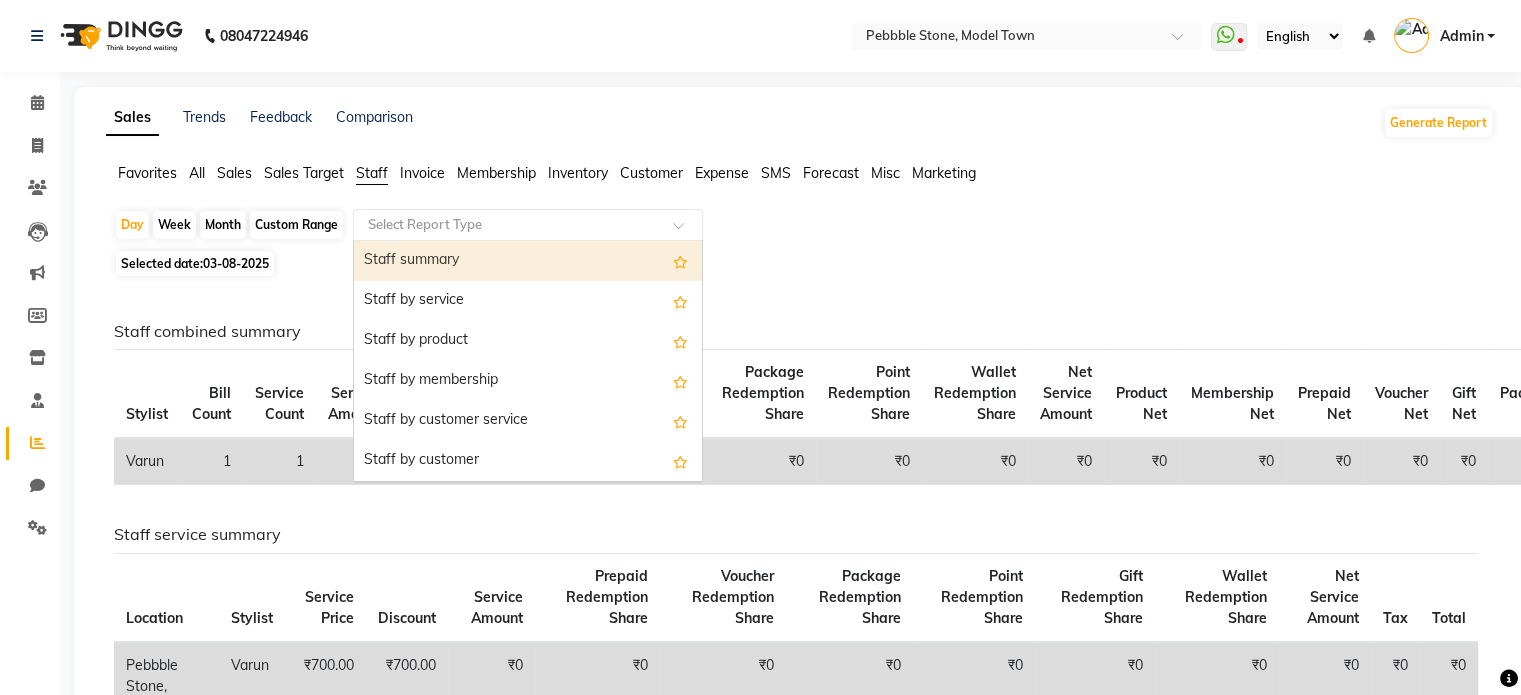 click 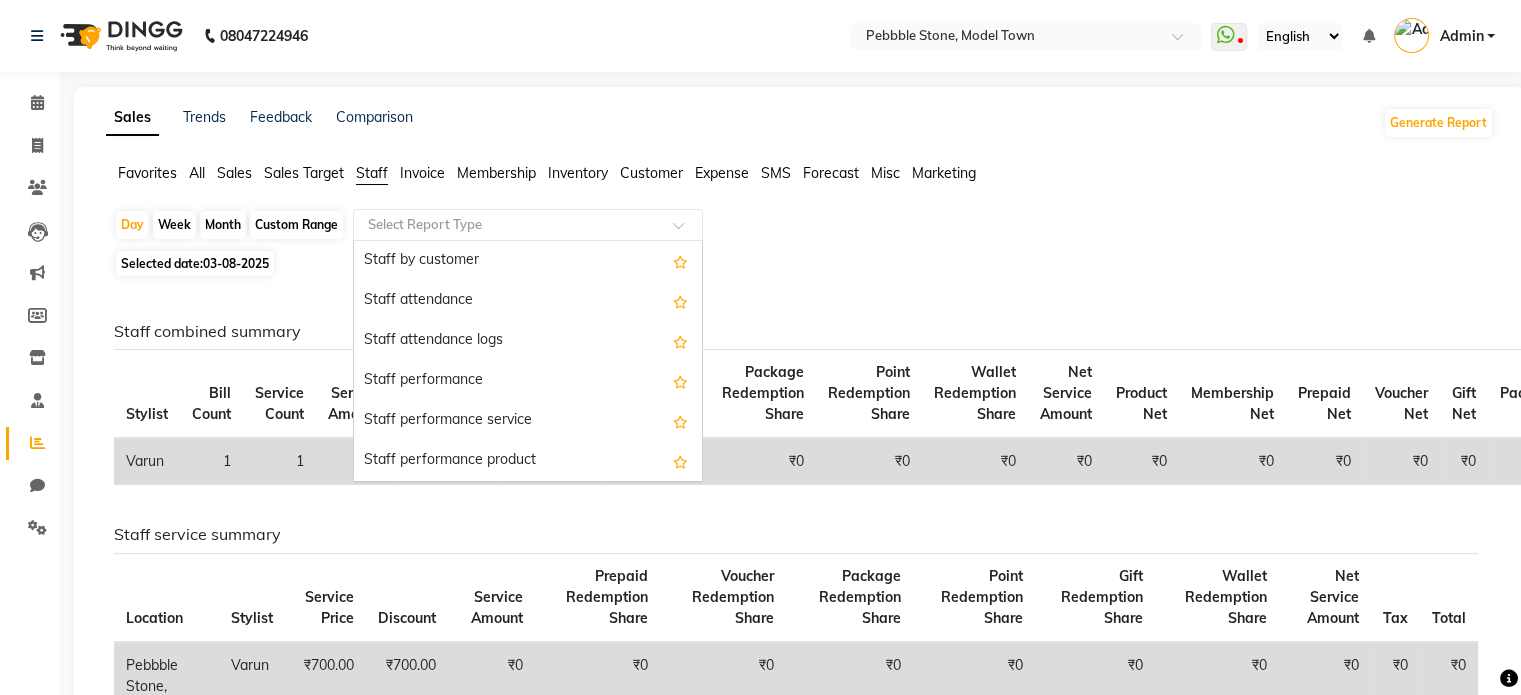 scroll, scrollTop: 240, scrollLeft: 0, axis: vertical 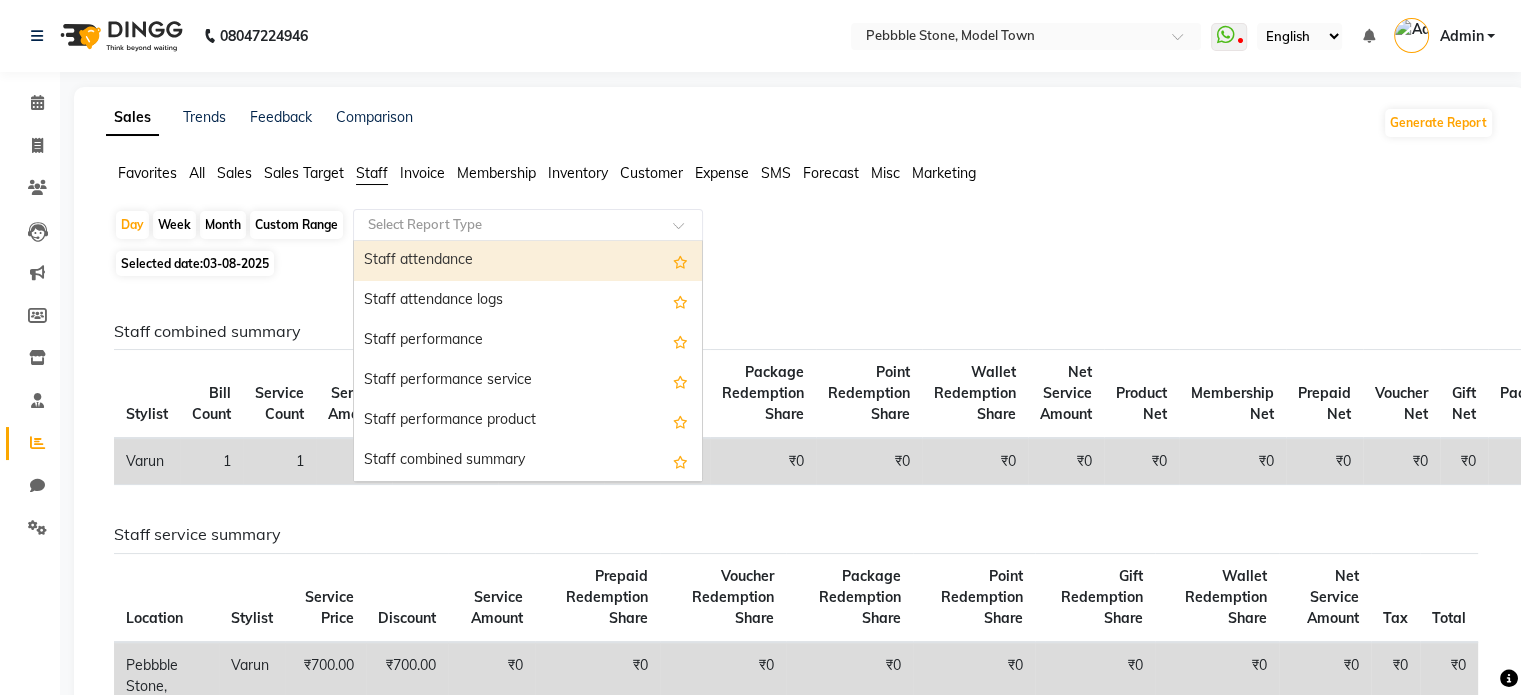 click on "Staff attendance" at bounding box center [528, 261] 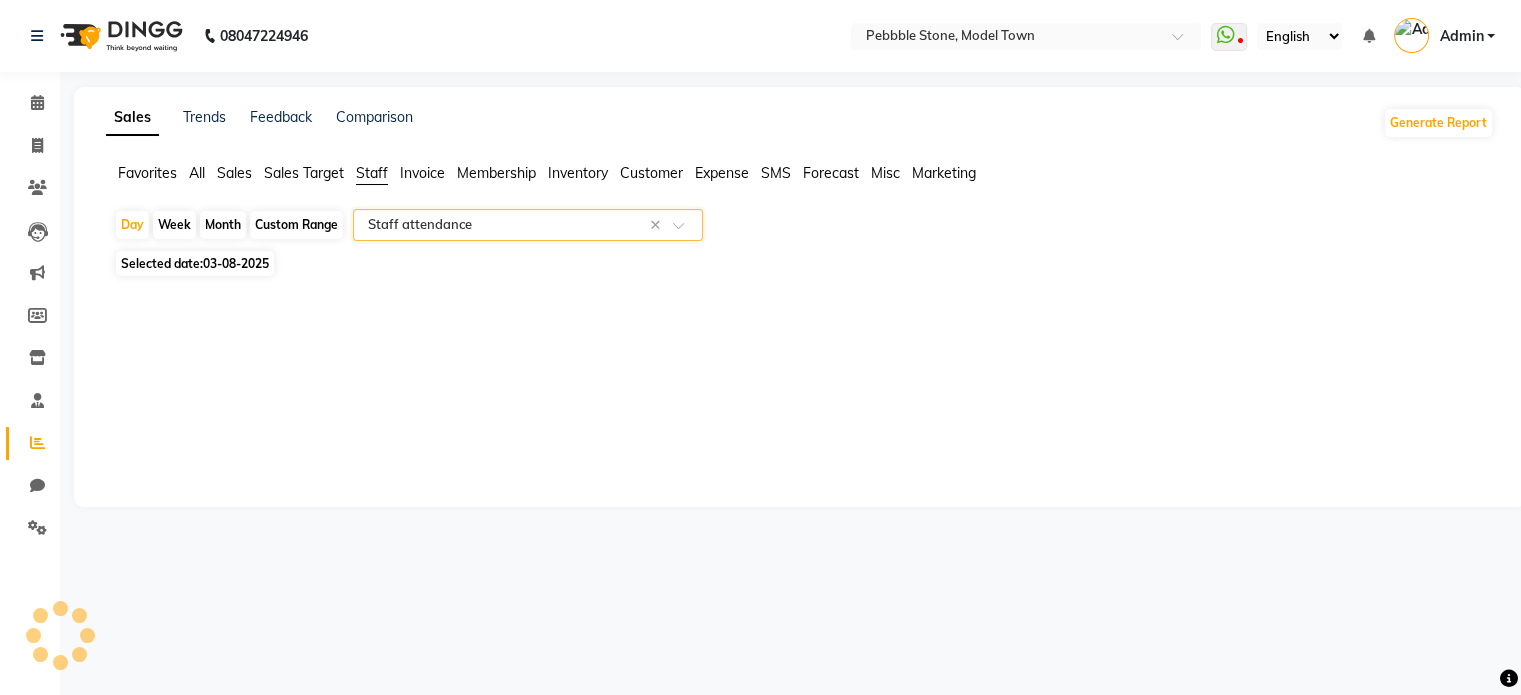 select on "full_report" 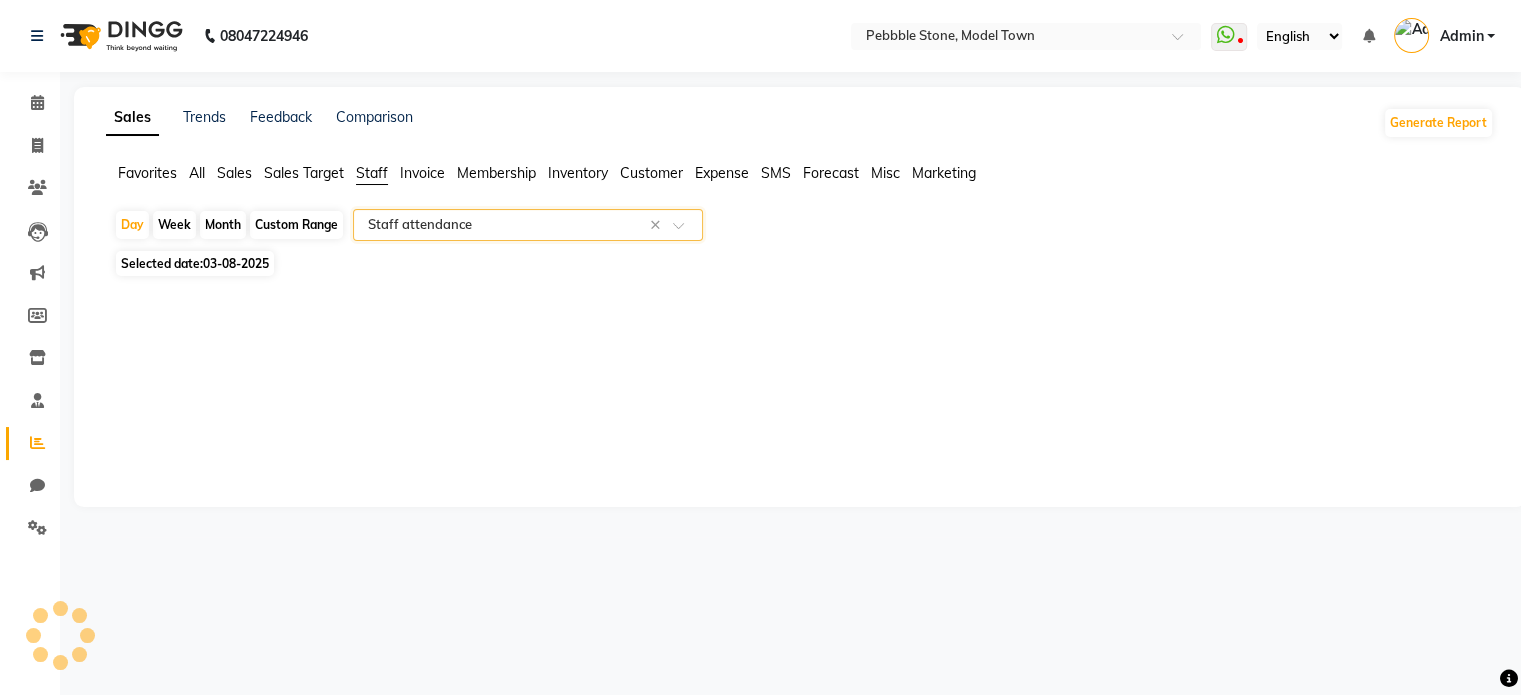 select on "csv" 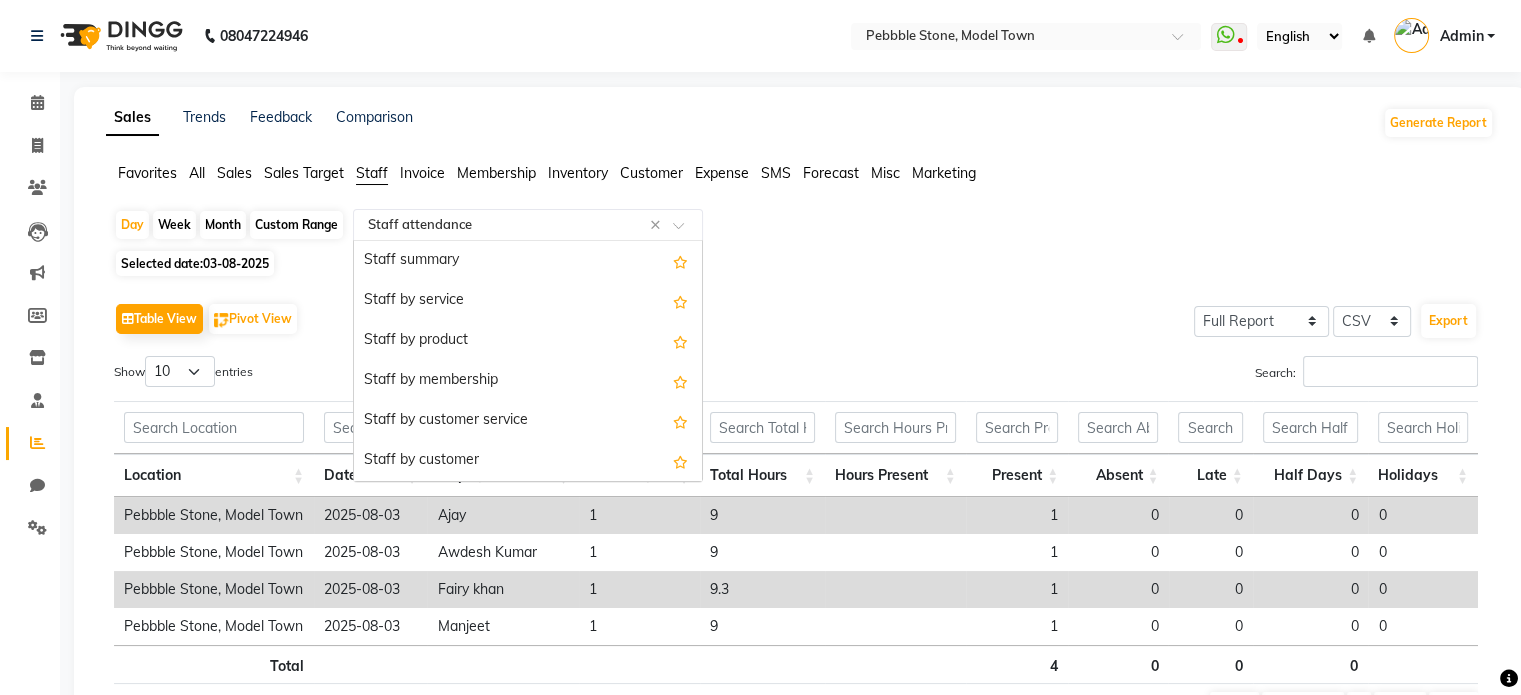 scroll, scrollTop: 240, scrollLeft: 0, axis: vertical 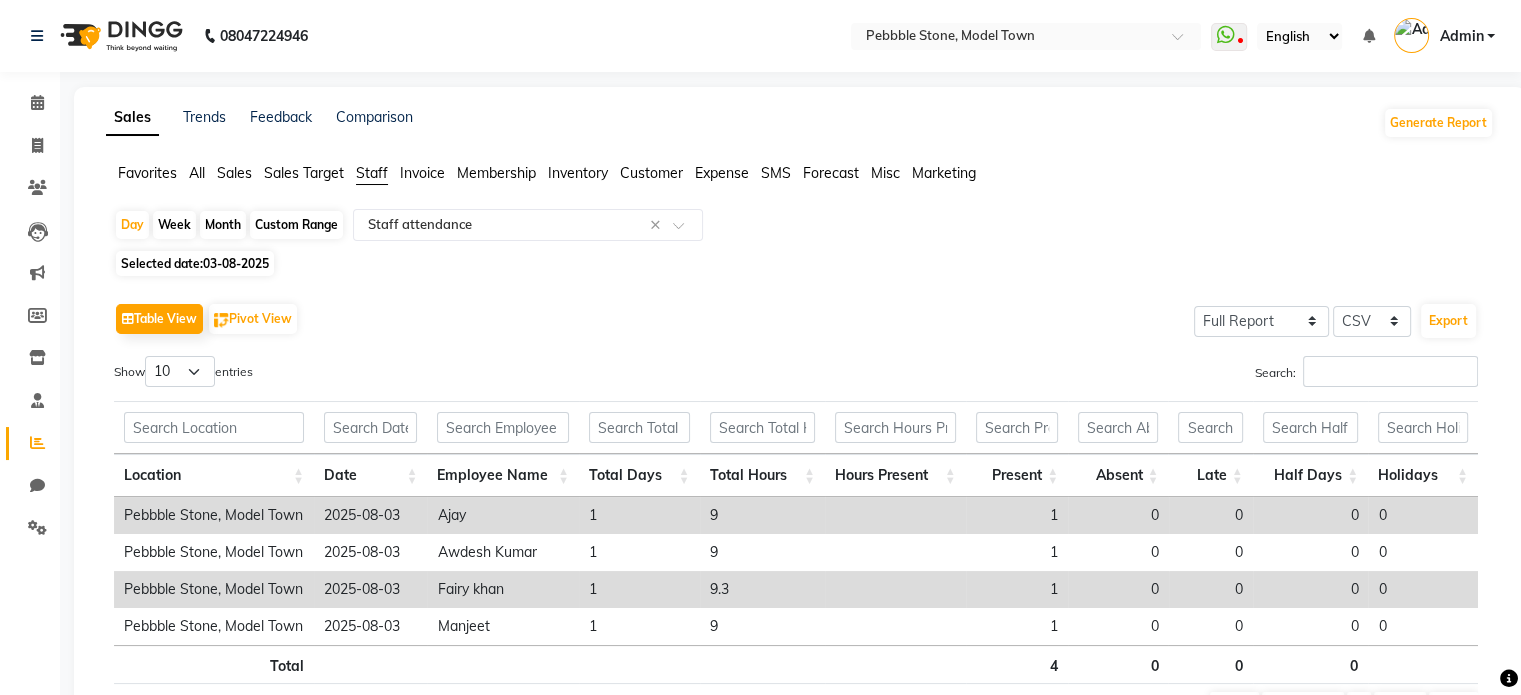click on "03-08-2025" 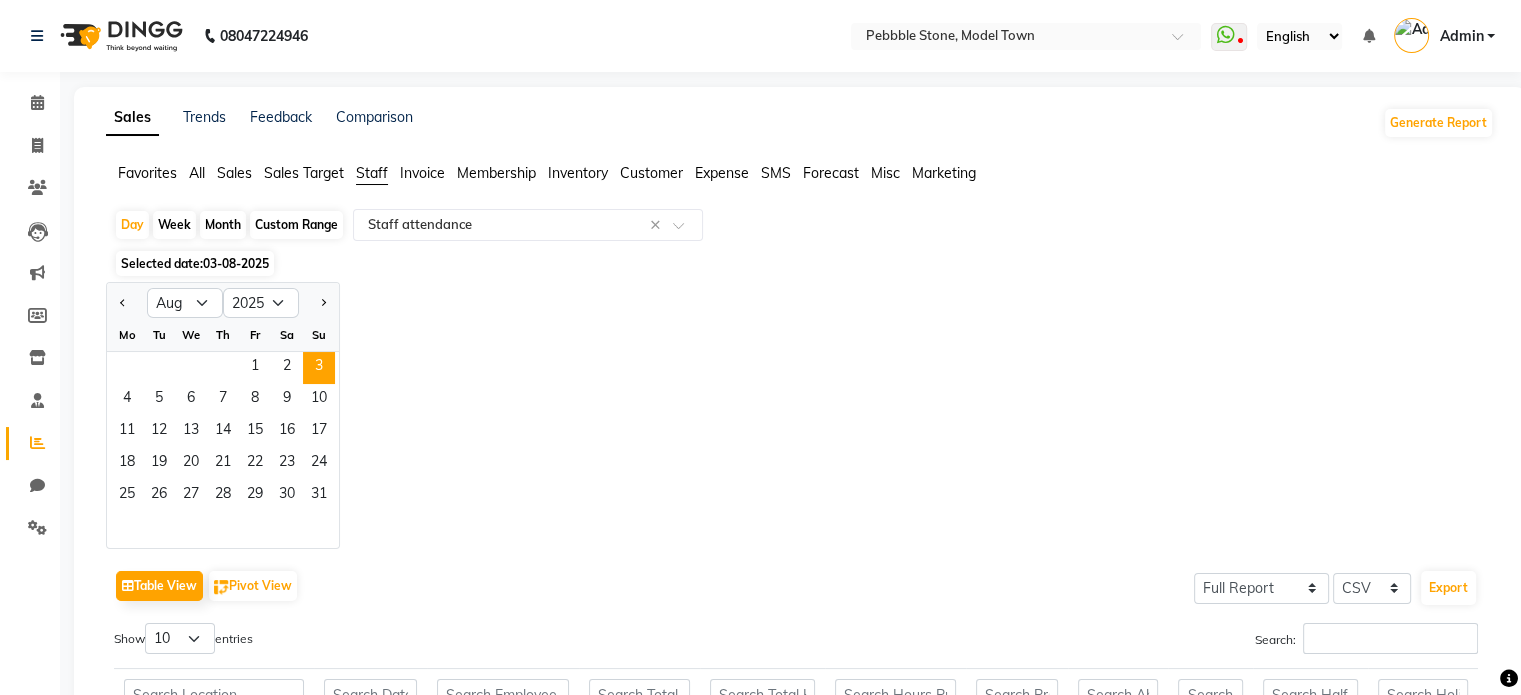 click on "Month" 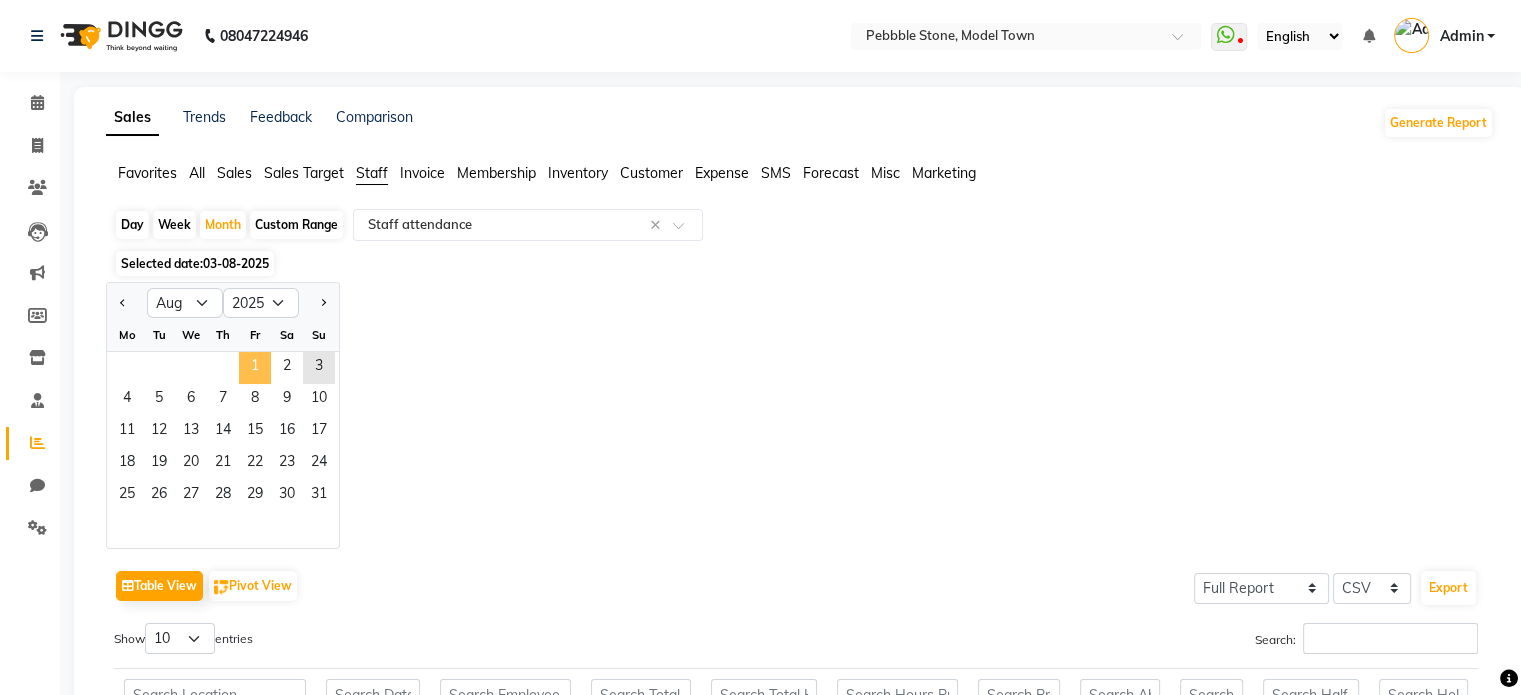 click on "1" 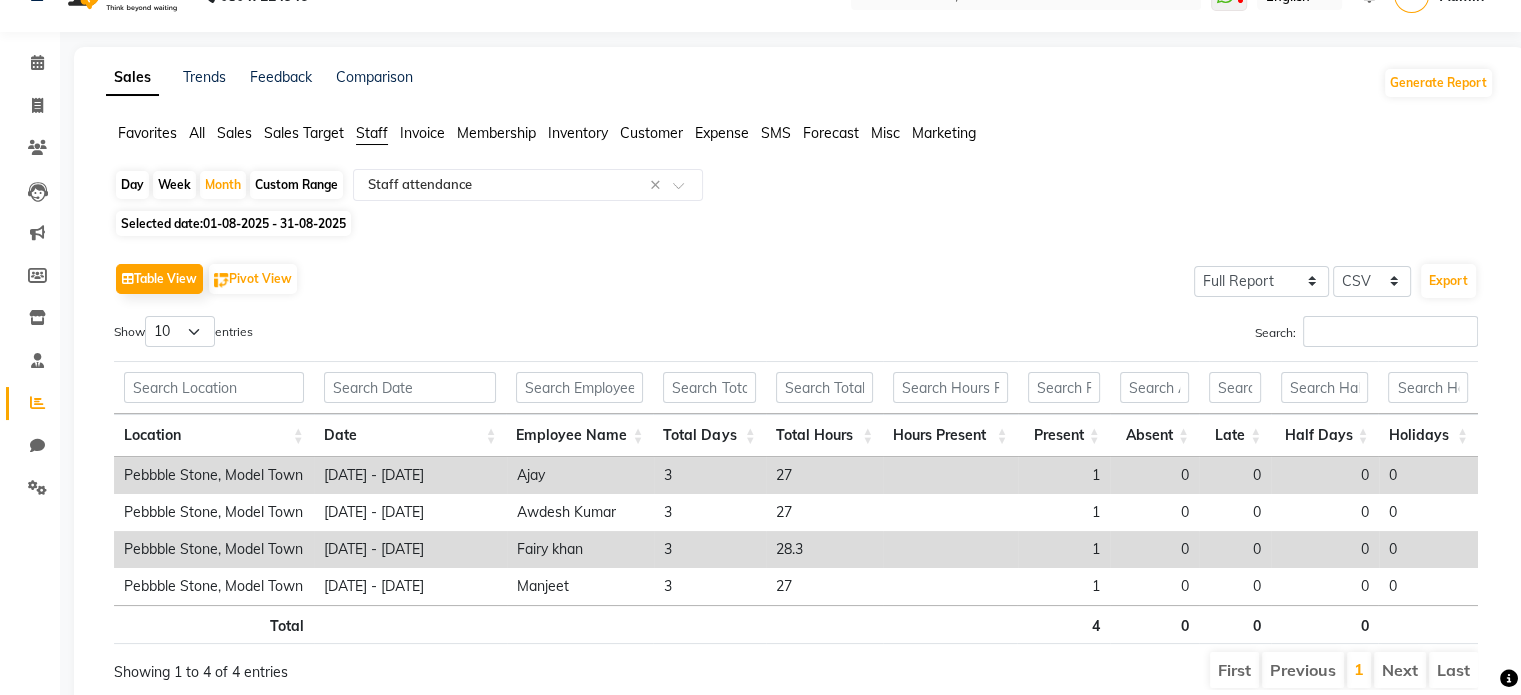 scroll, scrollTop: 114, scrollLeft: 0, axis: vertical 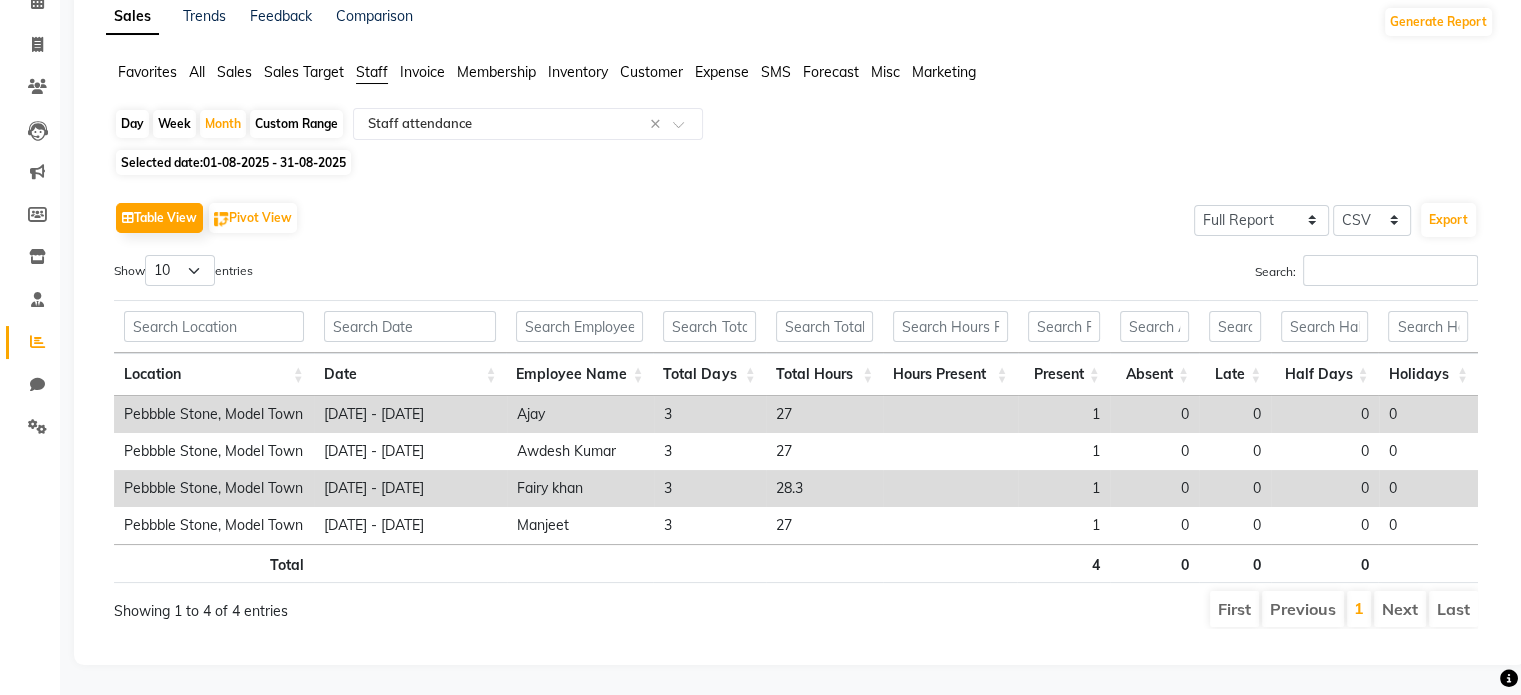 click on "[DATE] - [DATE]" at bounding box center (410, 414) 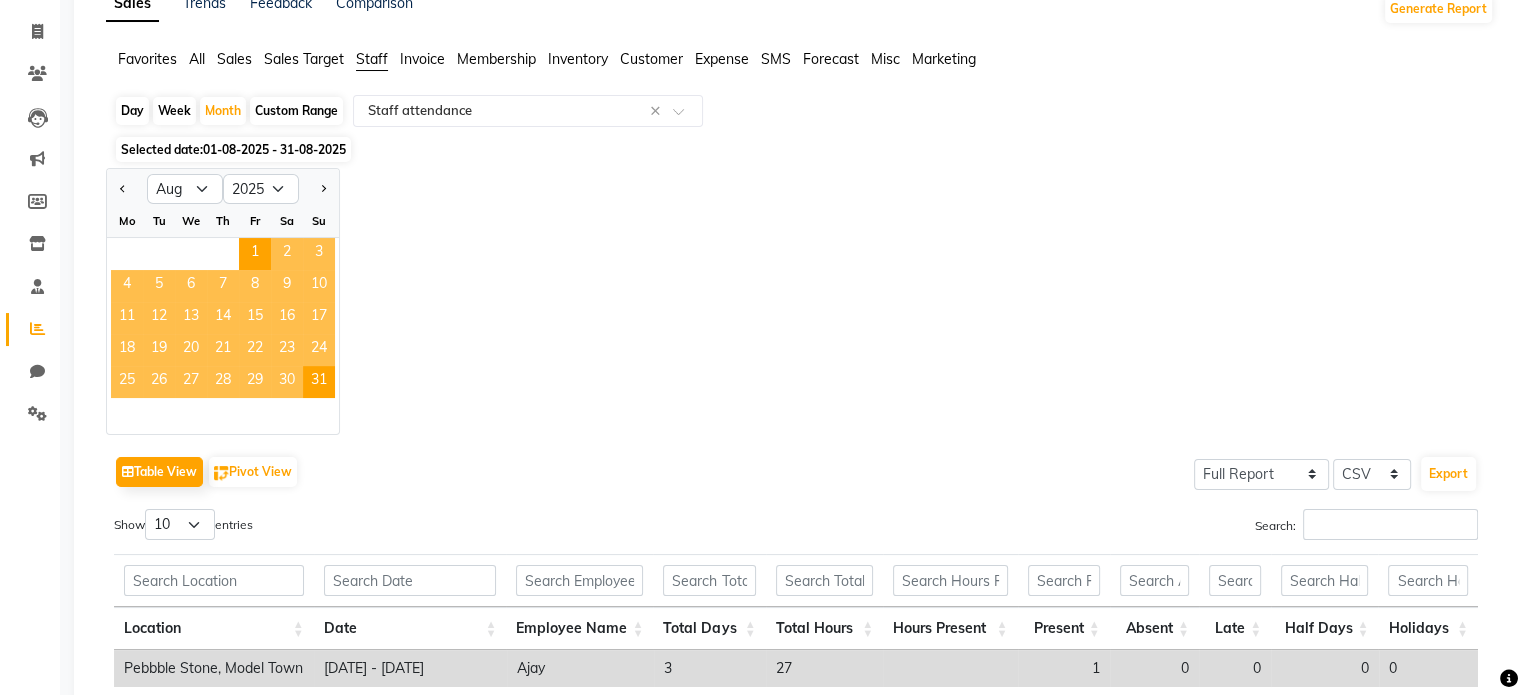 click on "Day" 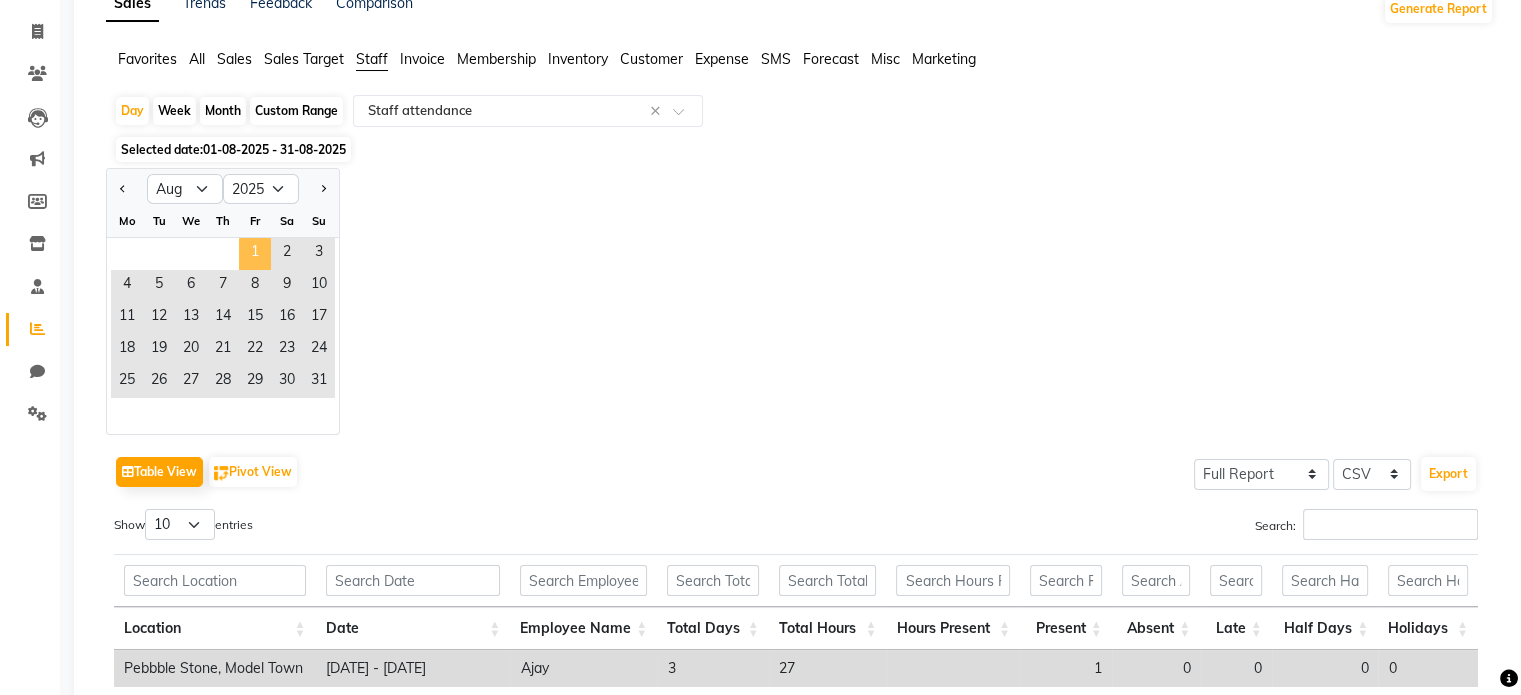 click on "1" 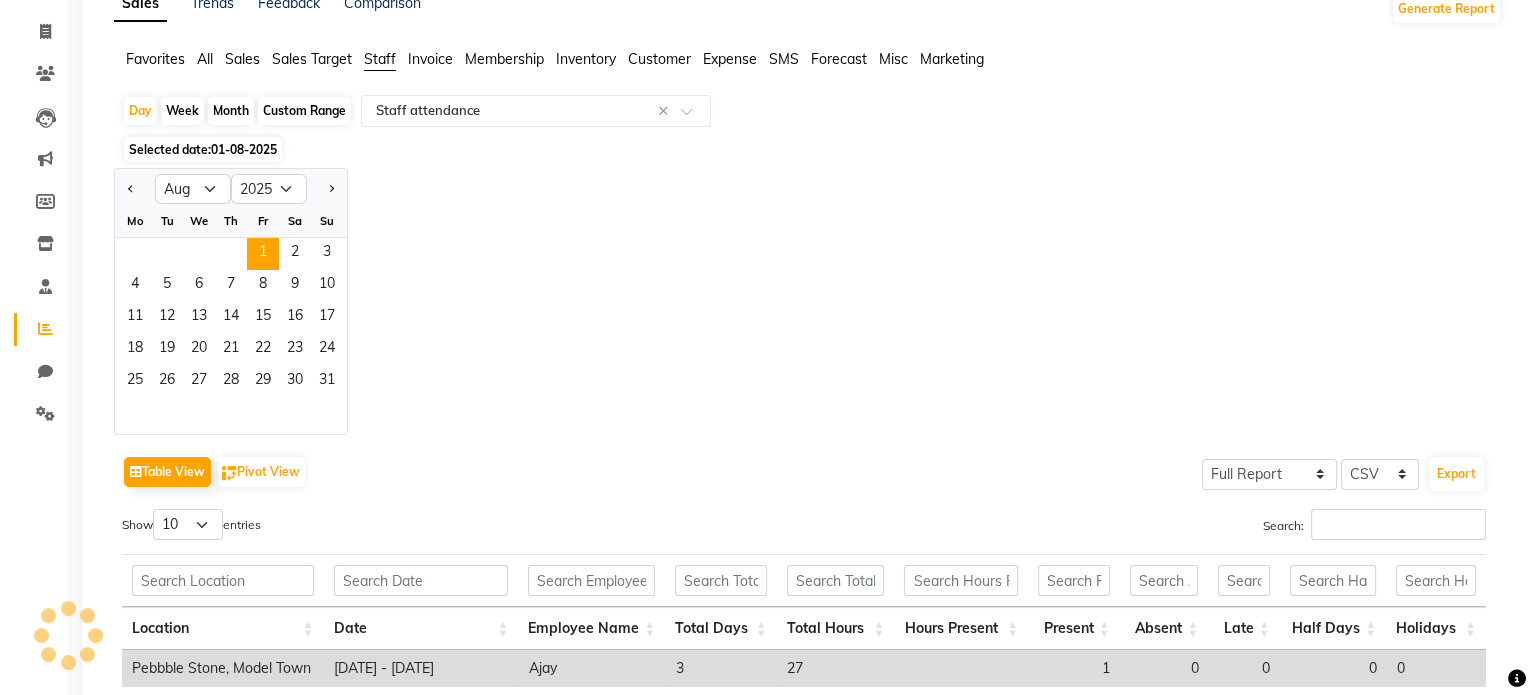 scroll, scrollTop: 0, scrollLeft: 0, axis: both 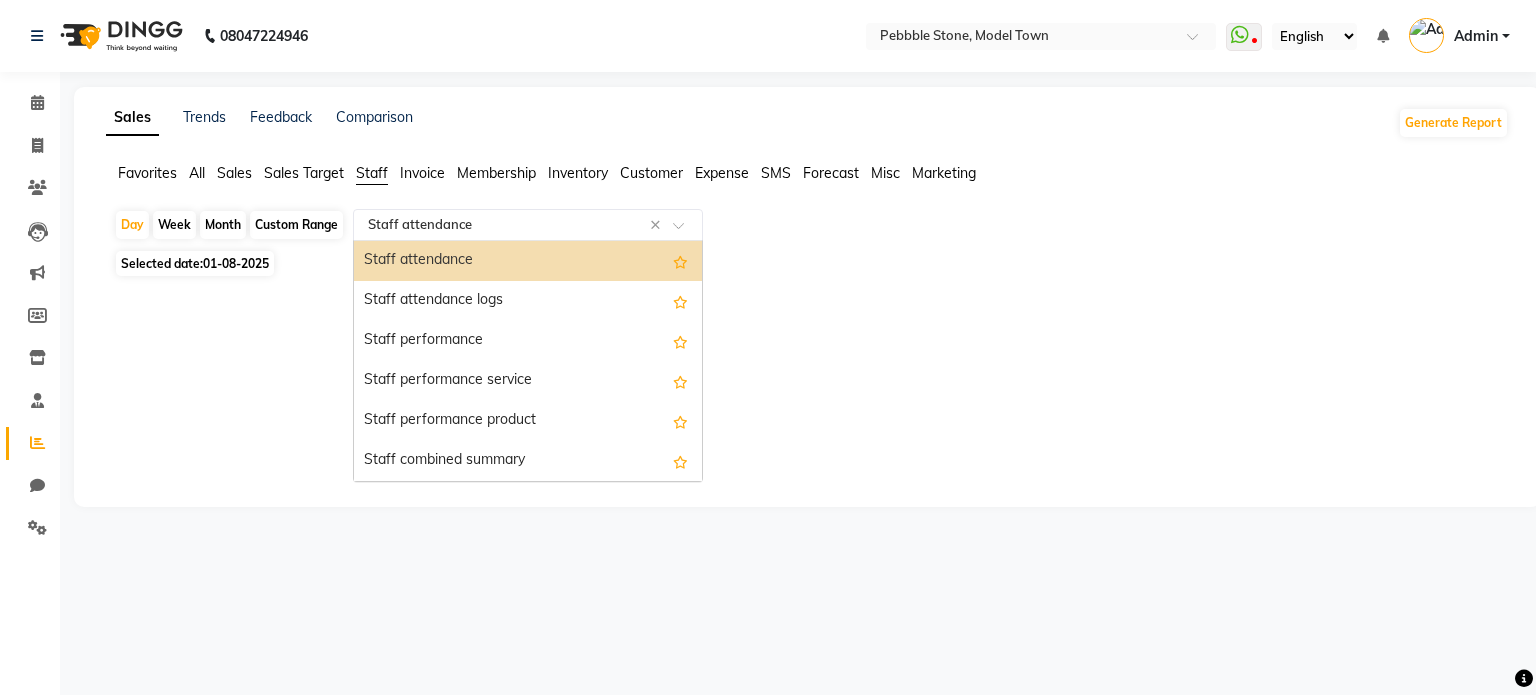 click 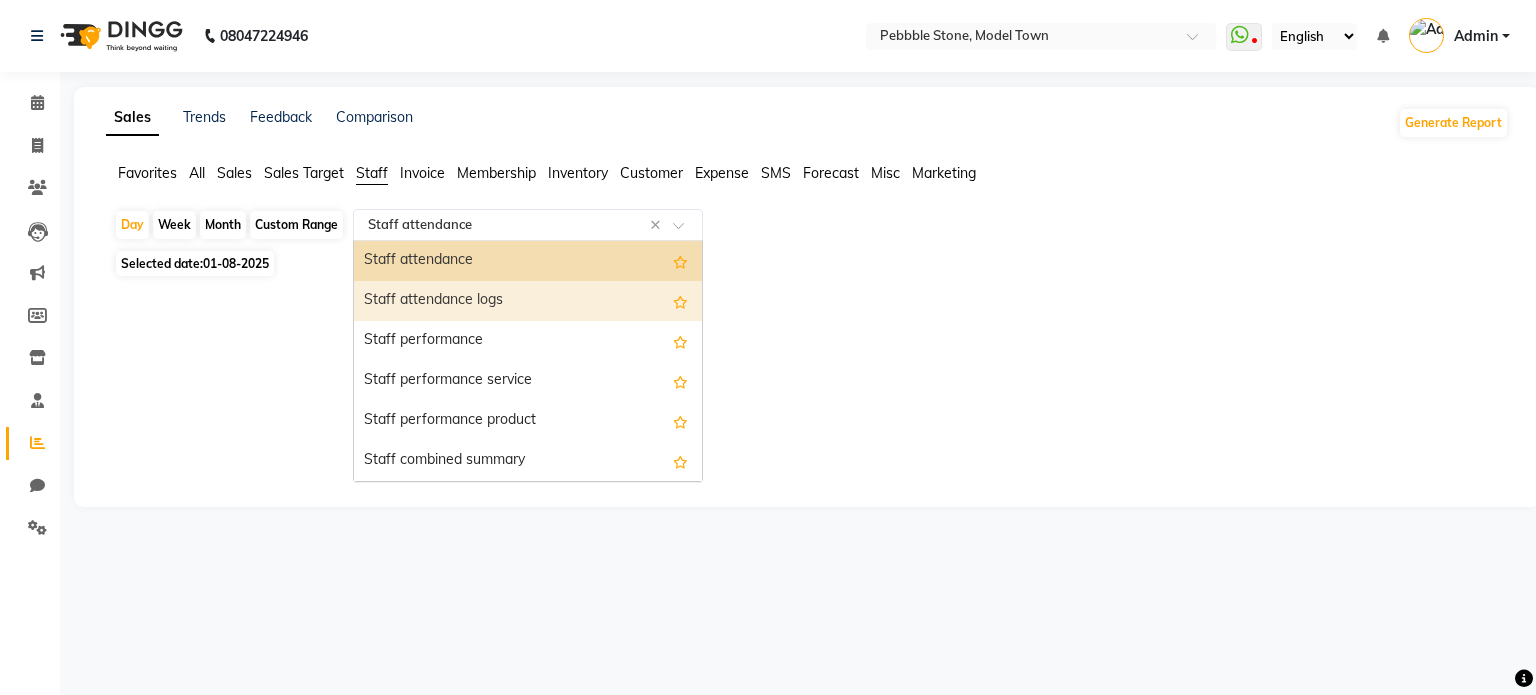click on "Staff attendance logs" at bounding box center [528, 301] 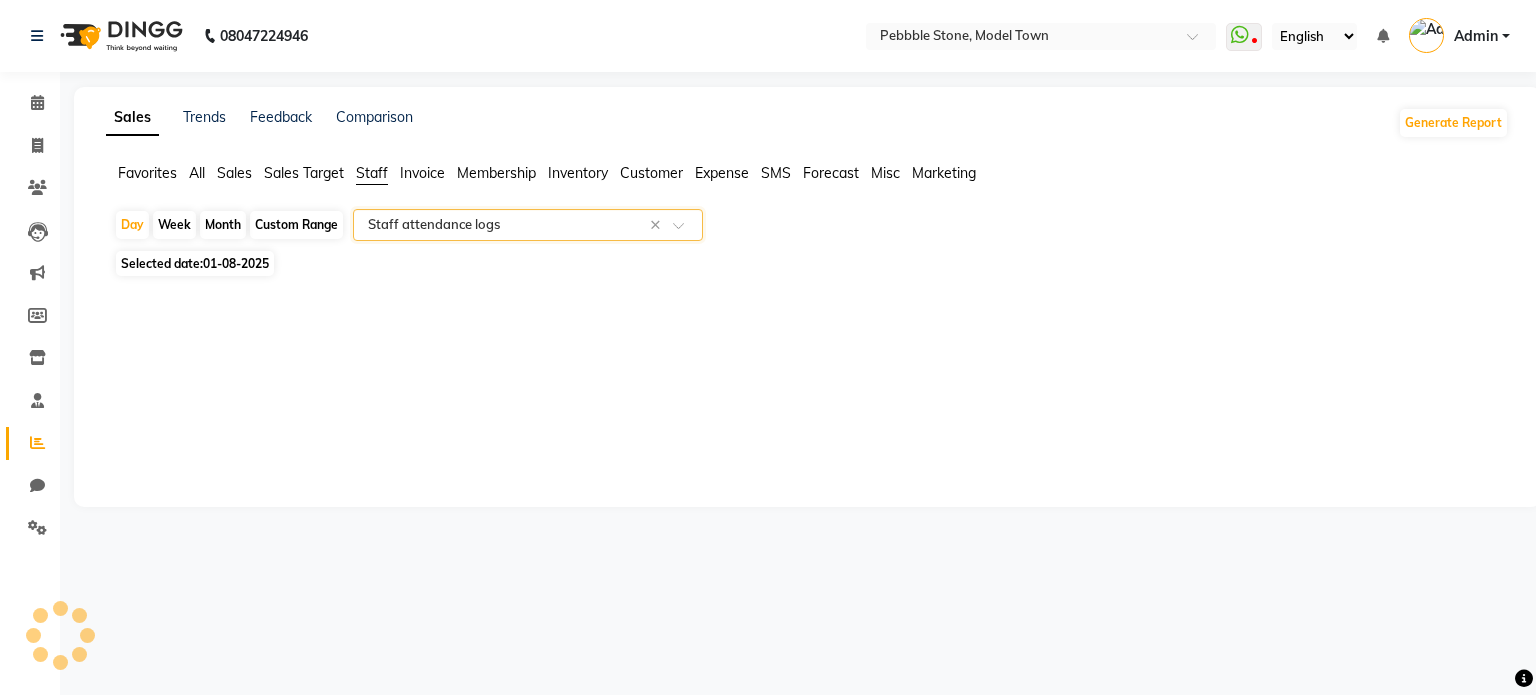 select on "full_report" 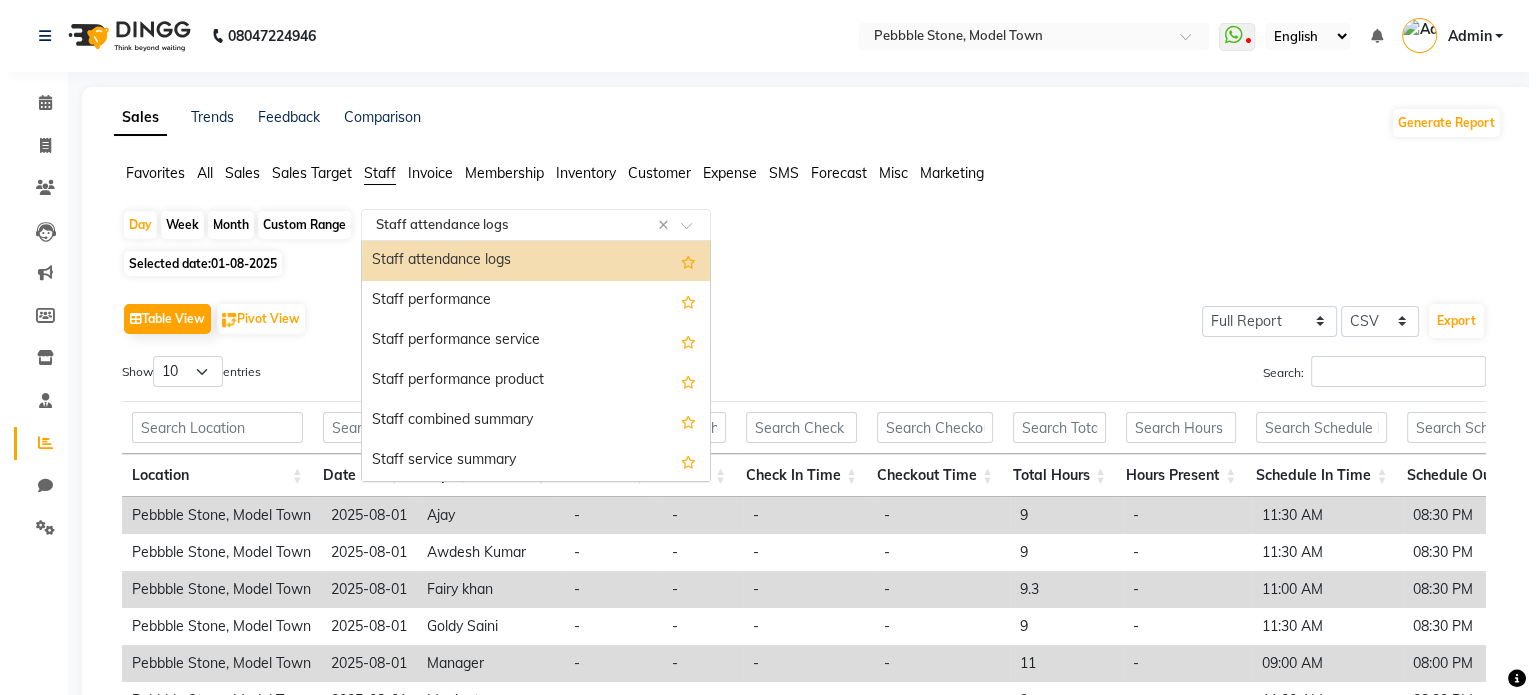scroll, scrollTop: 240, scrollLeft: 0, axis: vertical 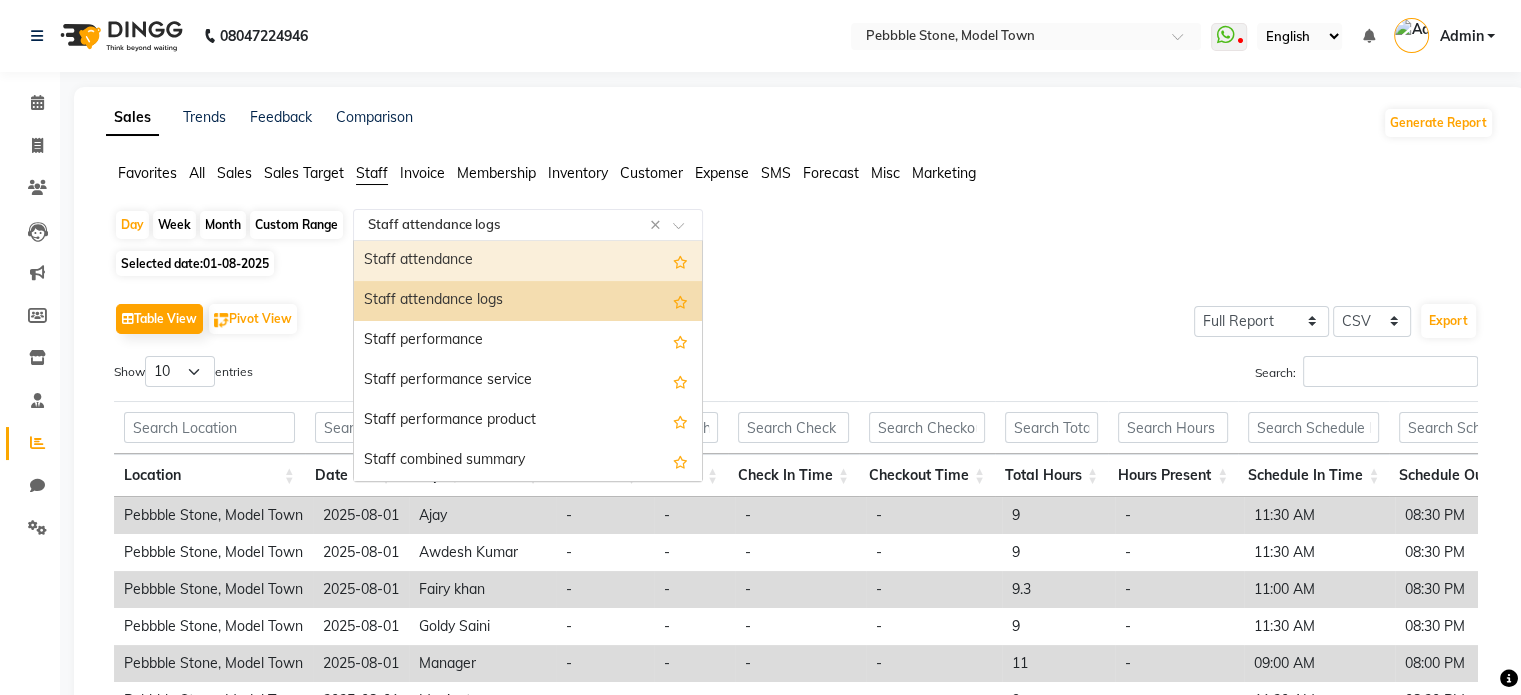 click on "Staff attendance" at bounding box center [528, 261] 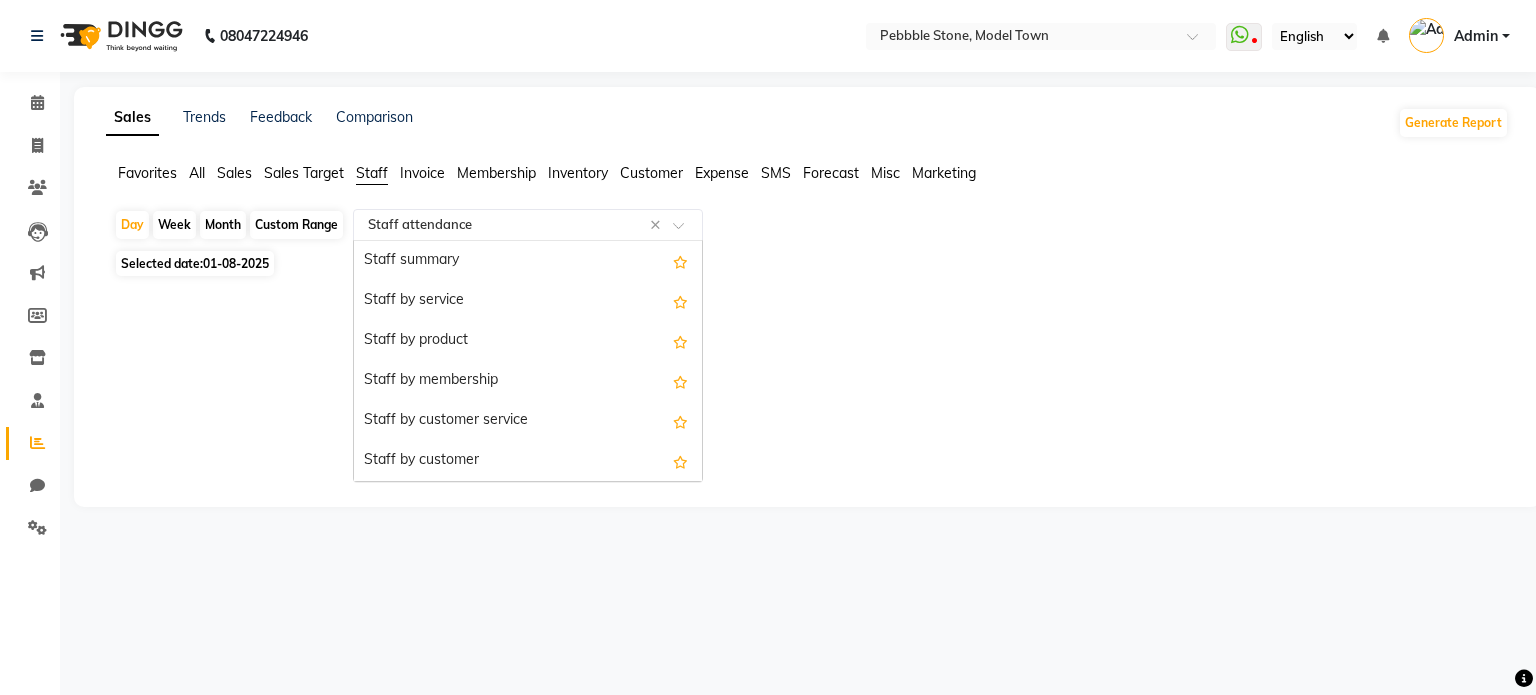 scroll, scrollTop: 240, scrollLeft: 0, axis: vertical 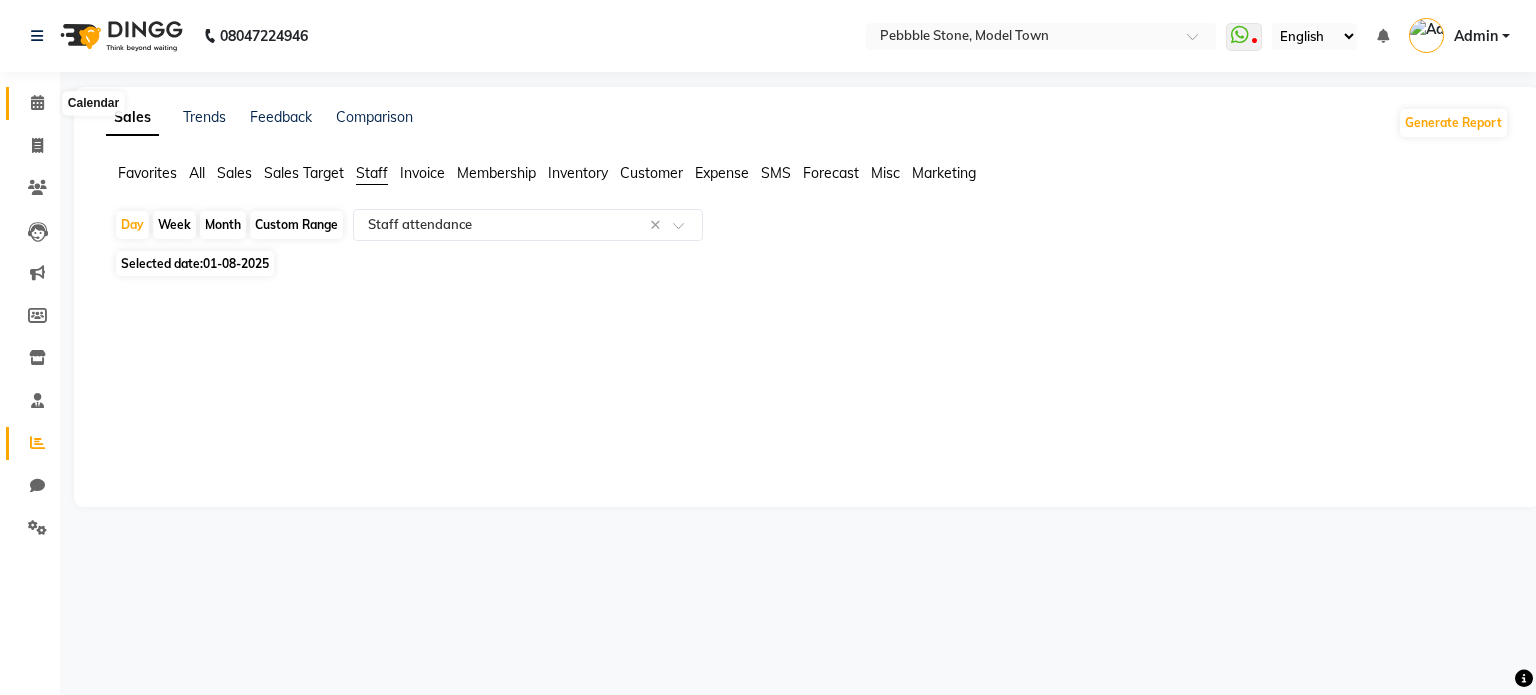 click 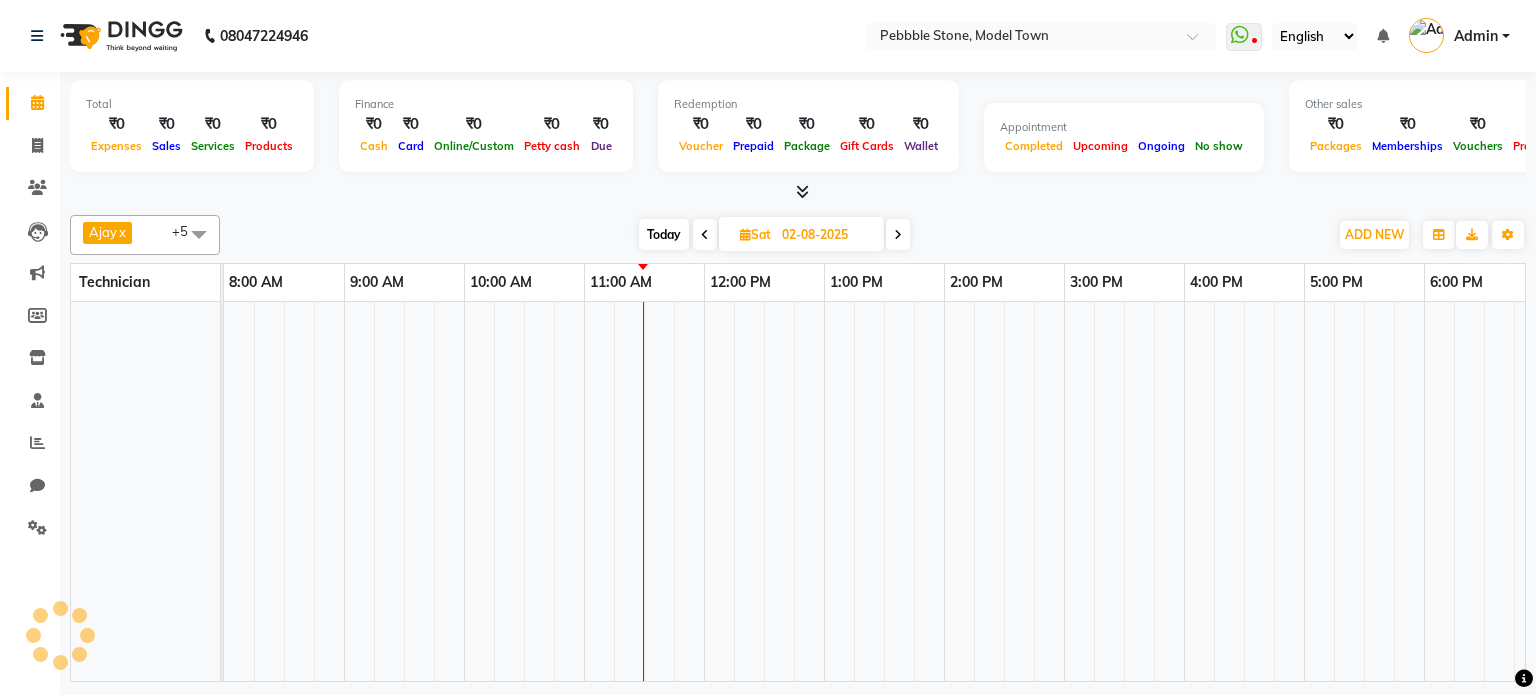 scroll, scrollTop: 0, scrollLeft: 0, axis: both 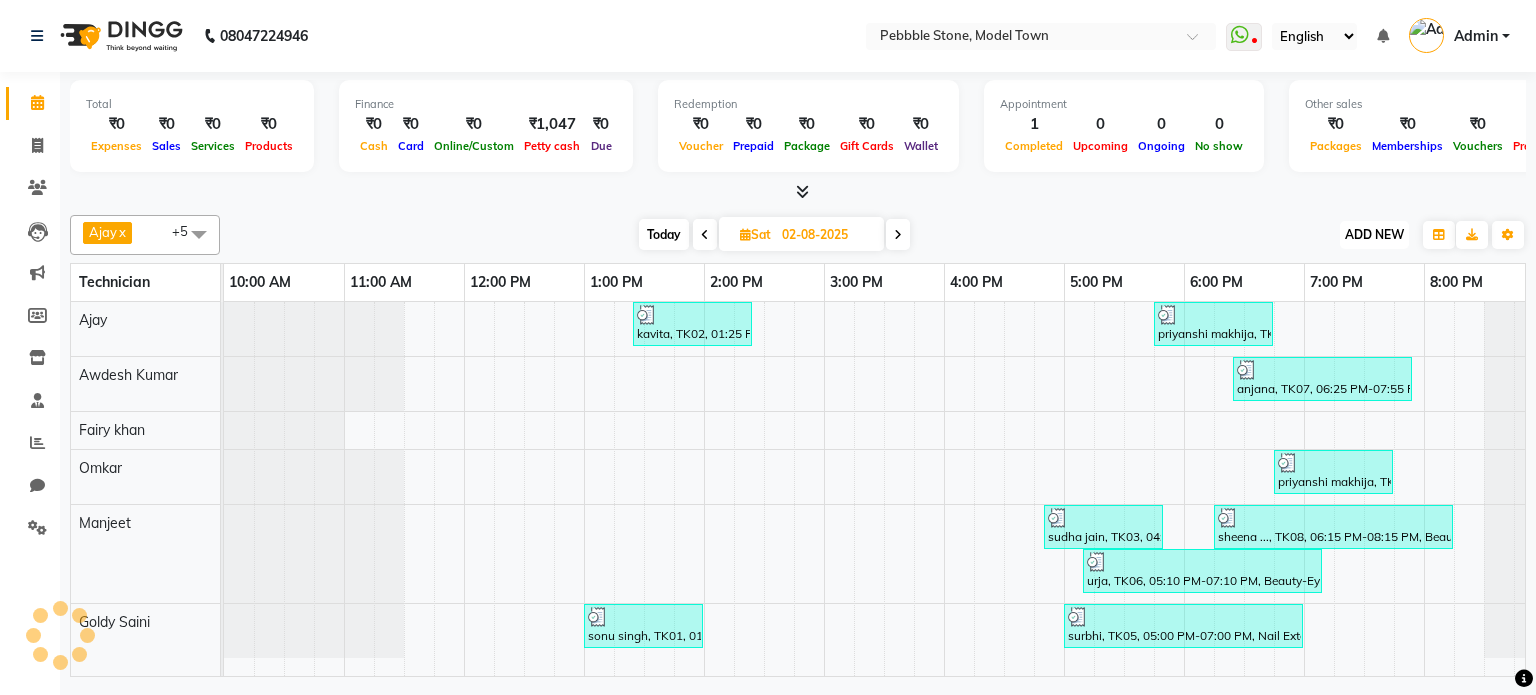 click on "ADD NEW" at bounding box center [1374, 234] 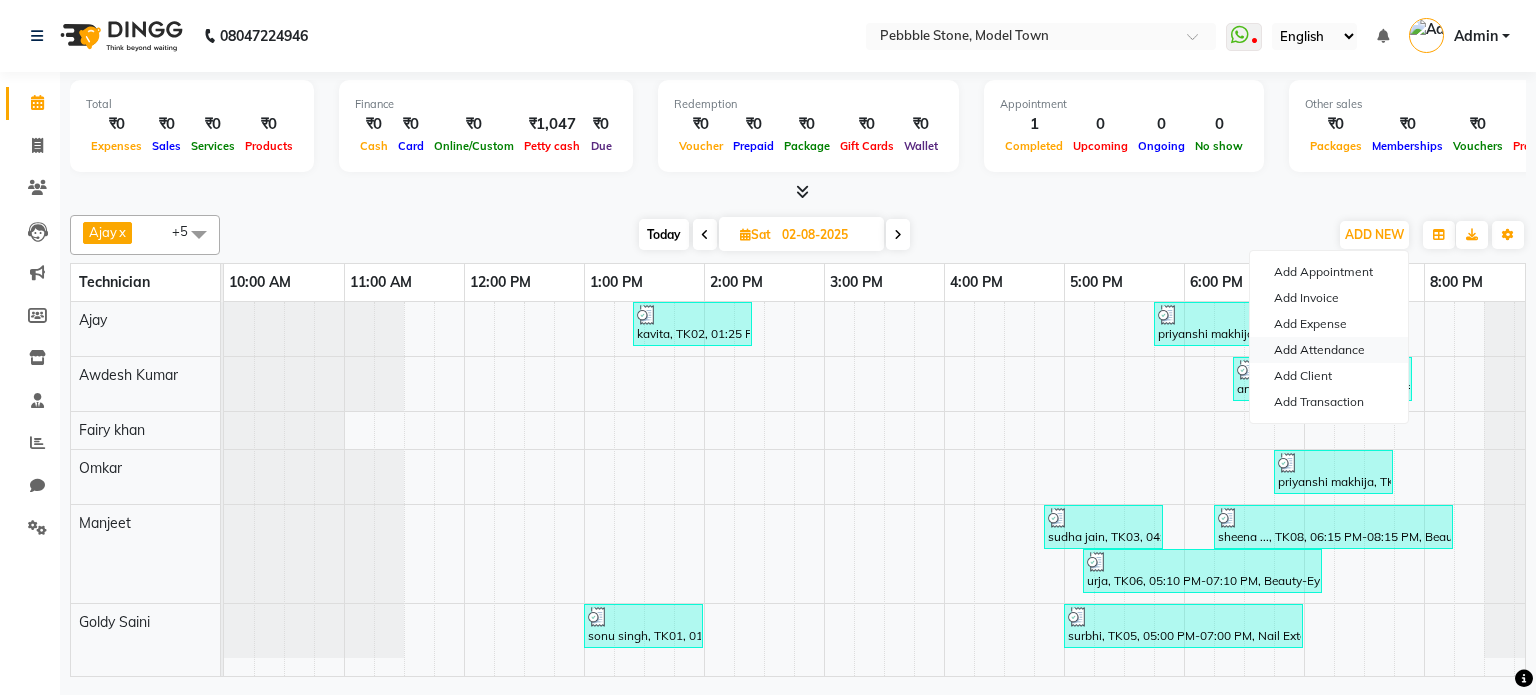click on "Add Attendance" at bounding box center [1329, 350] 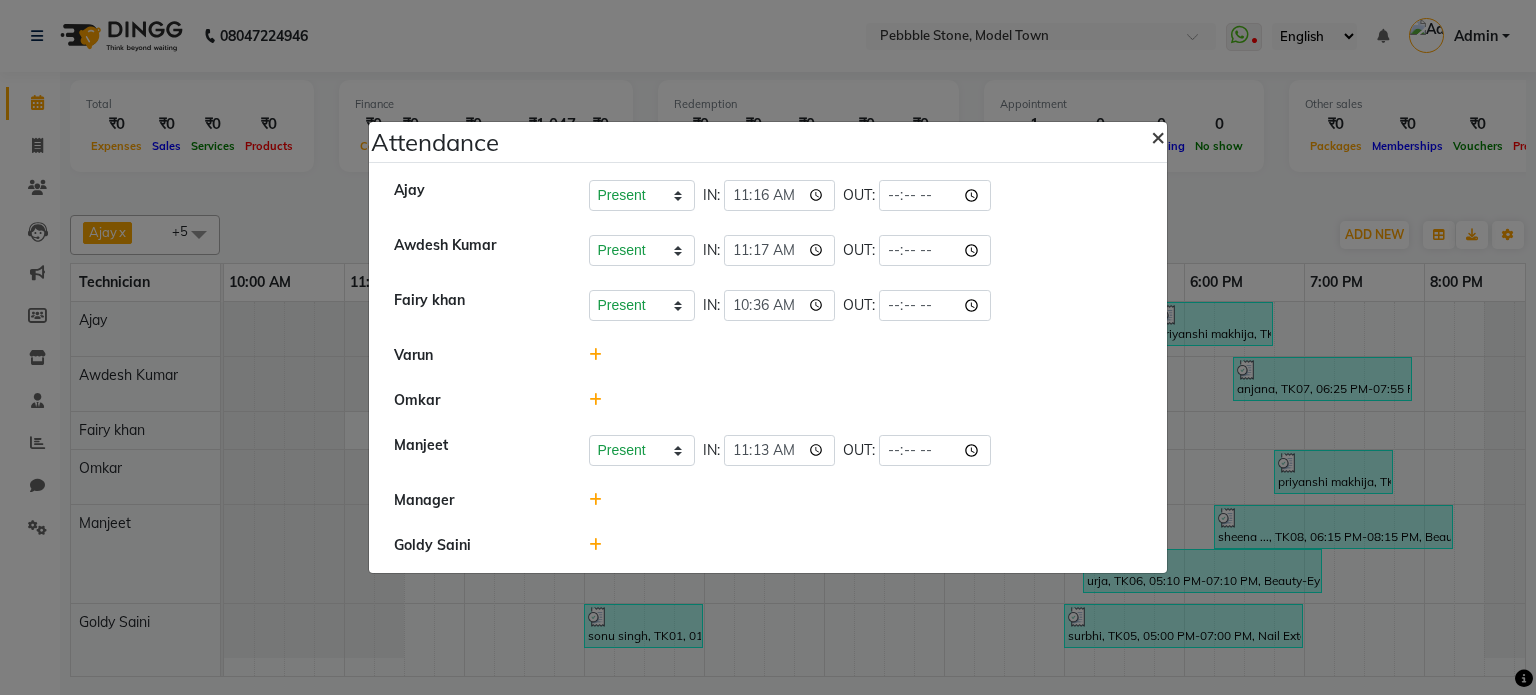 click on "×" 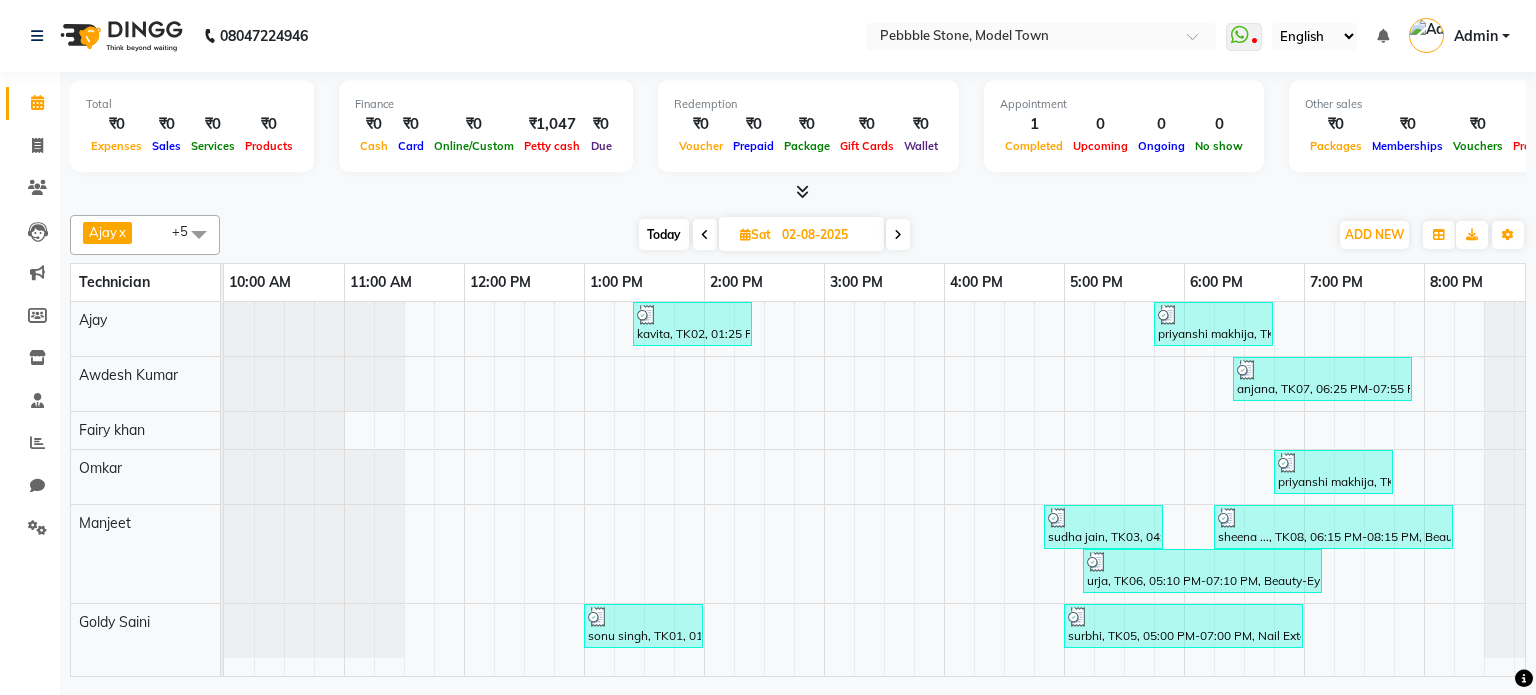 click at bounding box center [898, 235] 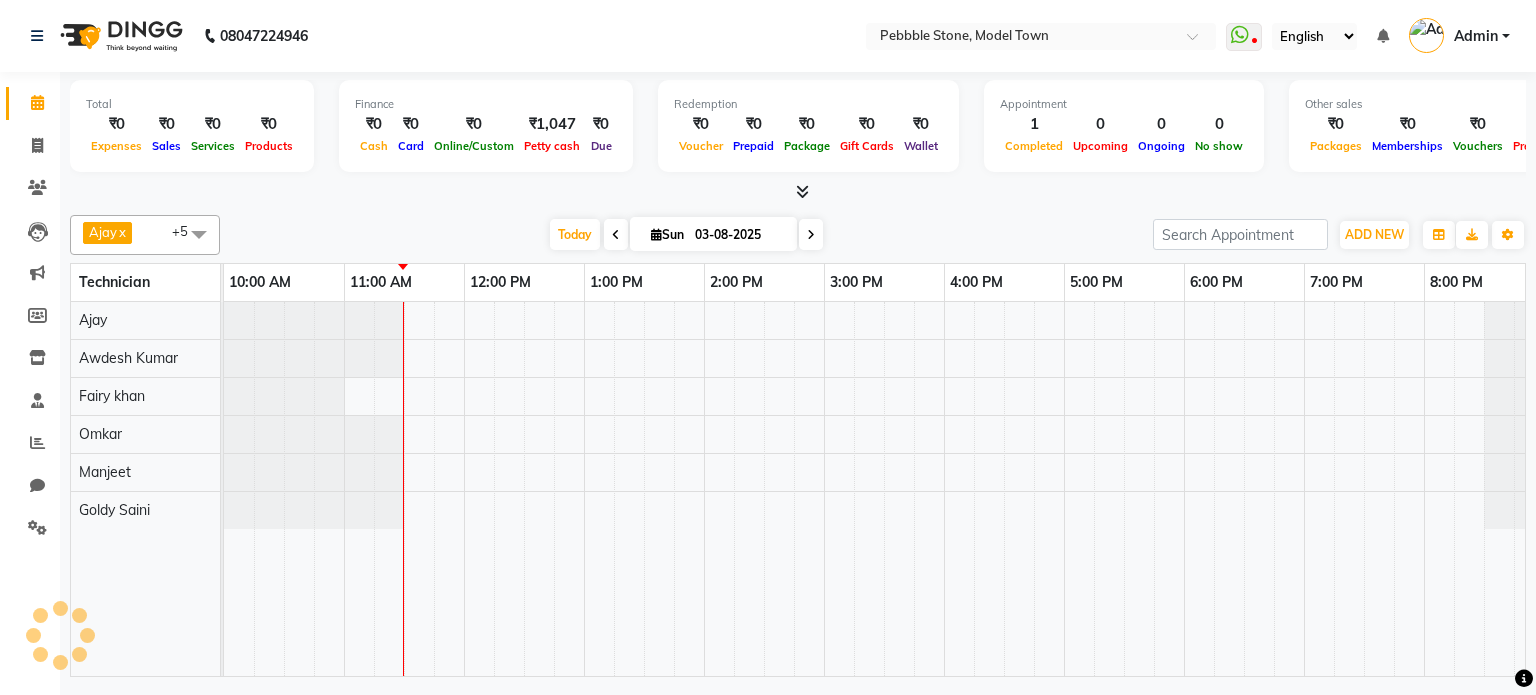 scroll, scrollTop: 0, scrollLeft: 18, axis: horizontal 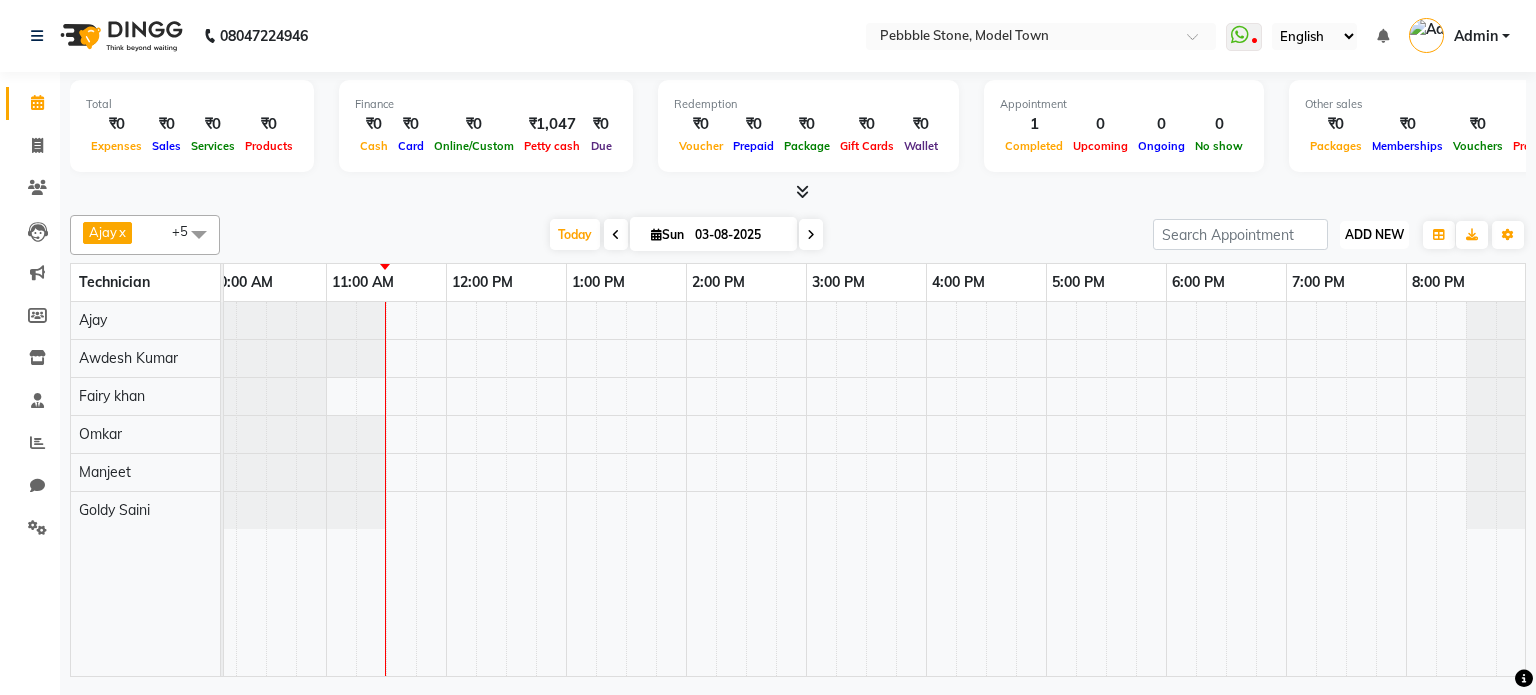 click on "ADD NEW Toggle Dropdown" at bounding box center (1374, 235) 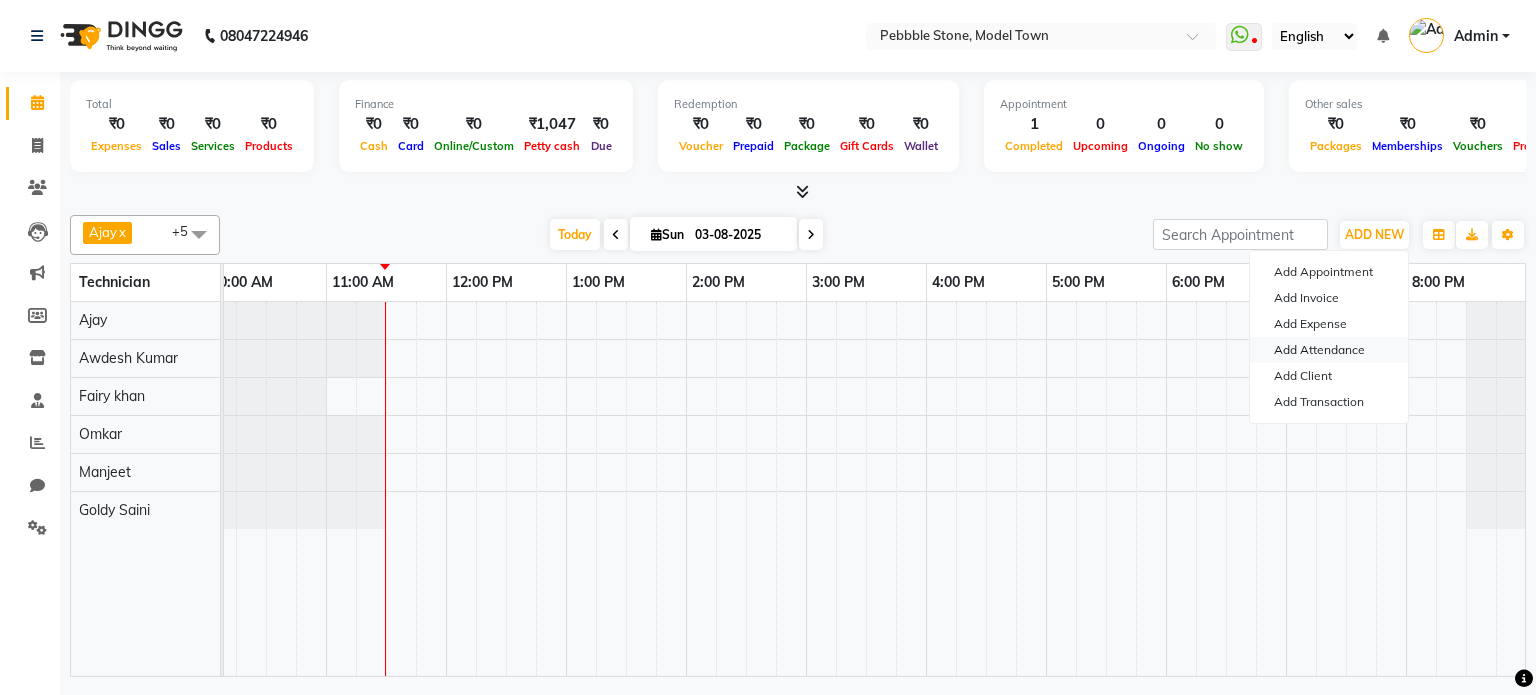 click on "Add Attendance" at bounding box center [1329, 350] 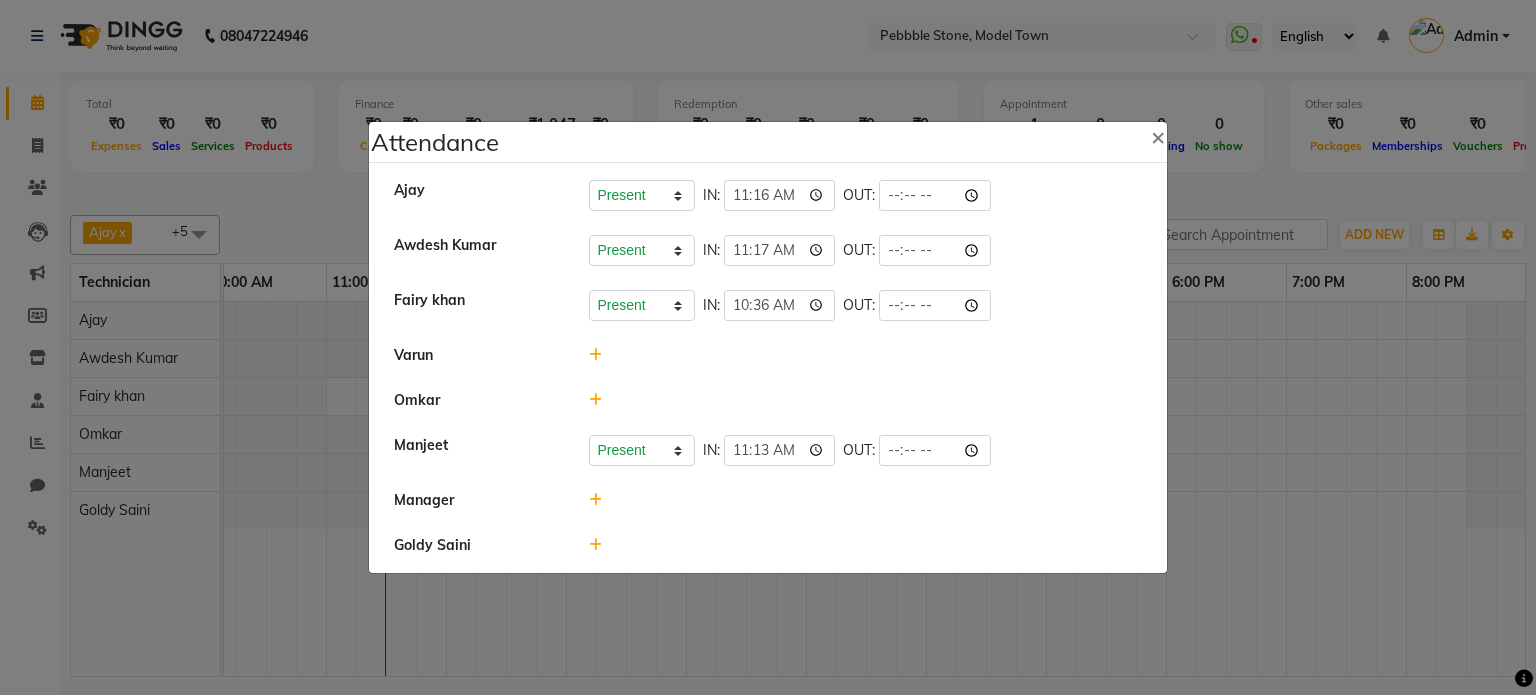 click 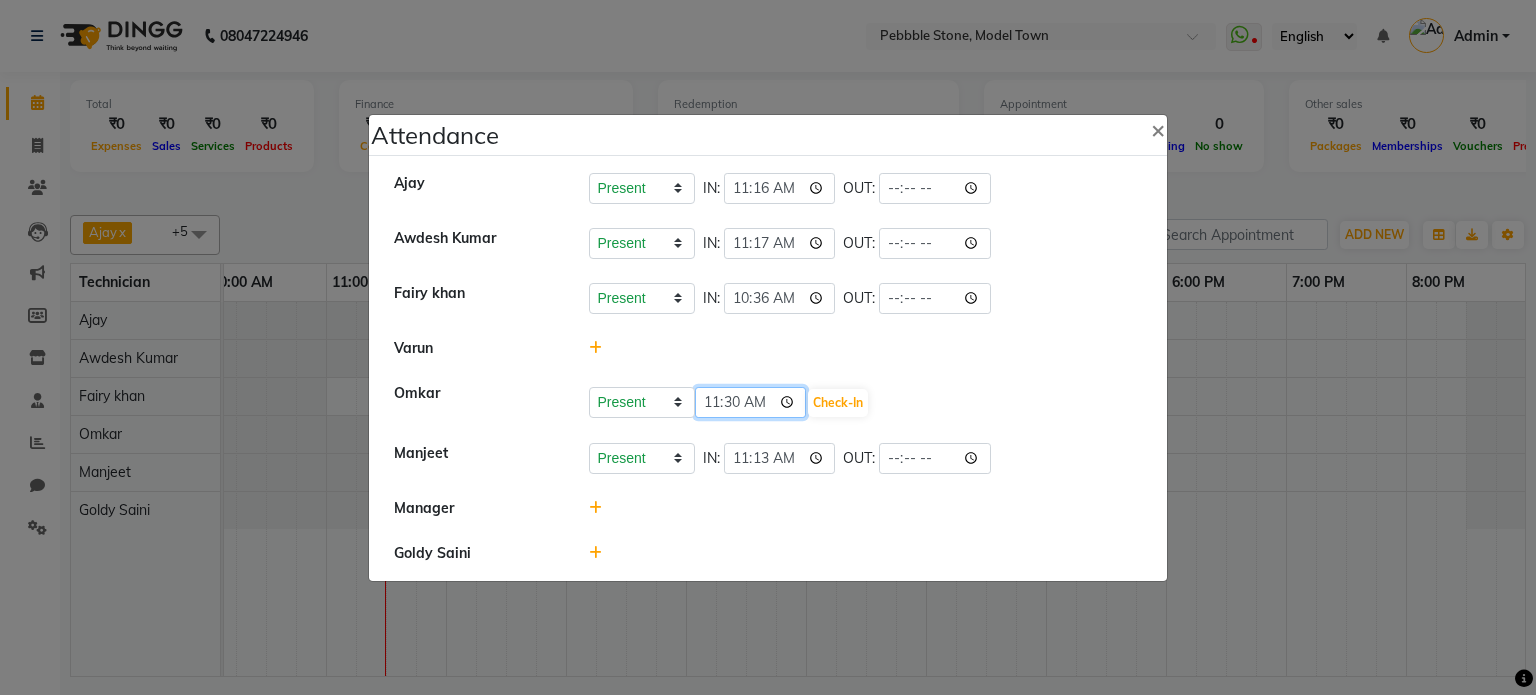 click on "11:30" 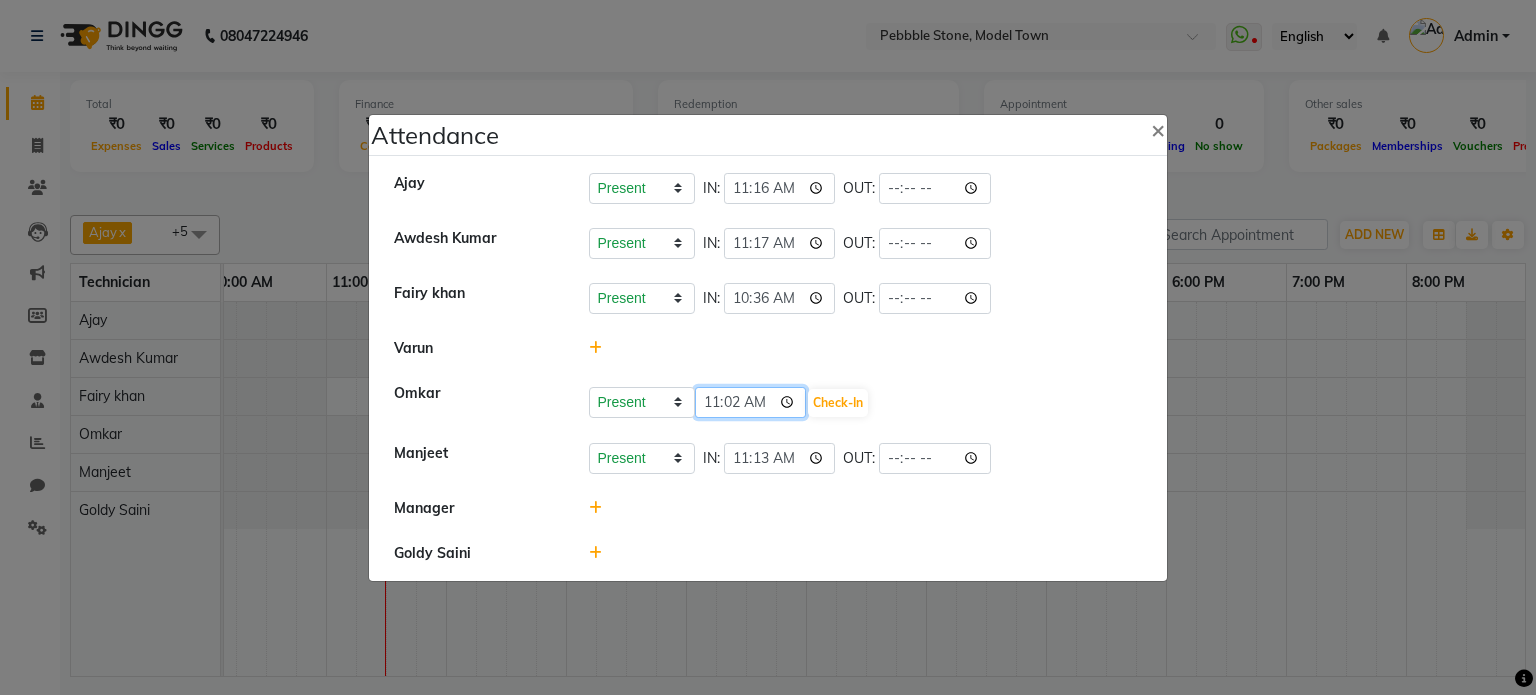type on "11:26" 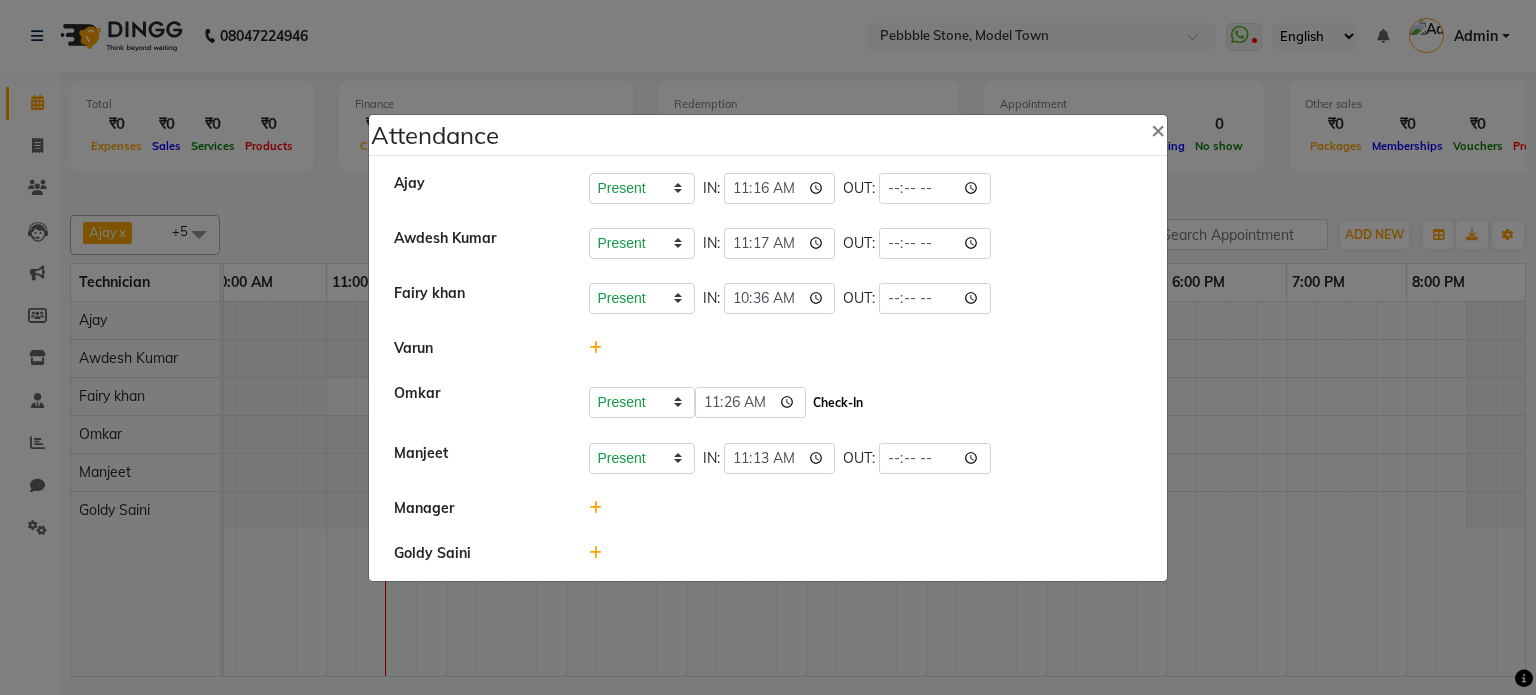 click on "Check-In" 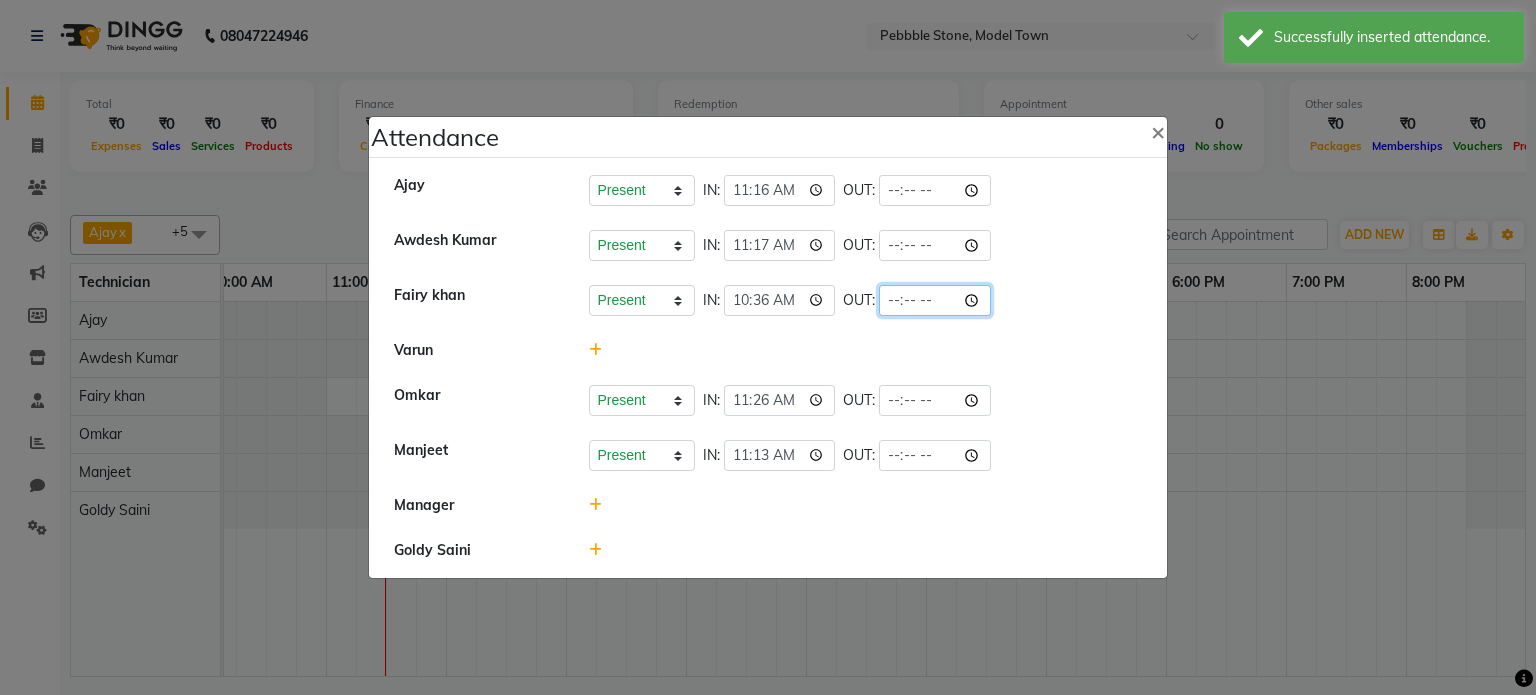 click 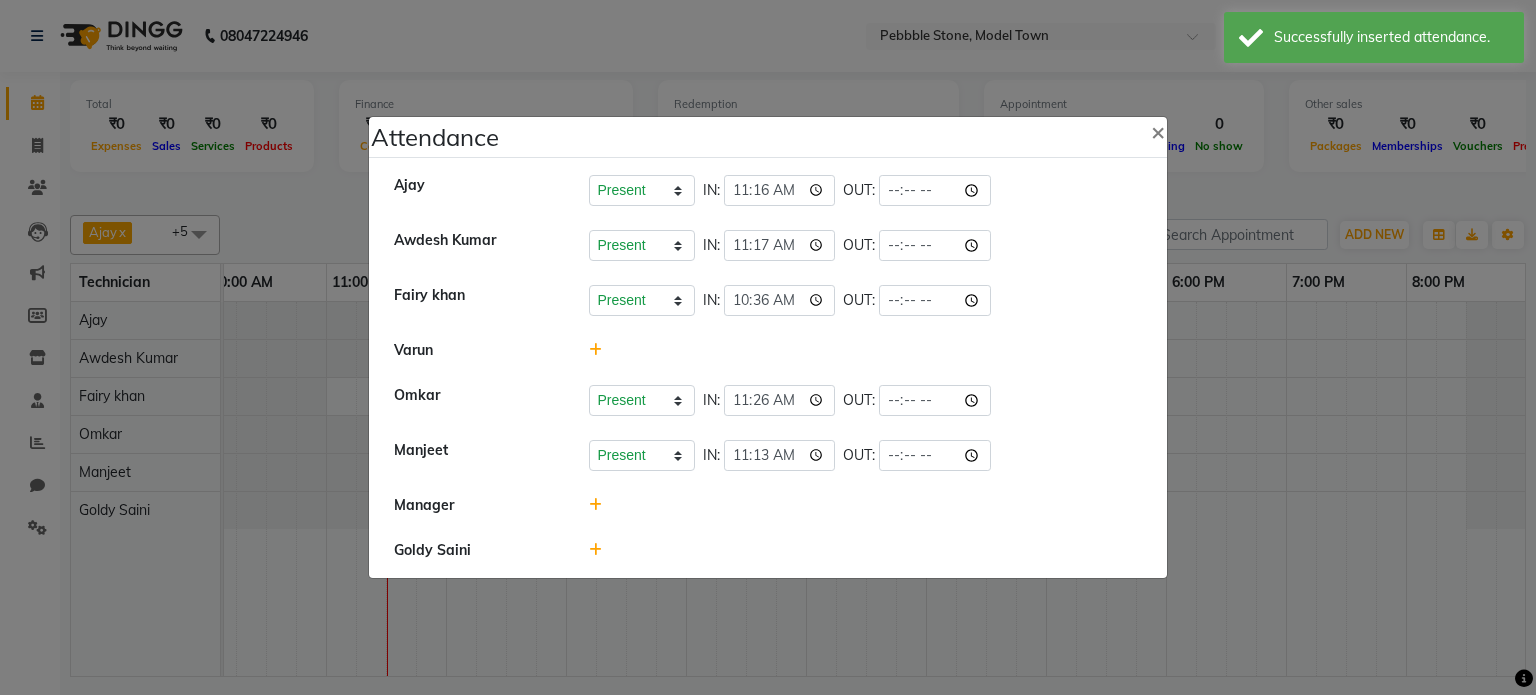 click on "Varun" 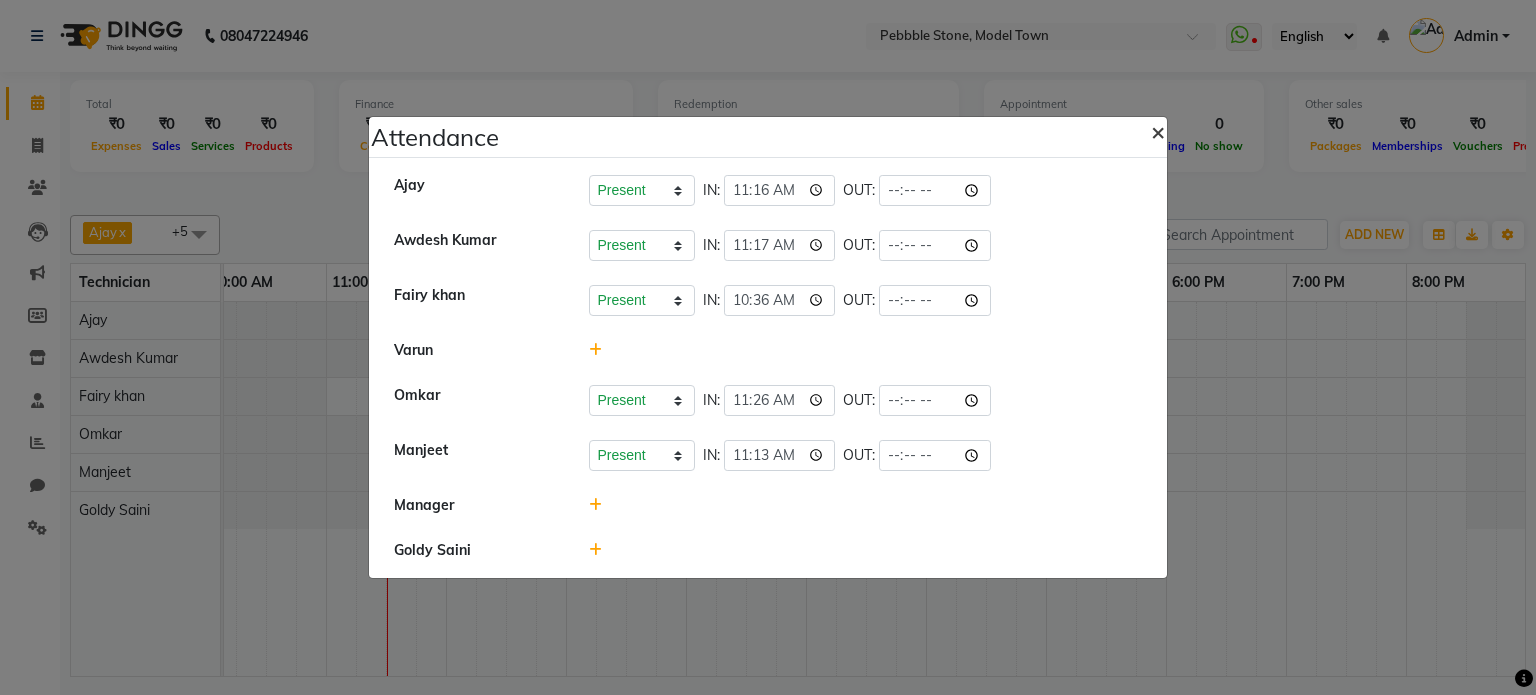 click on "×" 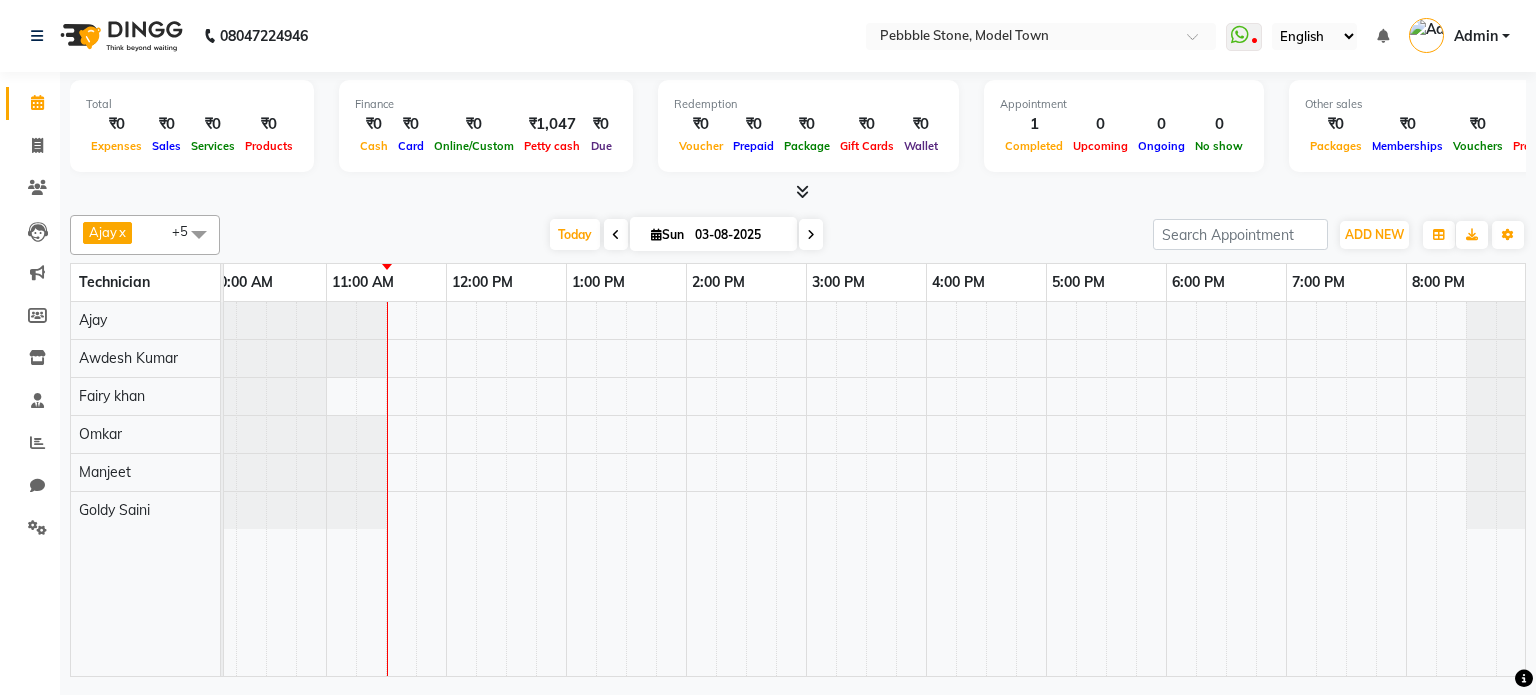 click on "Admin" at bounding box center (1476, 36) 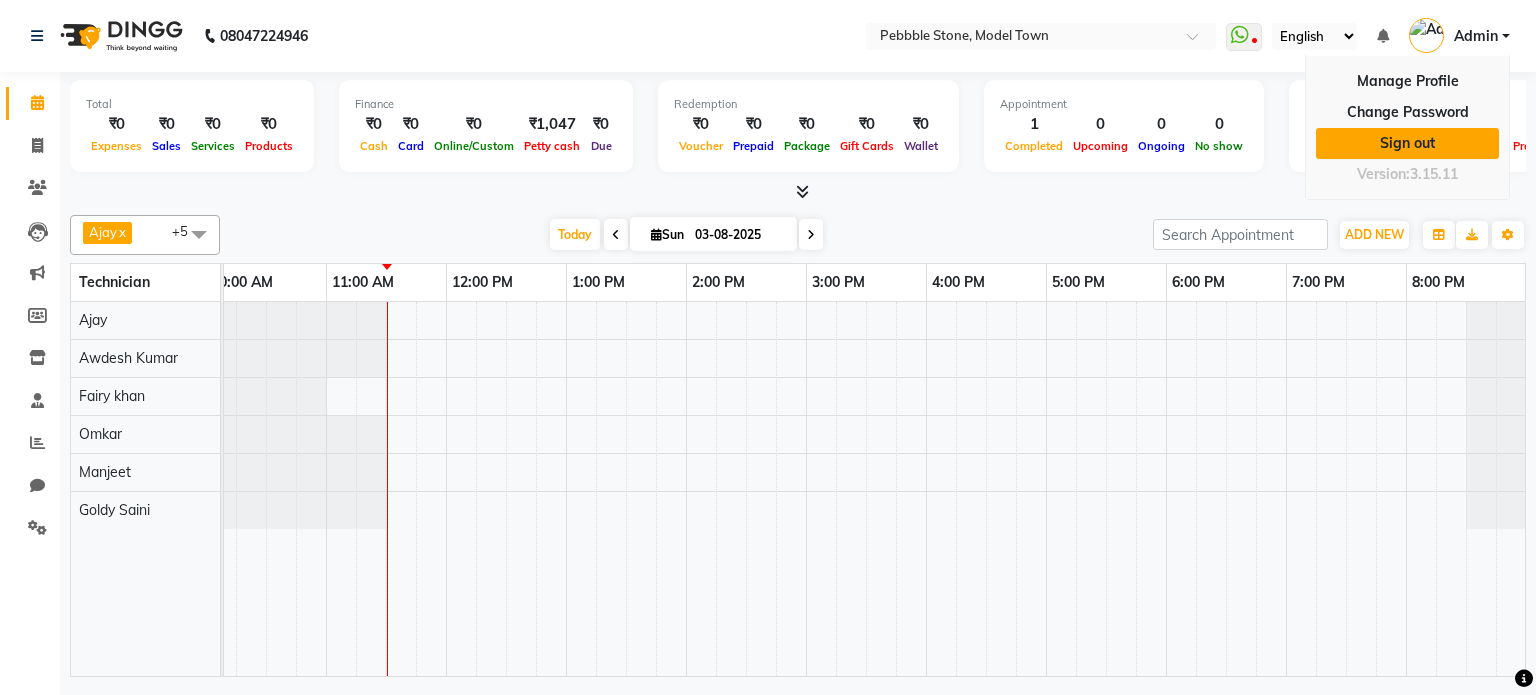 click on "Sign out" at bounding box center (1407, 143) 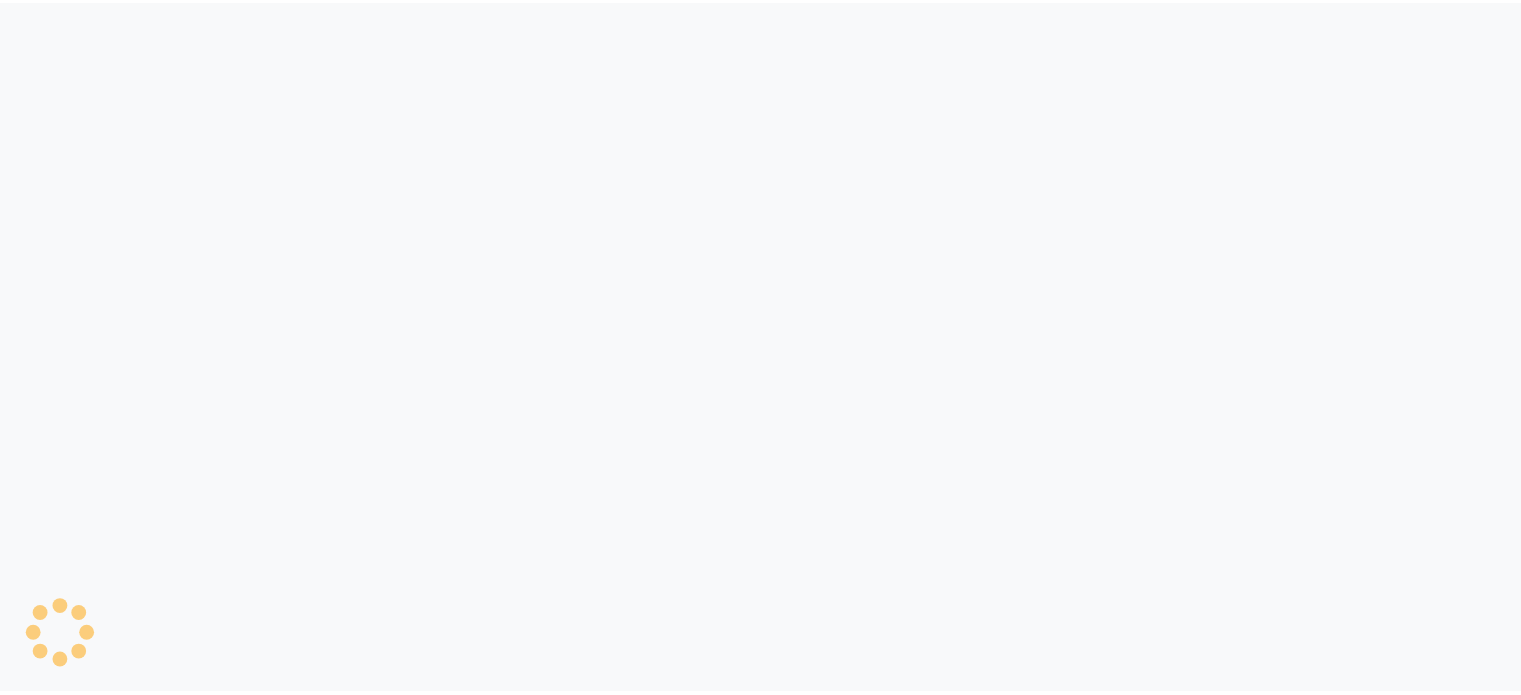 scroll, scrollTop: 0, scrollLeft: 0, axis: both 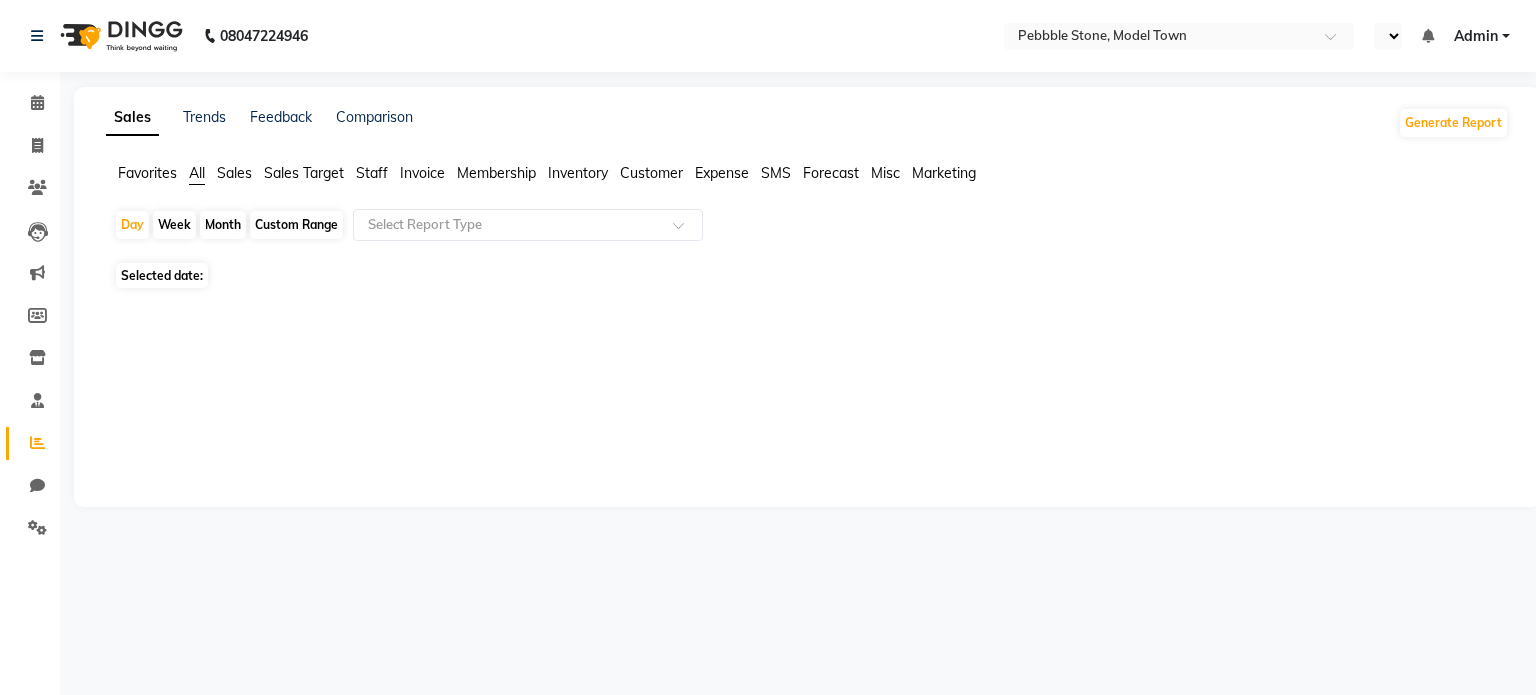 select on "en" 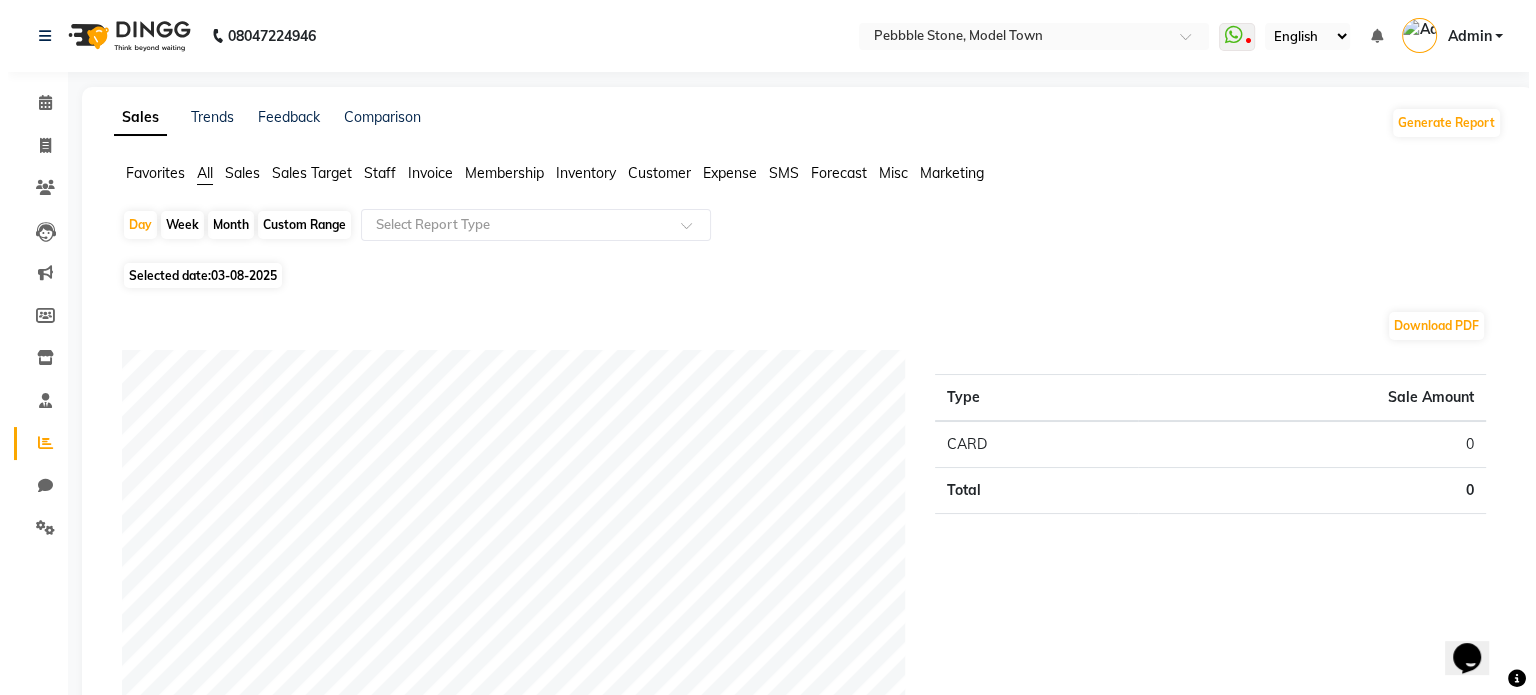 scroll, scrollTop: 0, scrollLeft: 0, axis: both 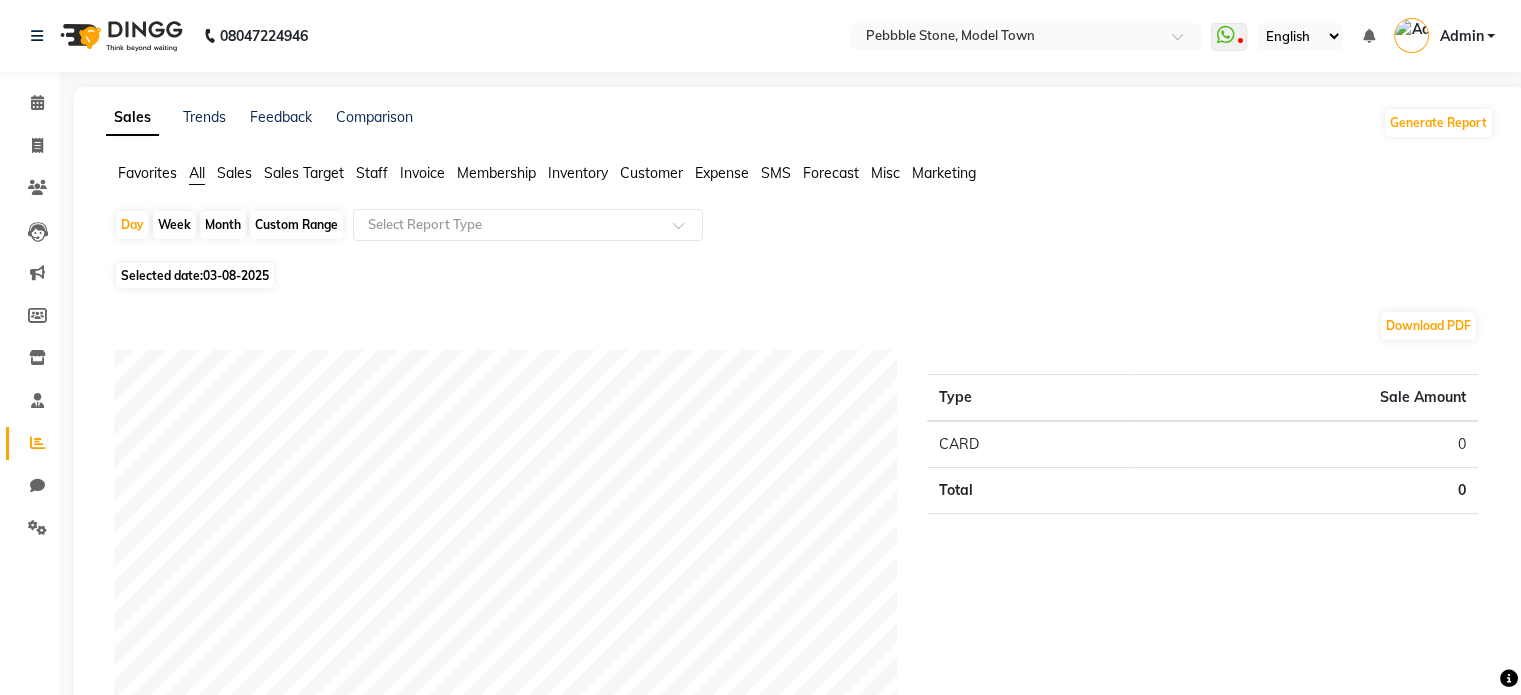 click on "Expense" 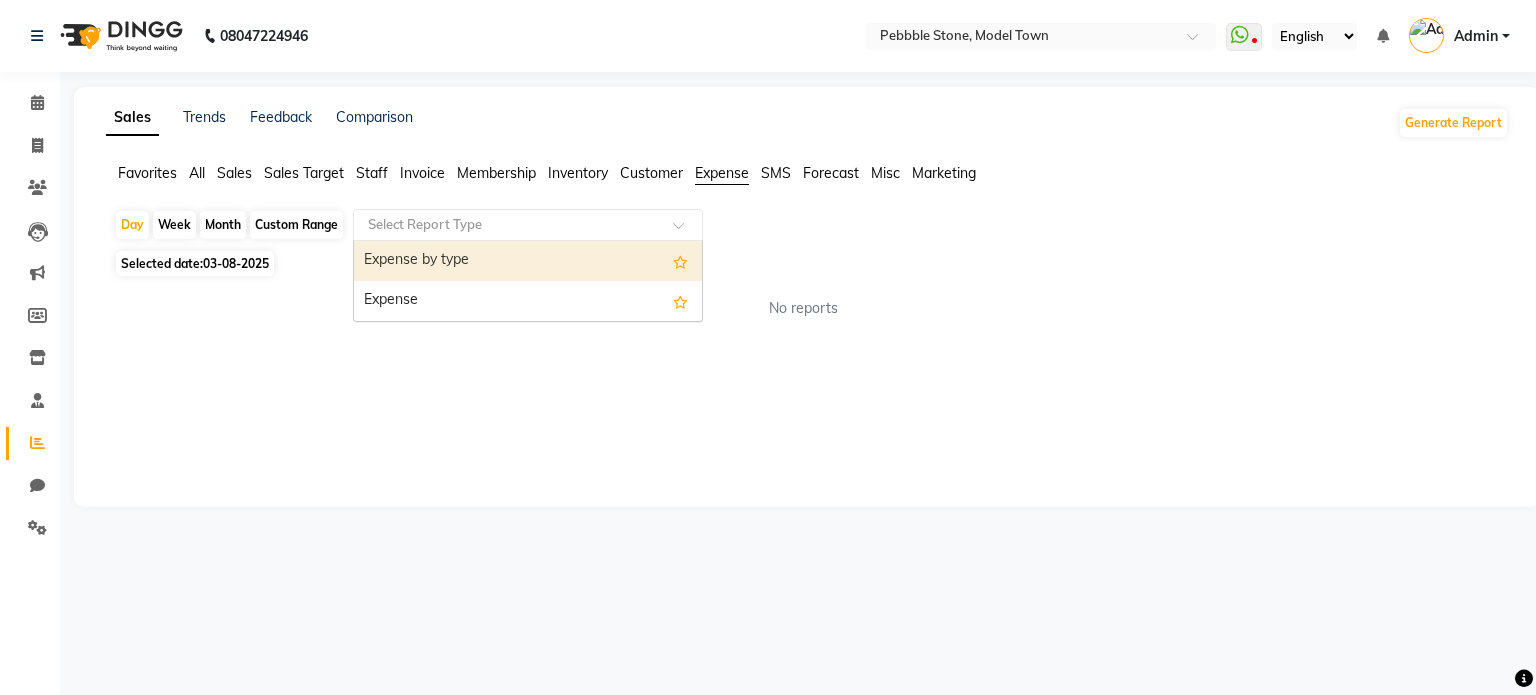 click 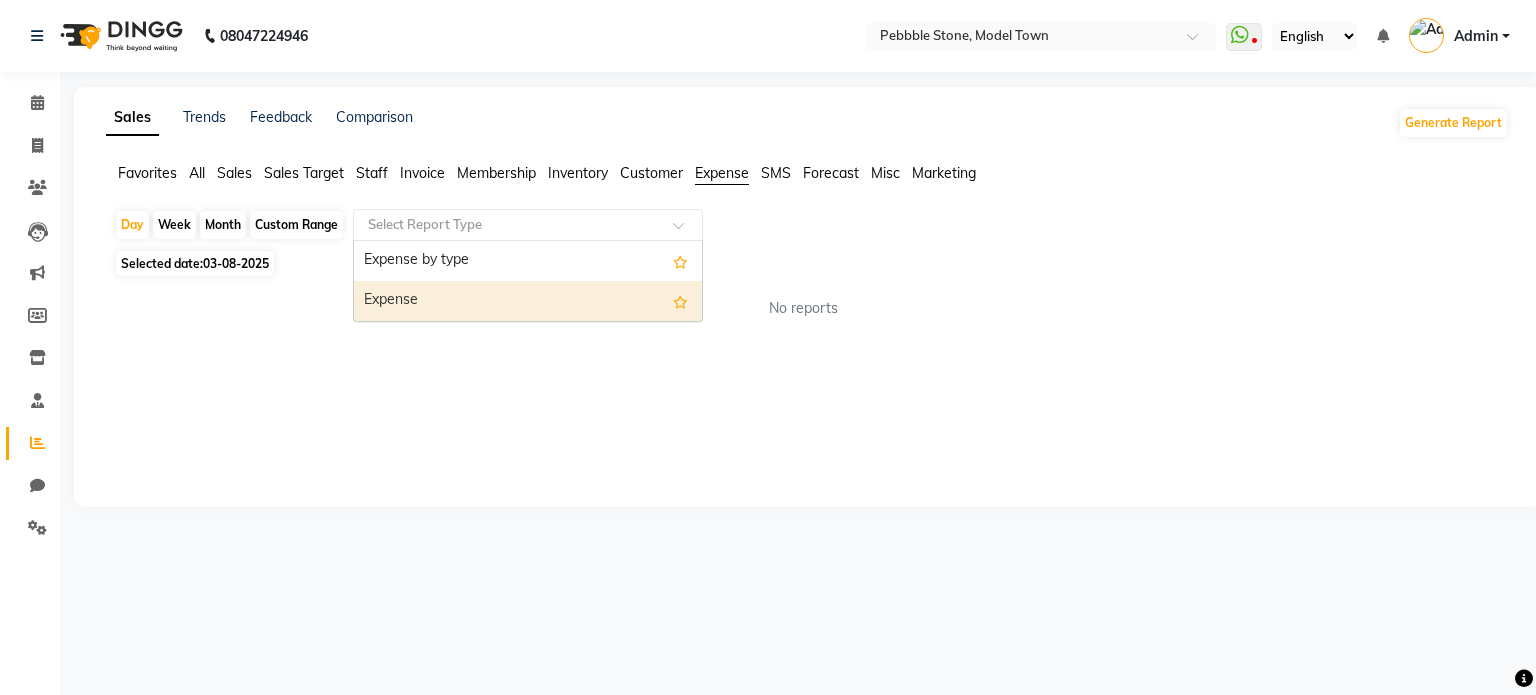 click on "Expense" at bounding box center (528, 301) 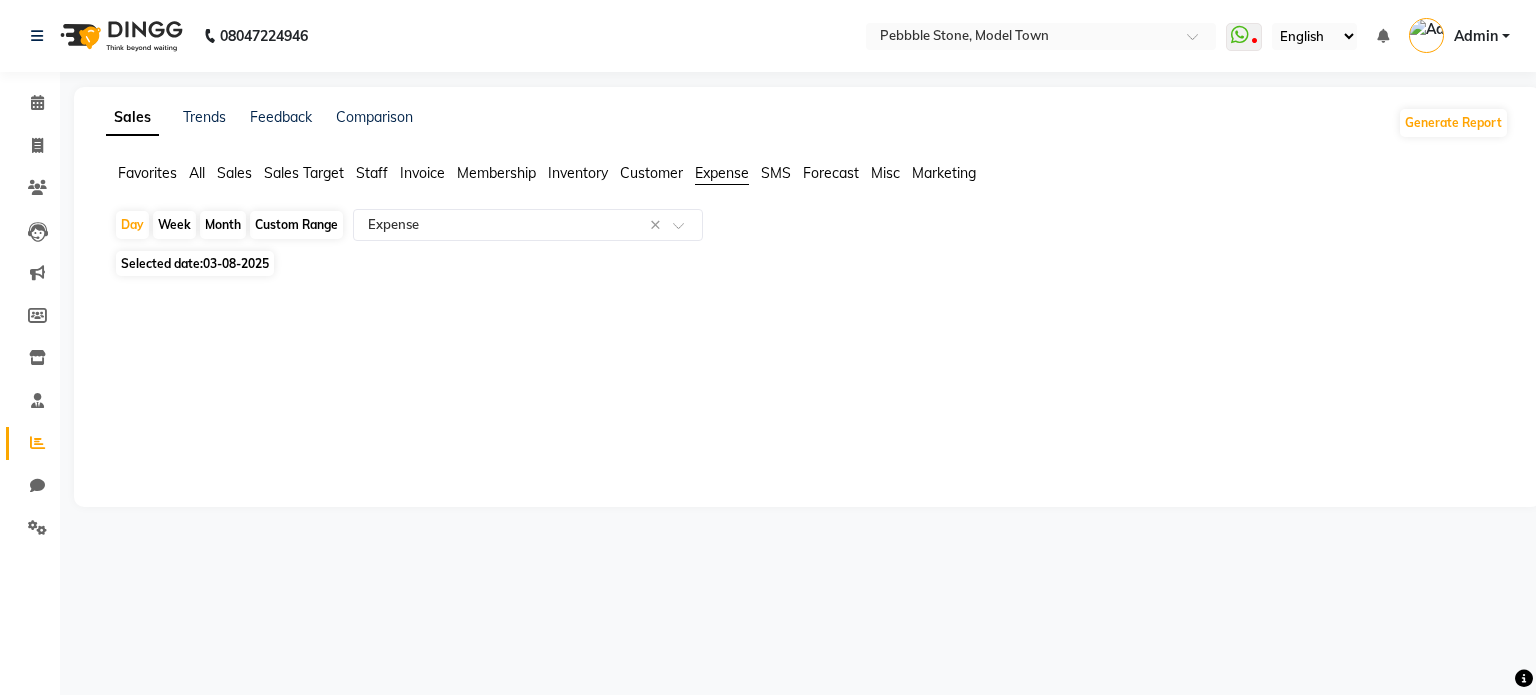 click on "03-08-2025" 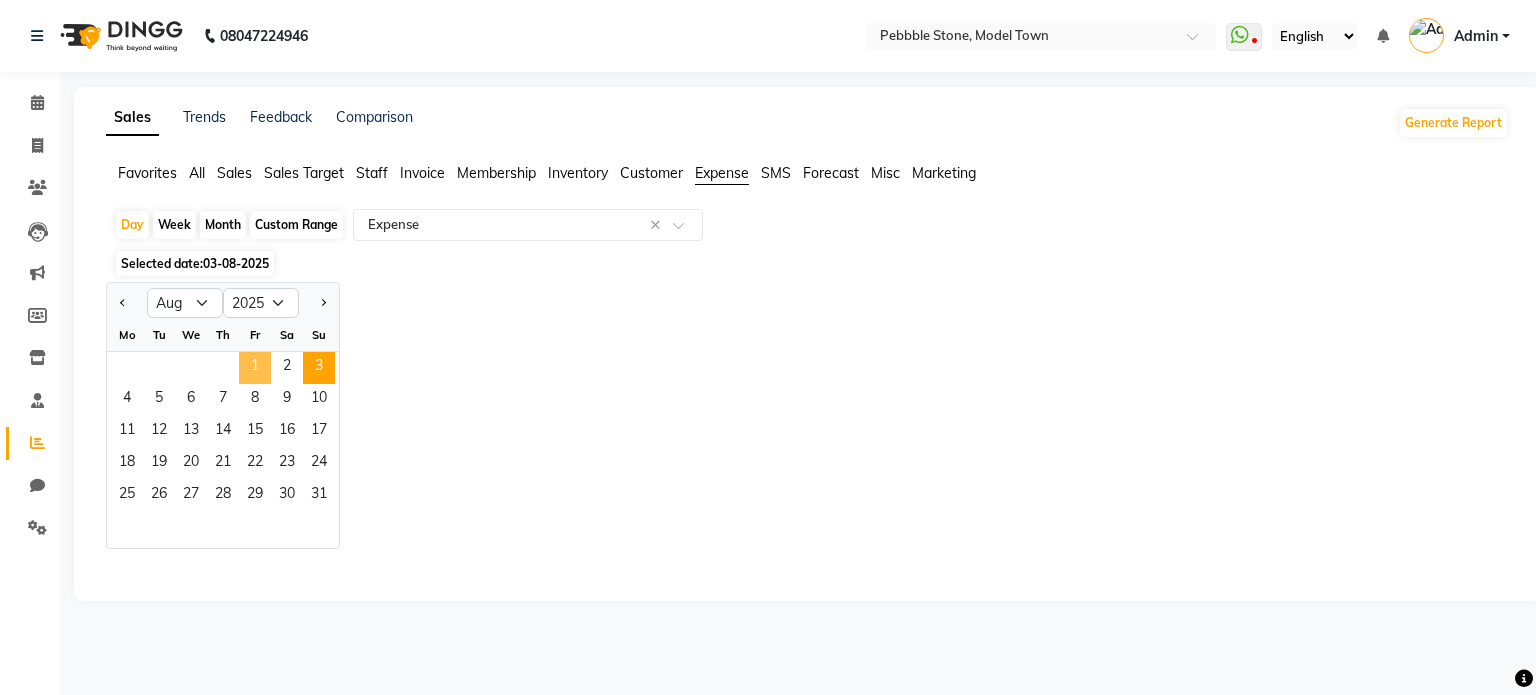 click on "1" 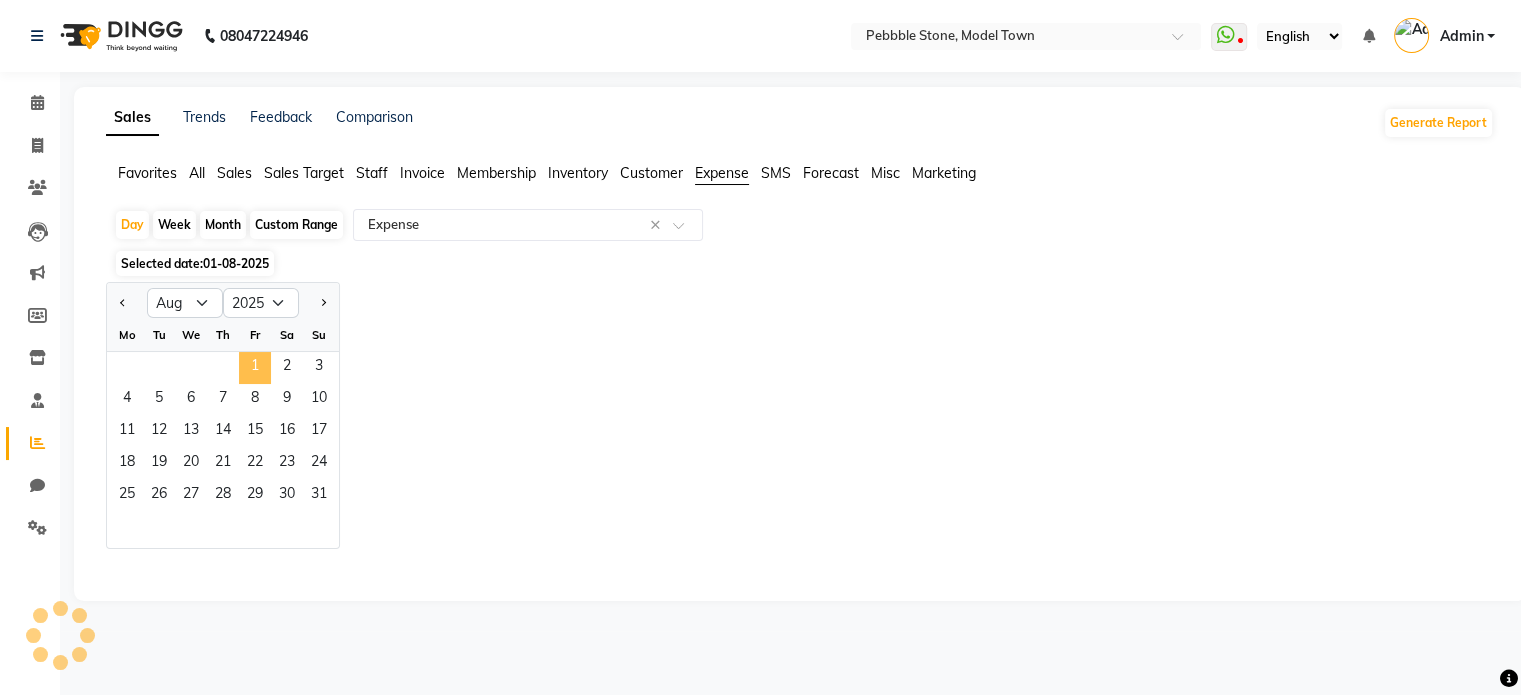 select on "full_report" 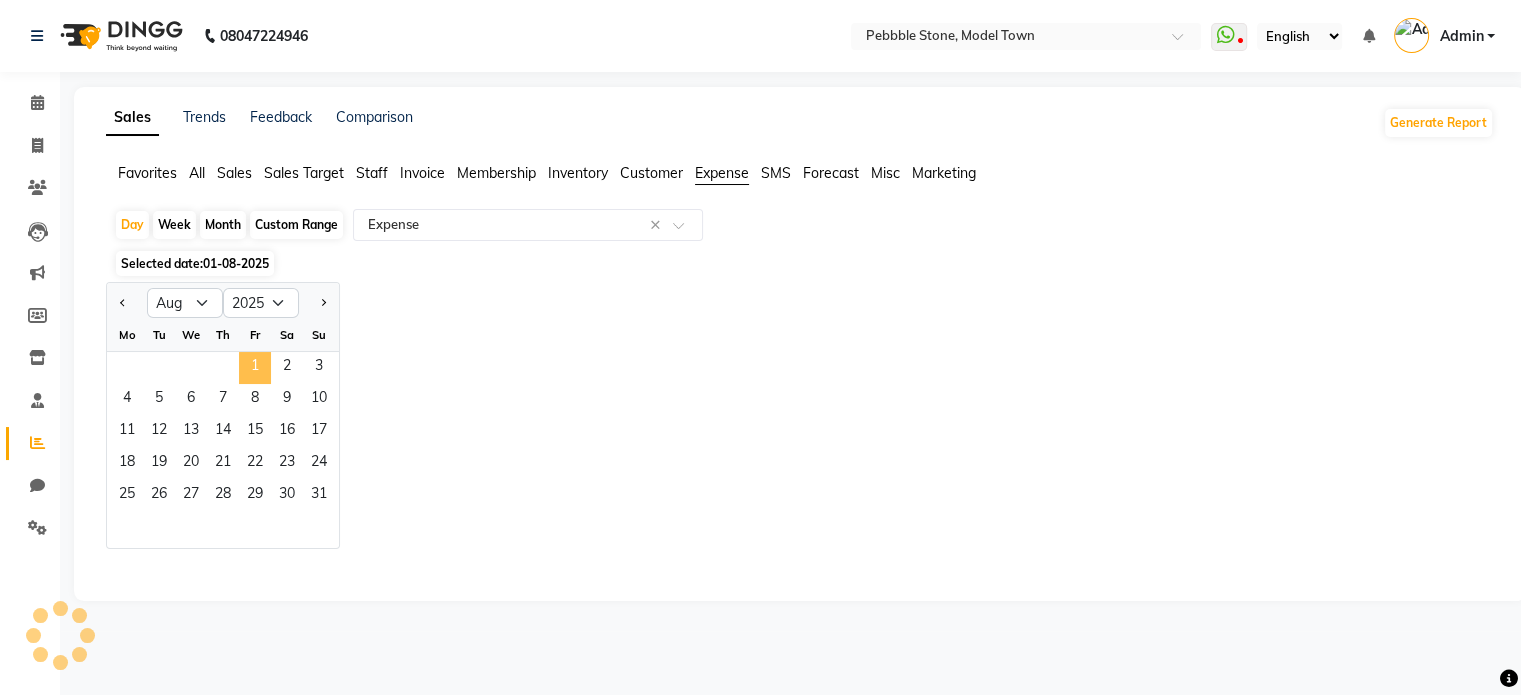 select on "csv" 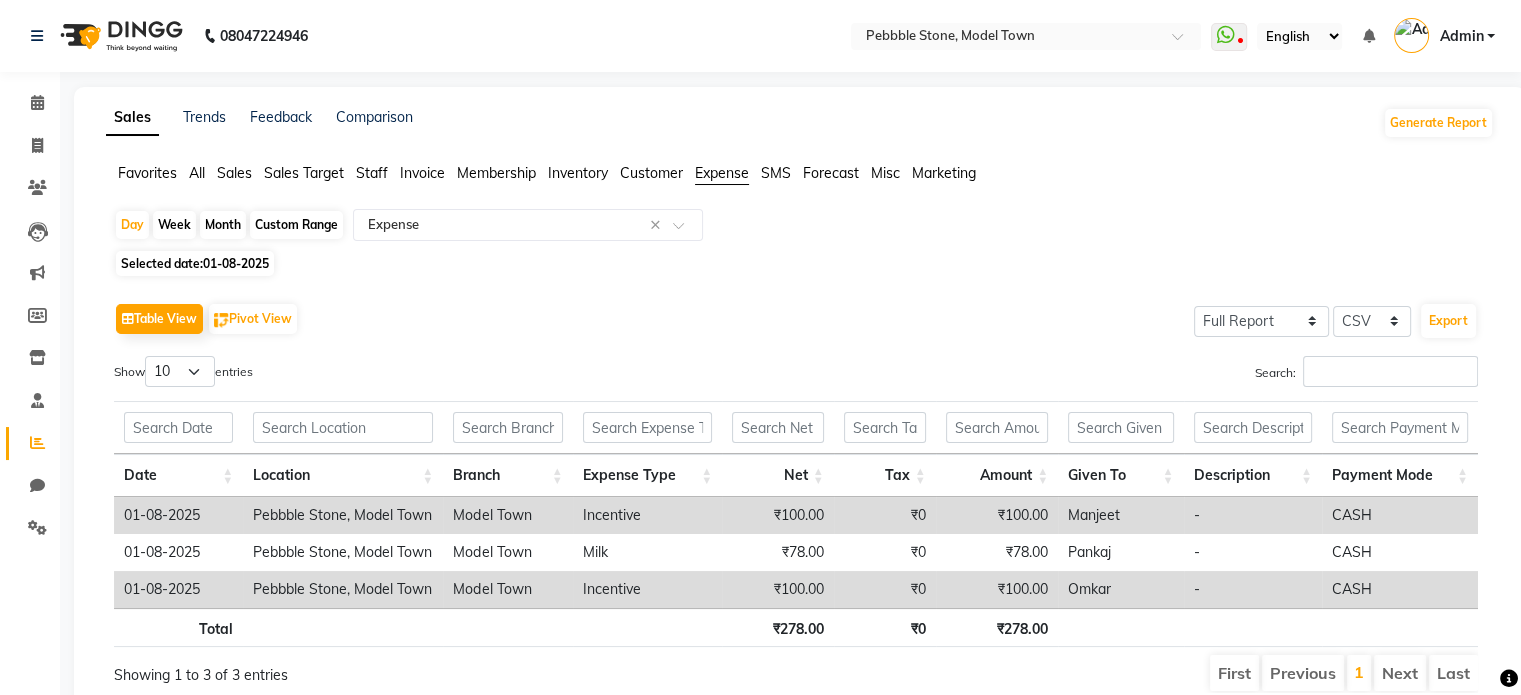 click on "01-08-2025" 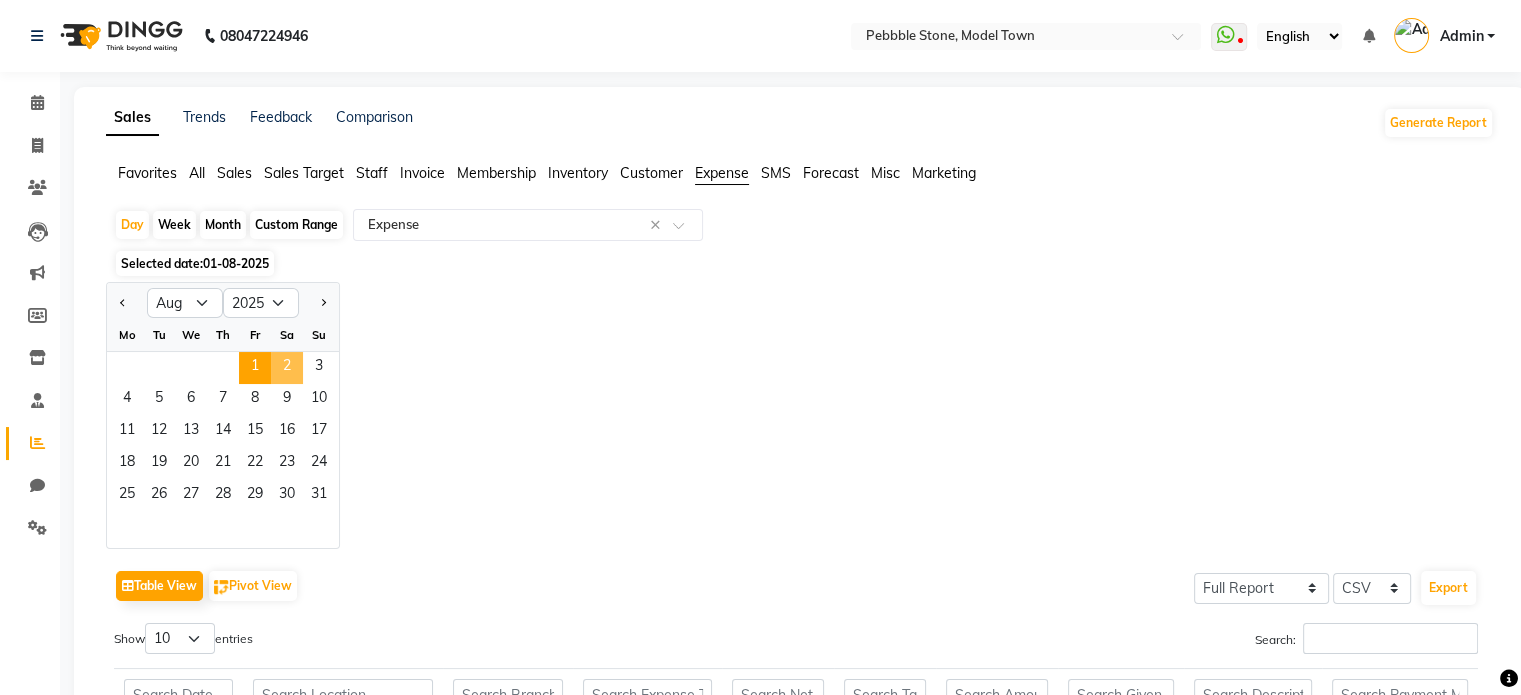 click on "2" 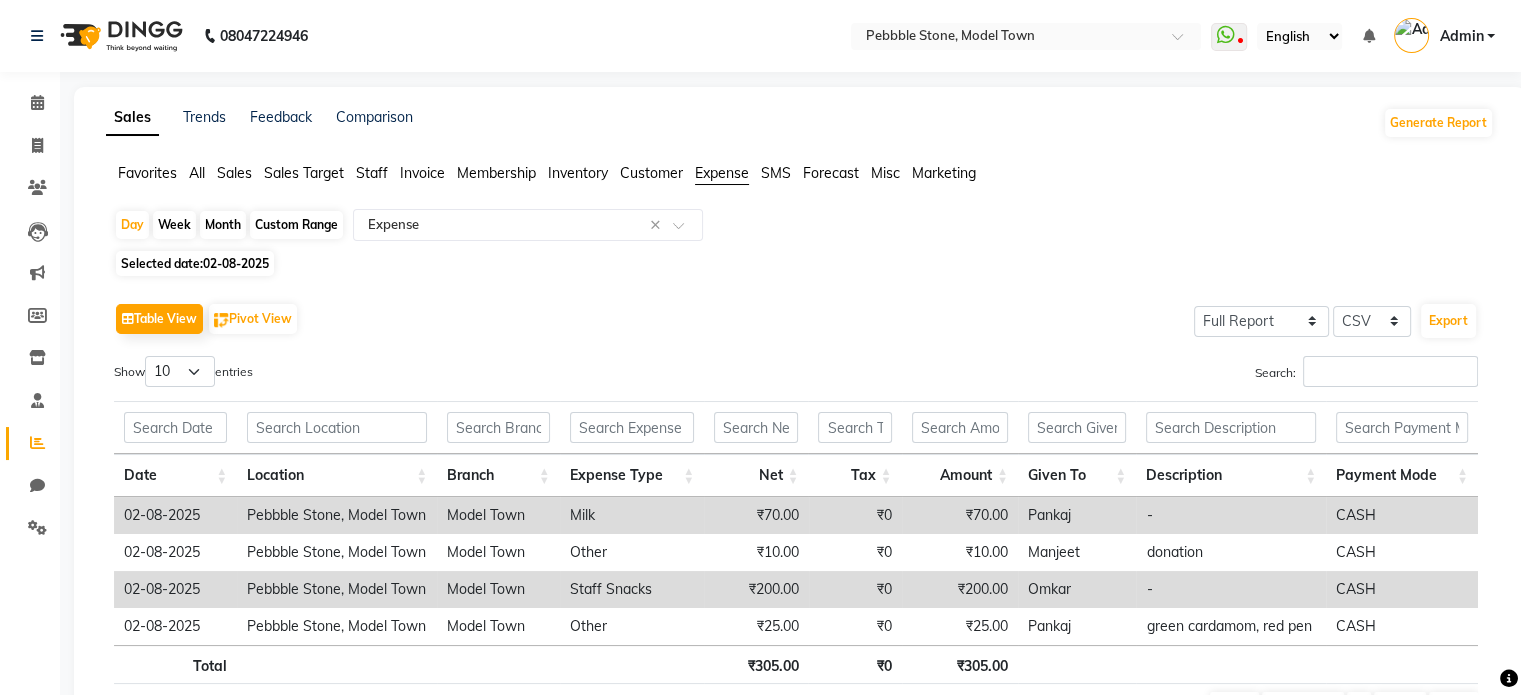 click on "Marketing" 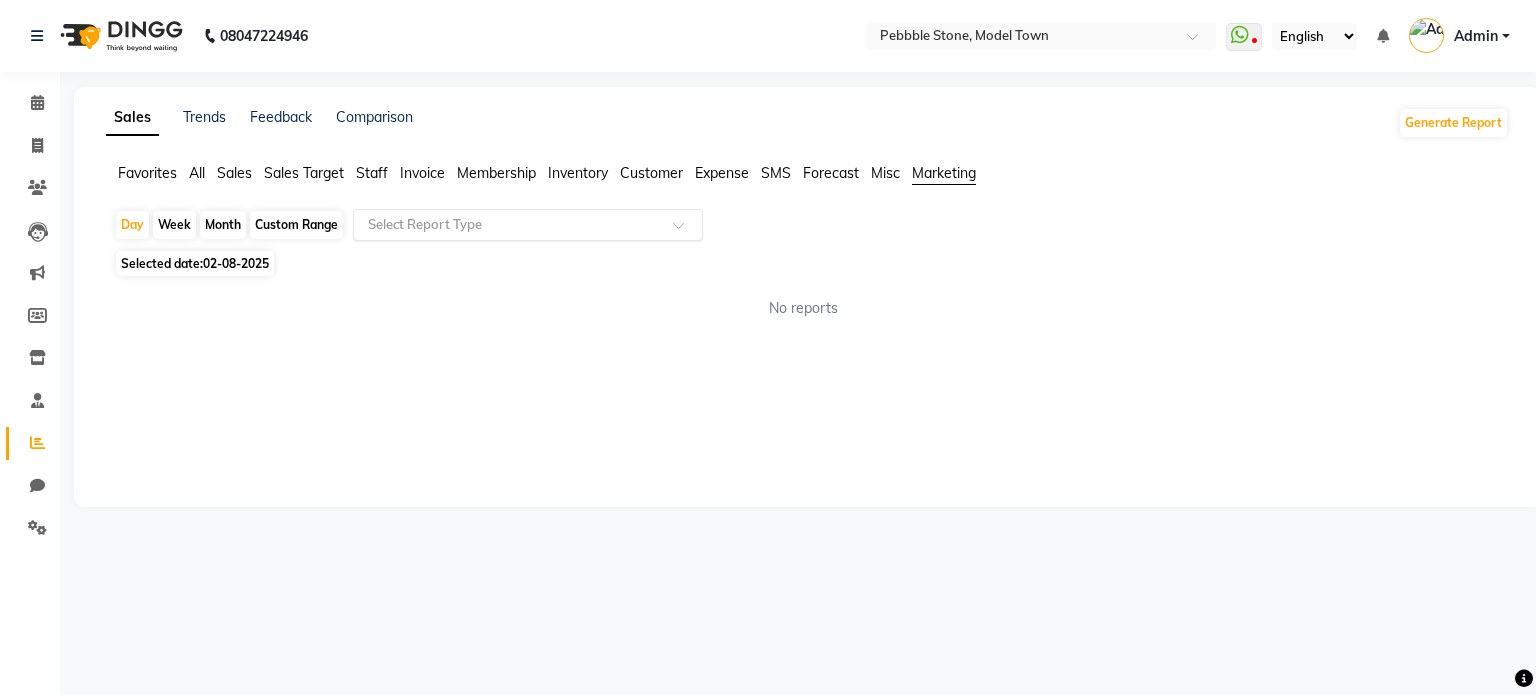 click 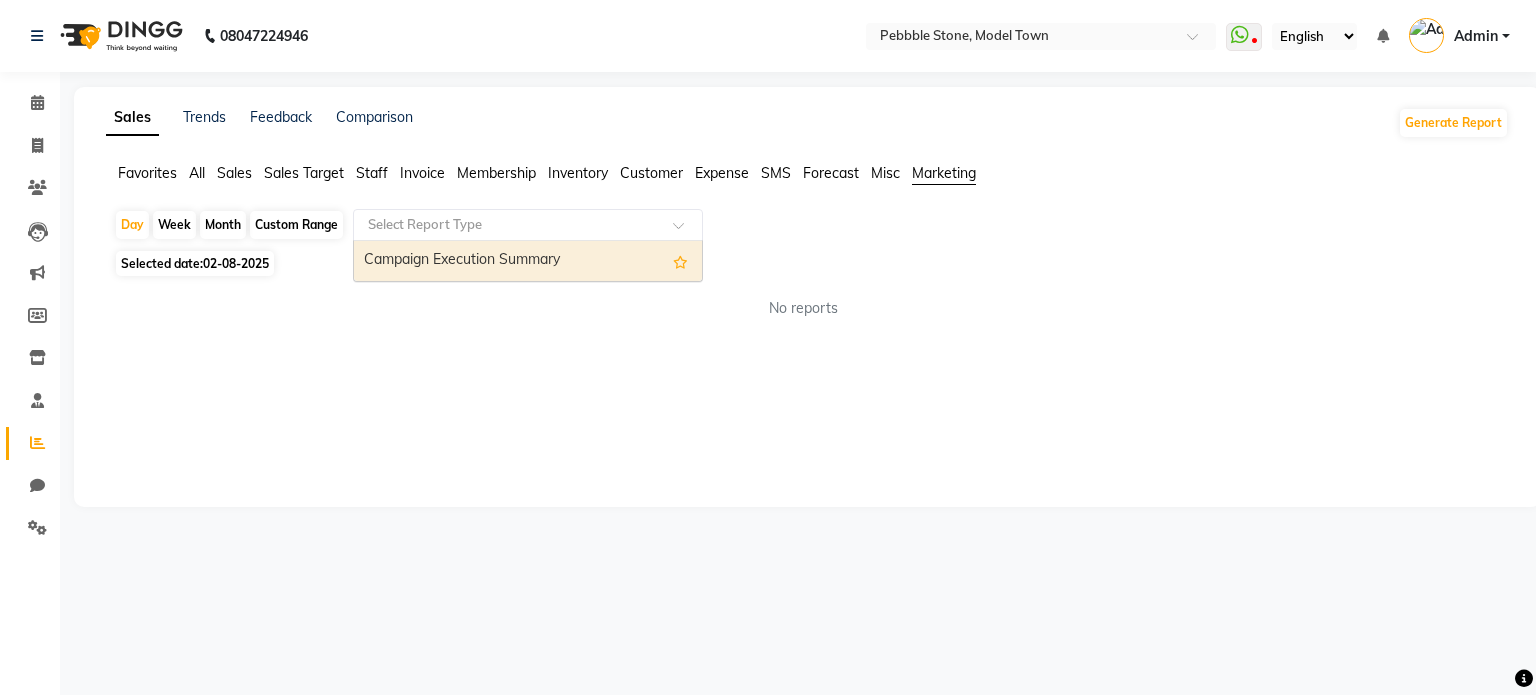 click on "Campaign Execution Summary" at bounding box center (528, 261) 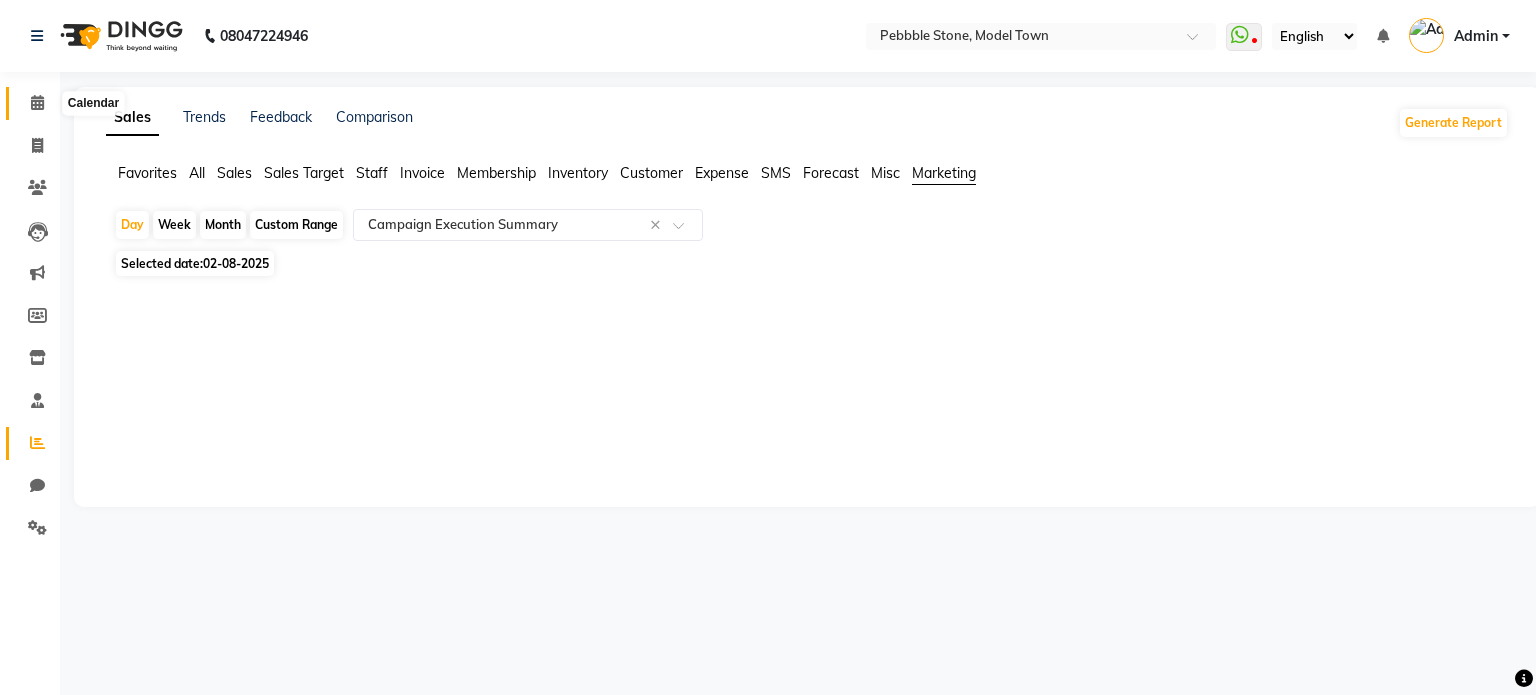 click 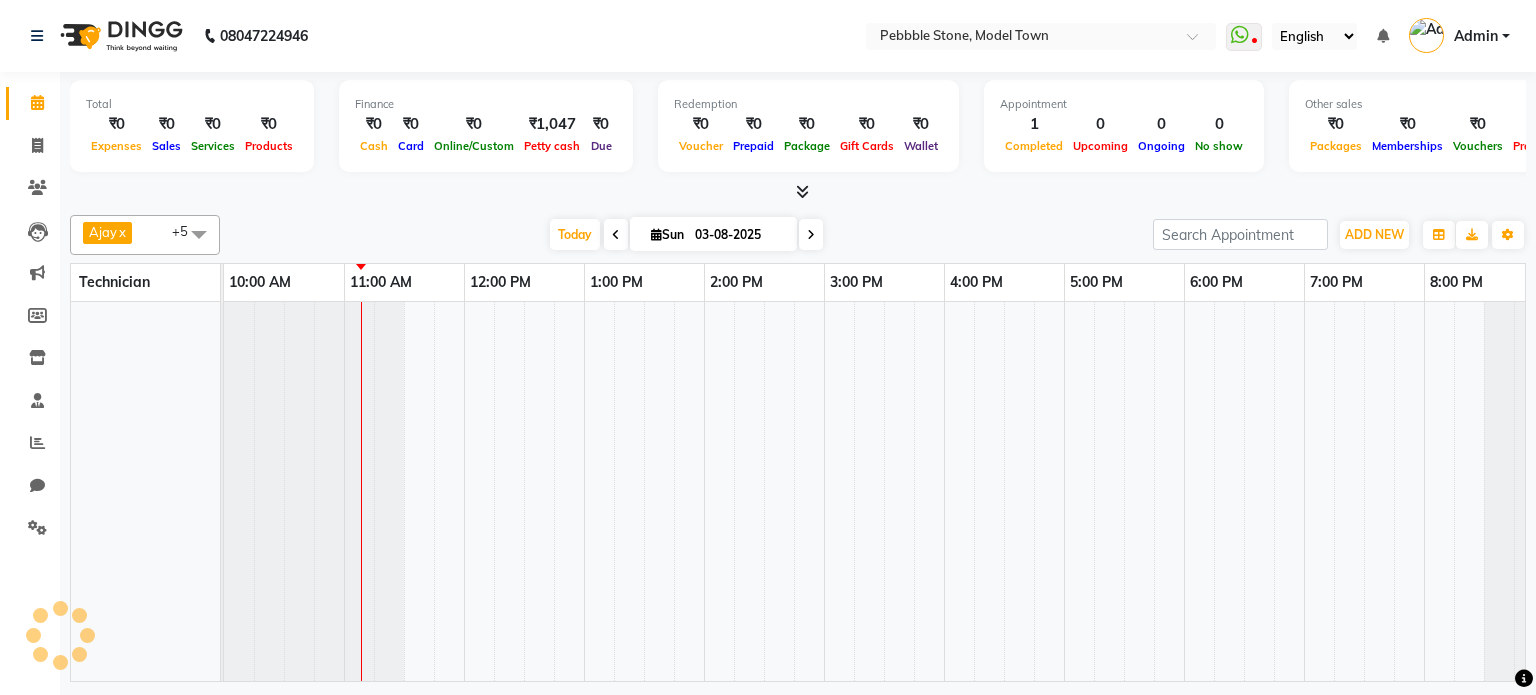 scroll, scrollTop: 0, scrollLeft: 0, axis: both 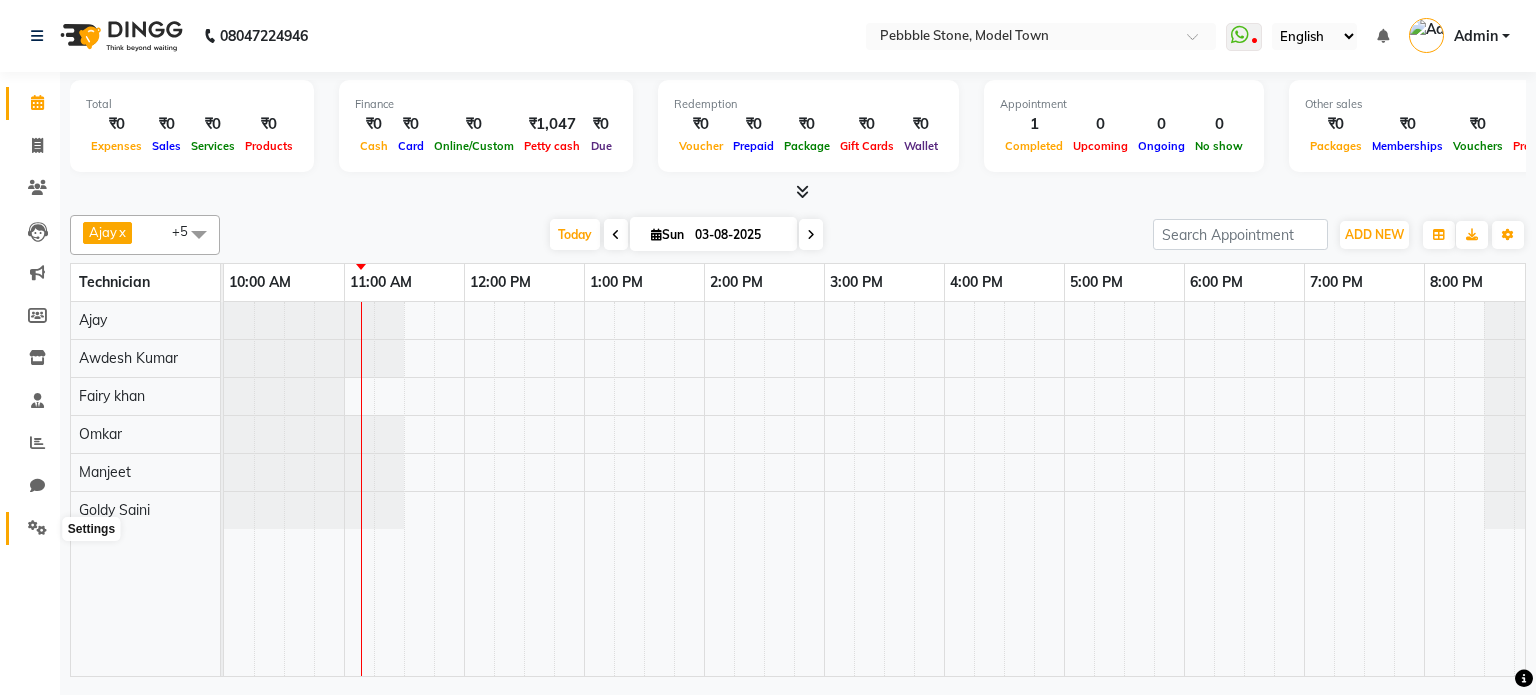 click 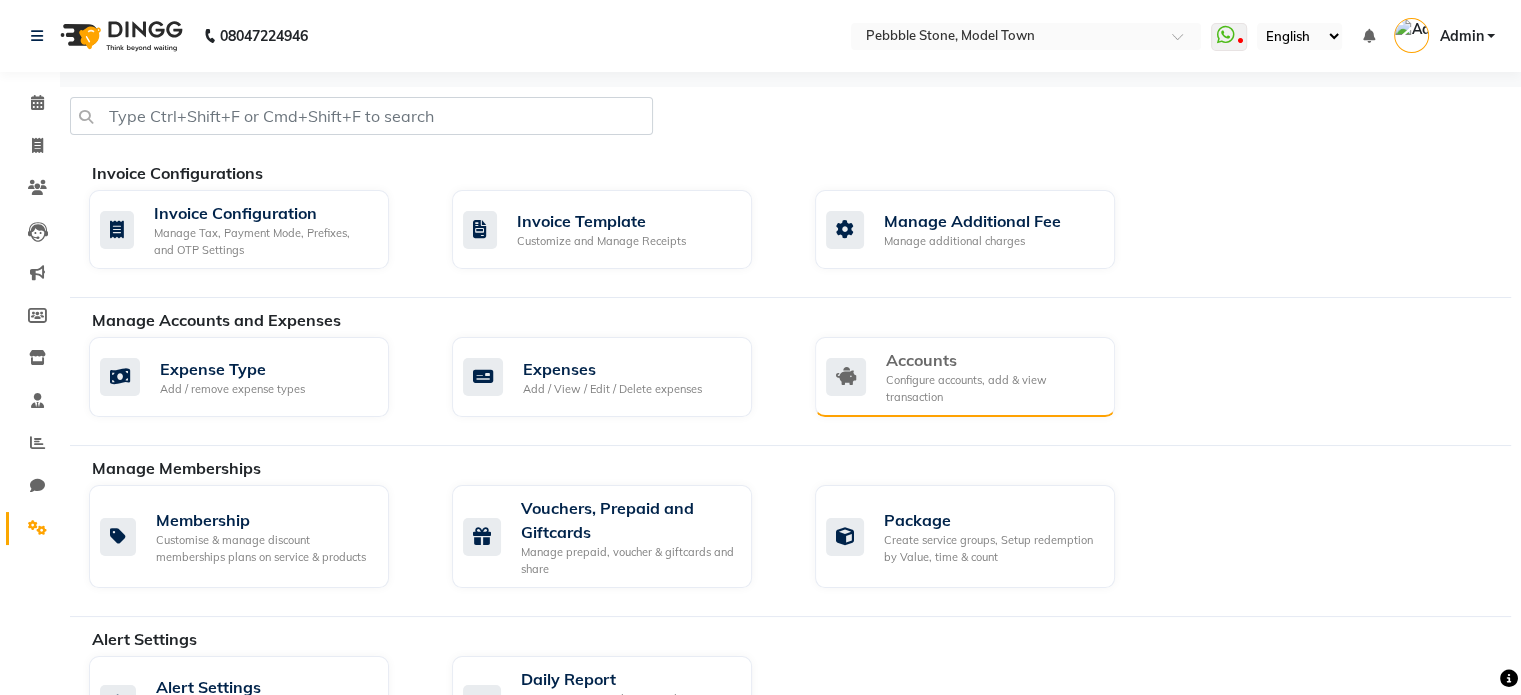 click on "Accounts" 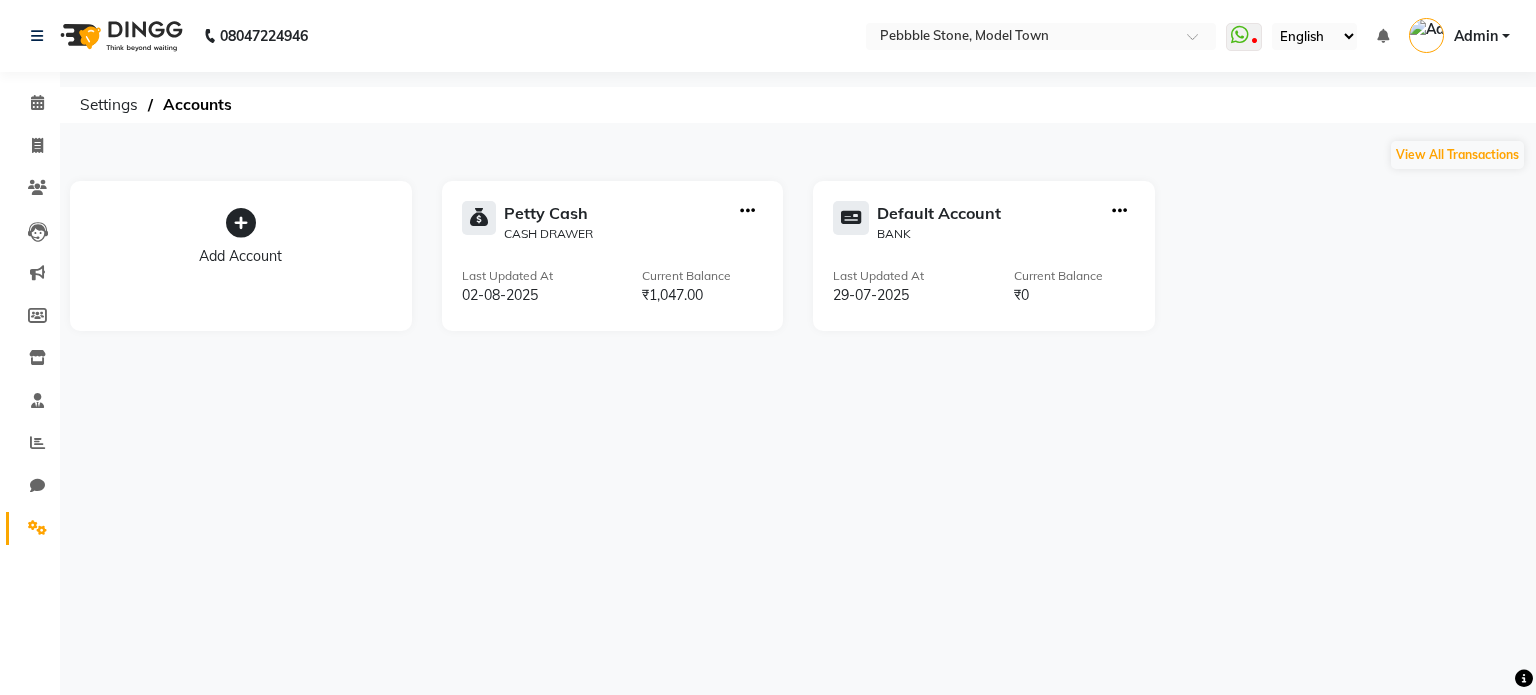 click on "Petty Cash  CASH DRAWER Last Updated At  02-08-2025 Current Balance  ₹1,047.00" 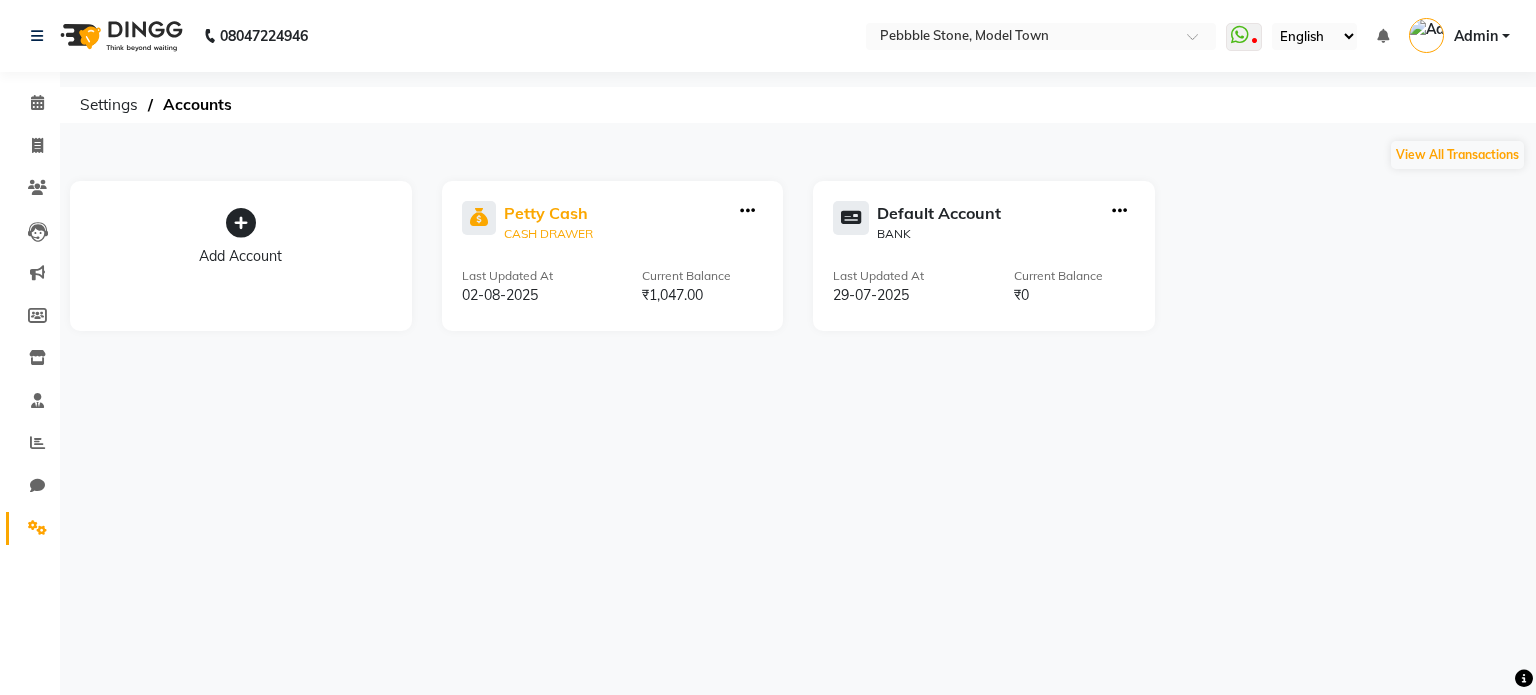 click on "Petty Cash" 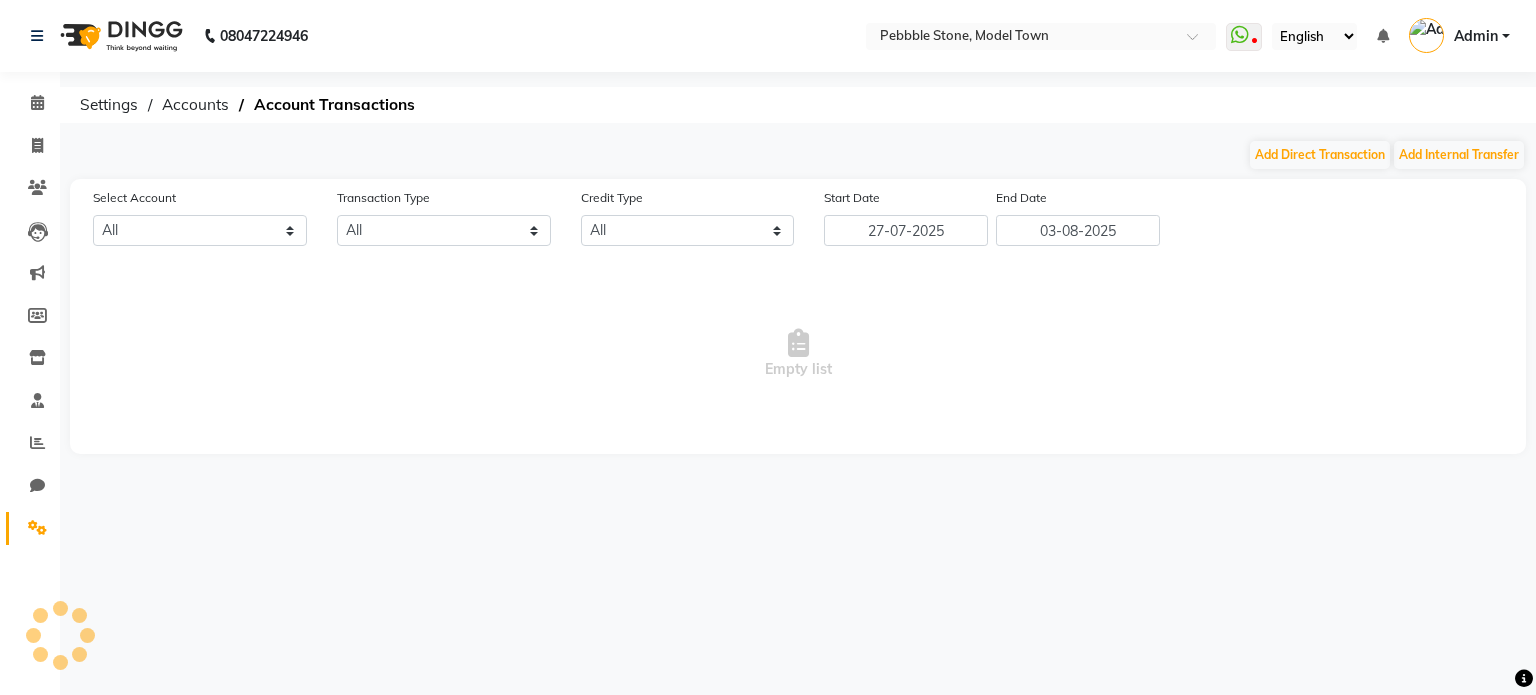select on "7952" 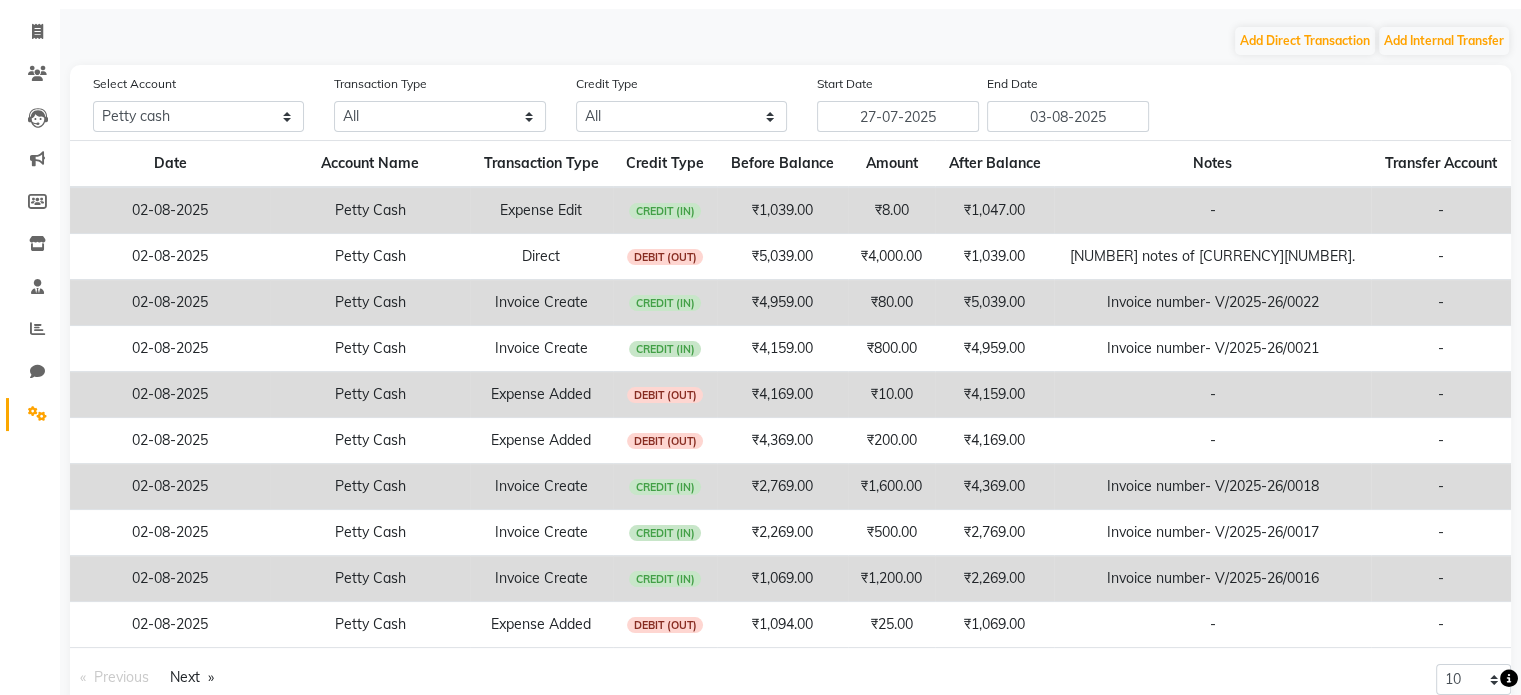 scroll, scrollTop: 154, scrollLeft: 0, axis: vertical 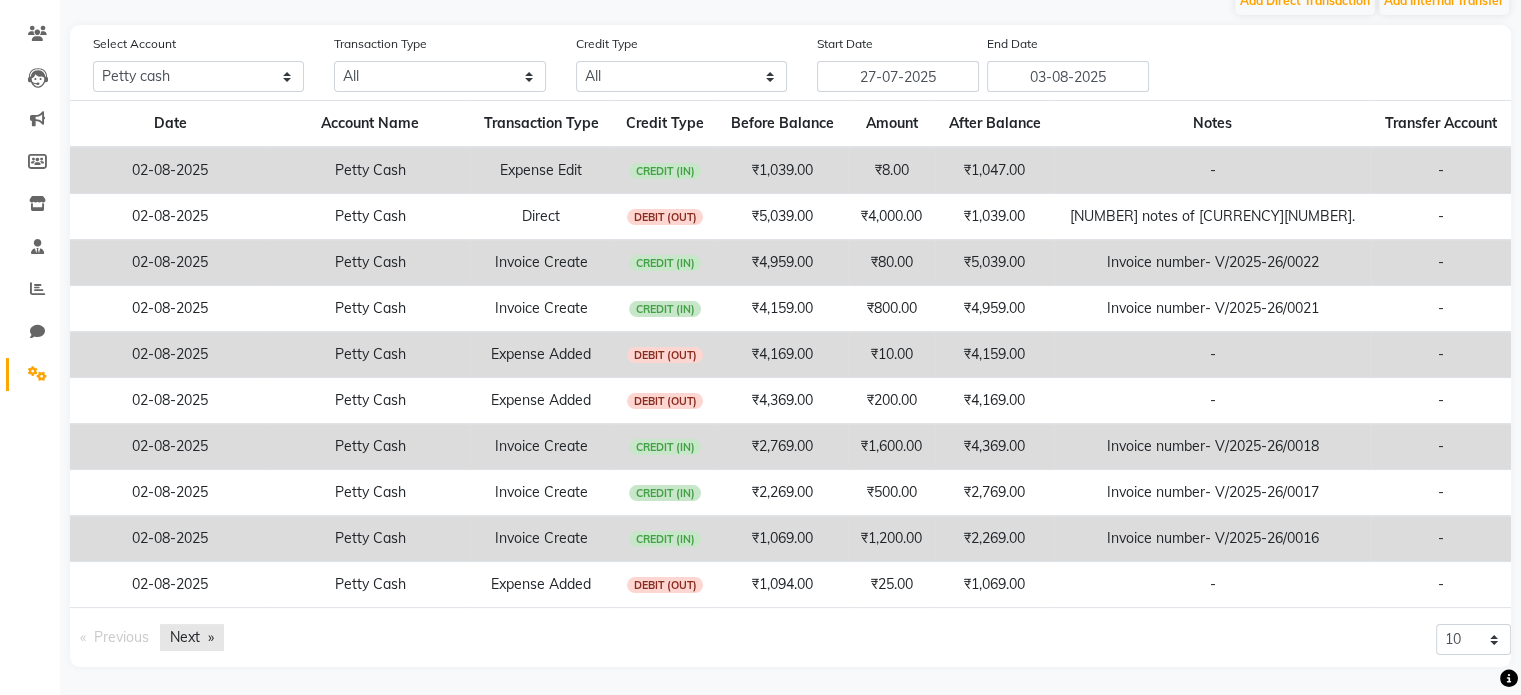 click on "Next  page" 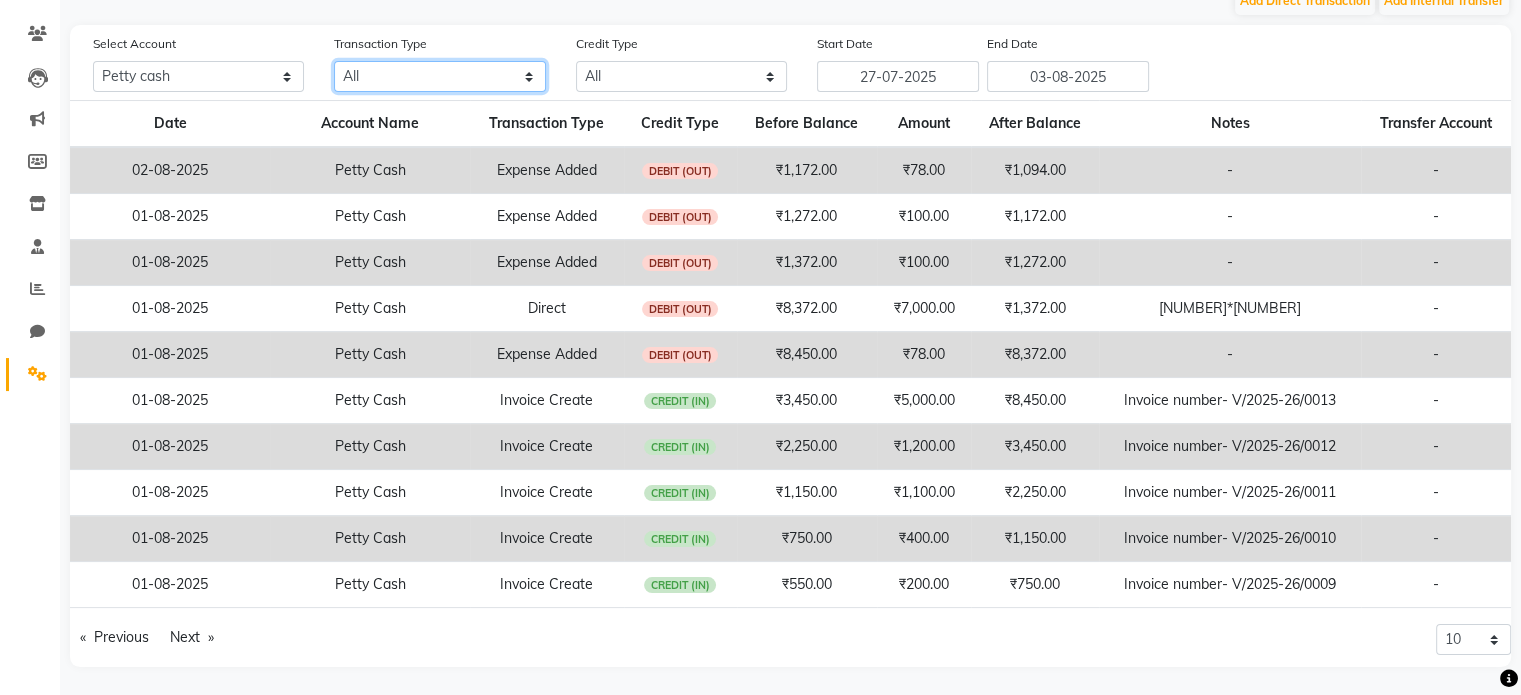 click on "All Direct Internal Transfer Expense Invoice Daily Register" 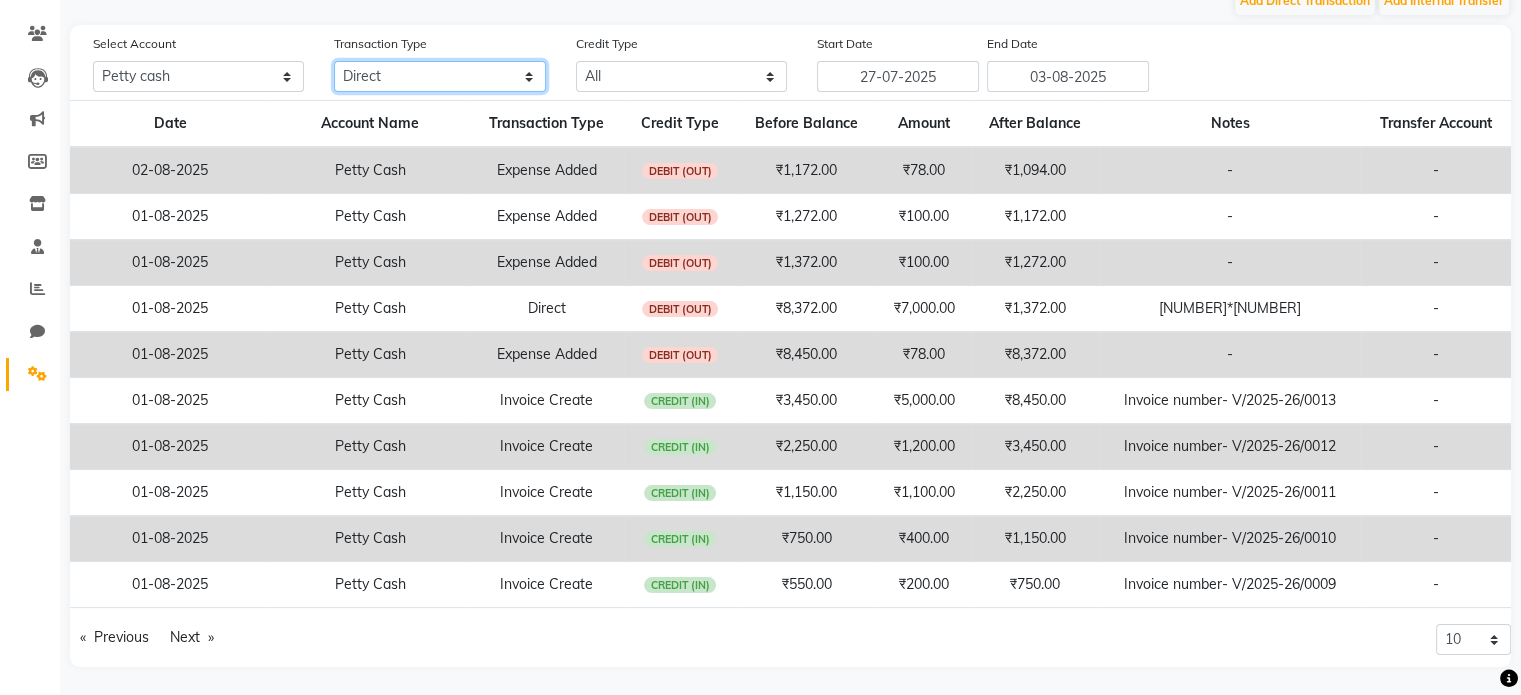 click on "All Direct Internal Transfer Expense Invoice Daily Register" 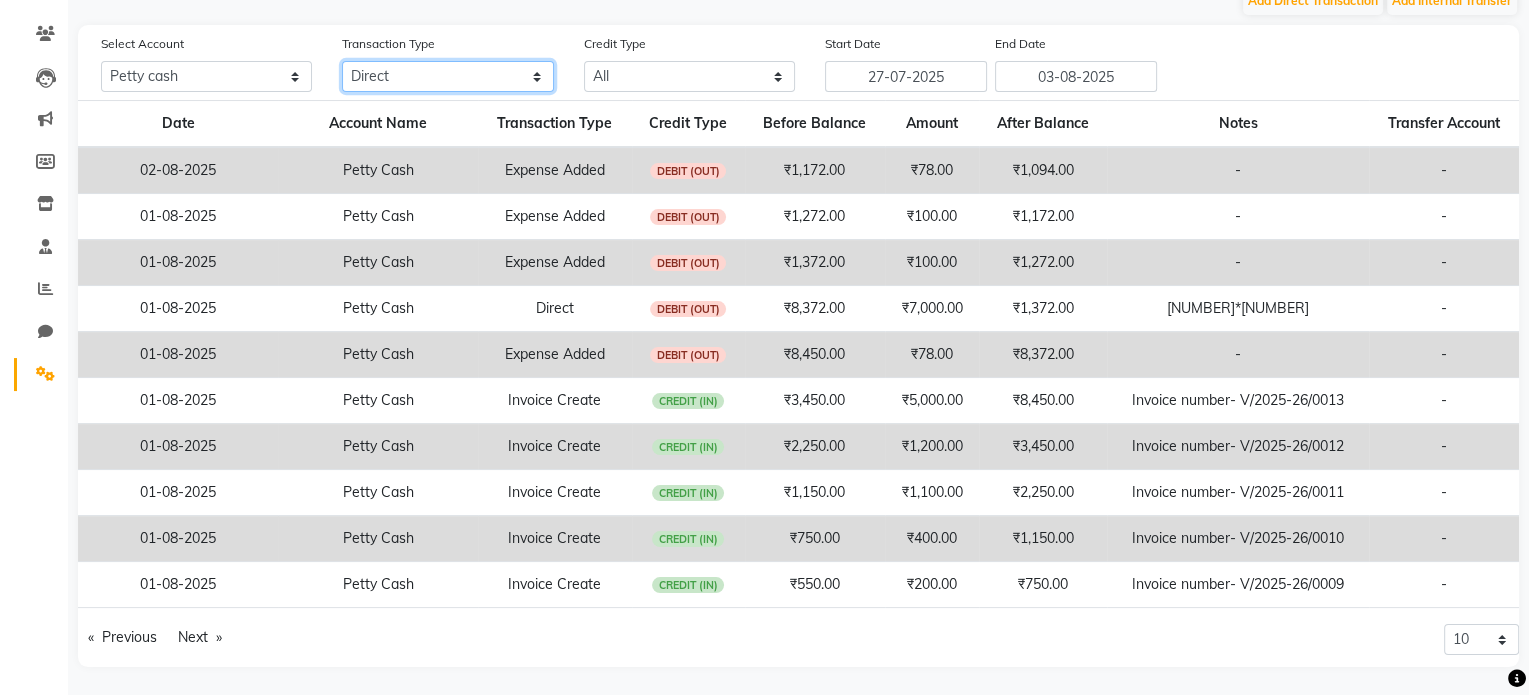 scroll, scrollTop: 0, scrollLeft: 0, axis: both 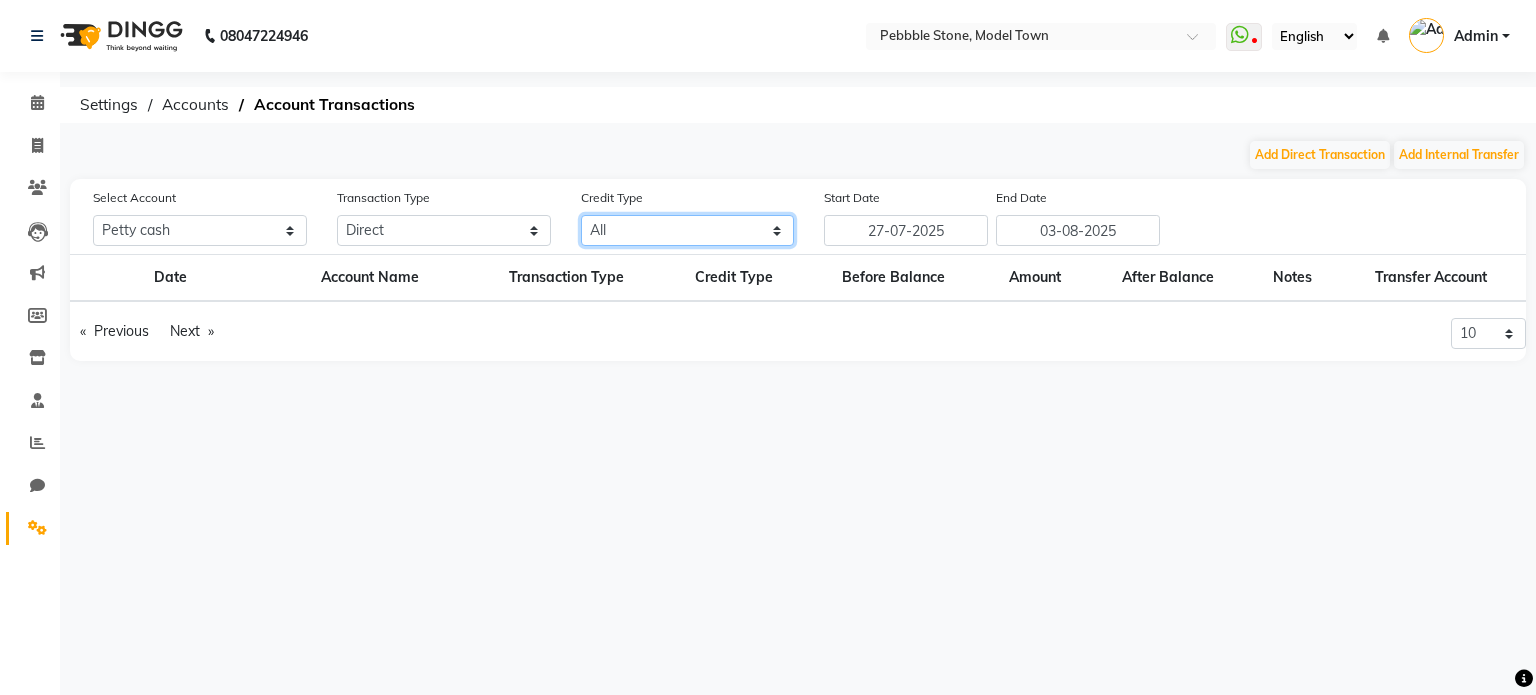 click on "All Credit (IN) Debit (OUT)" 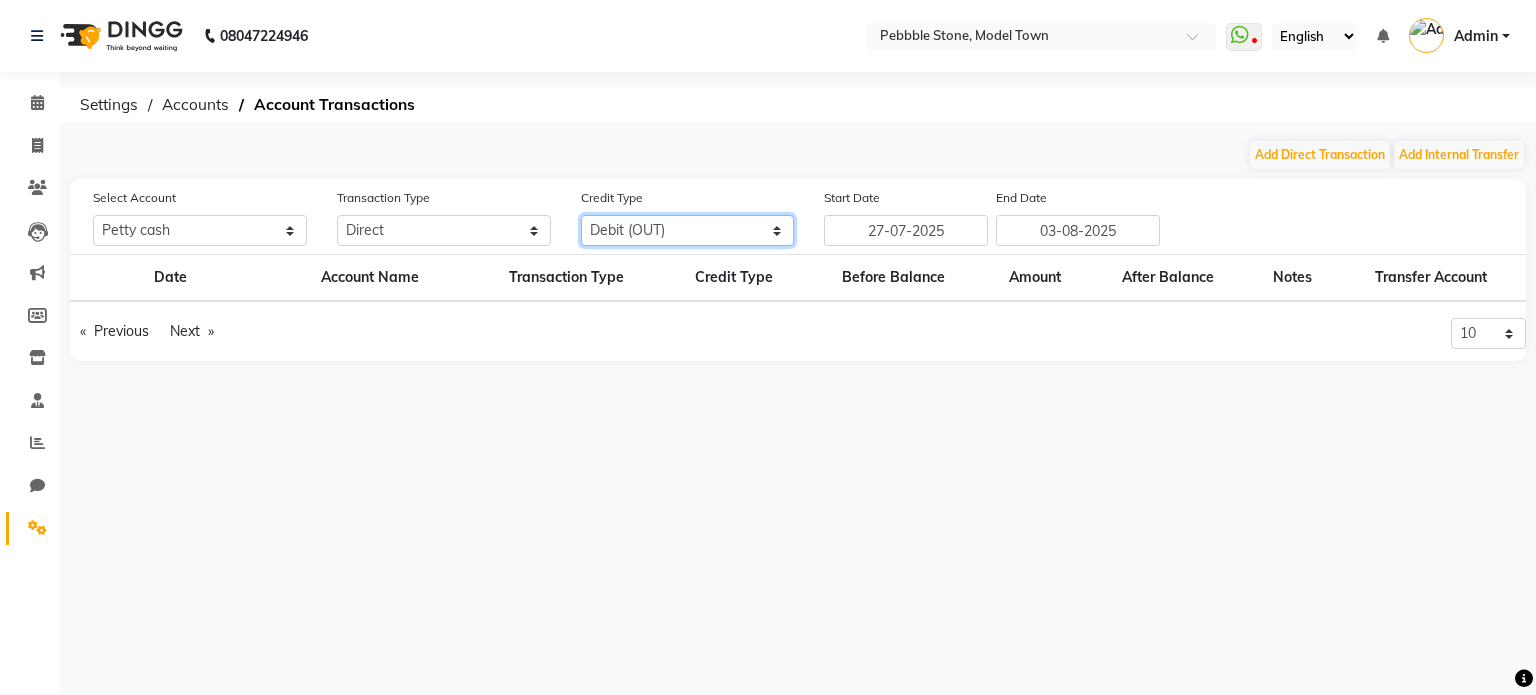 click on "All Credit (IN) Debit (OUT)" 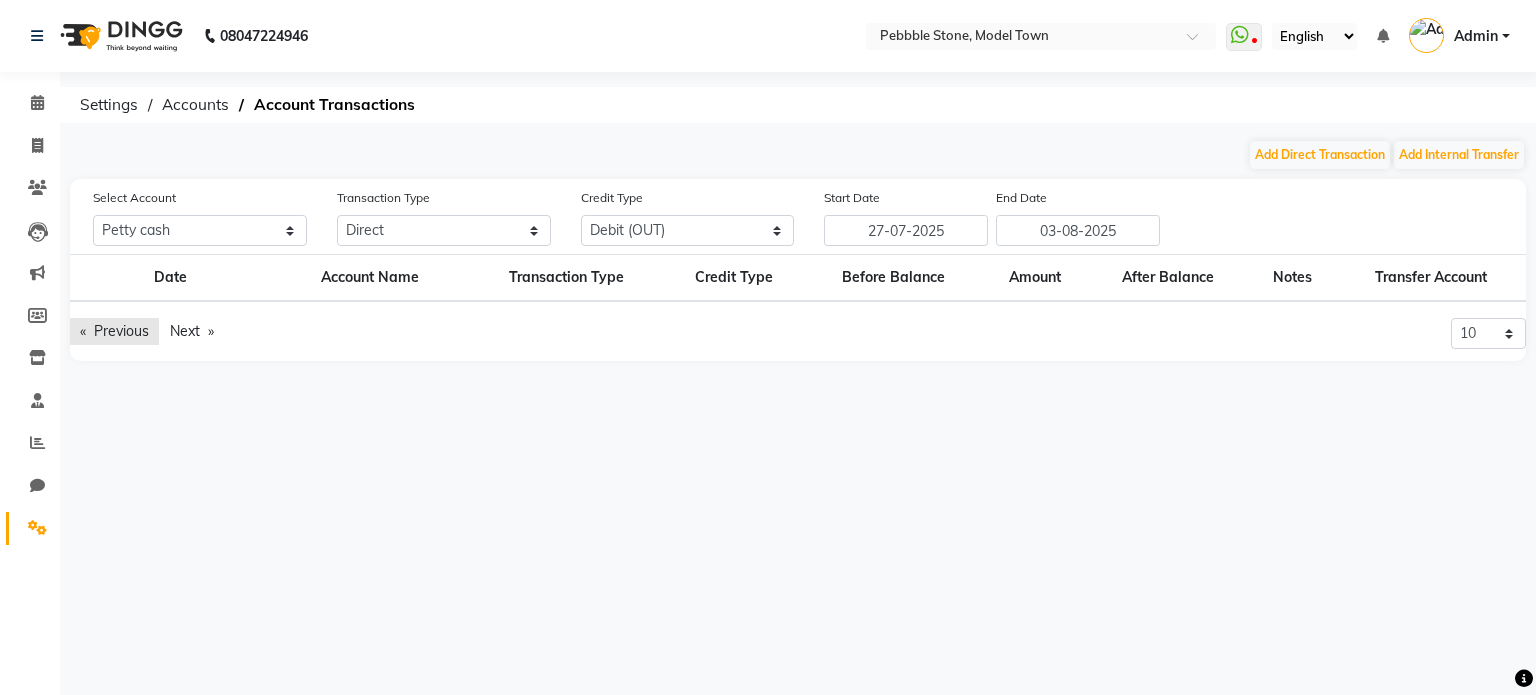 click on "Previous  page" 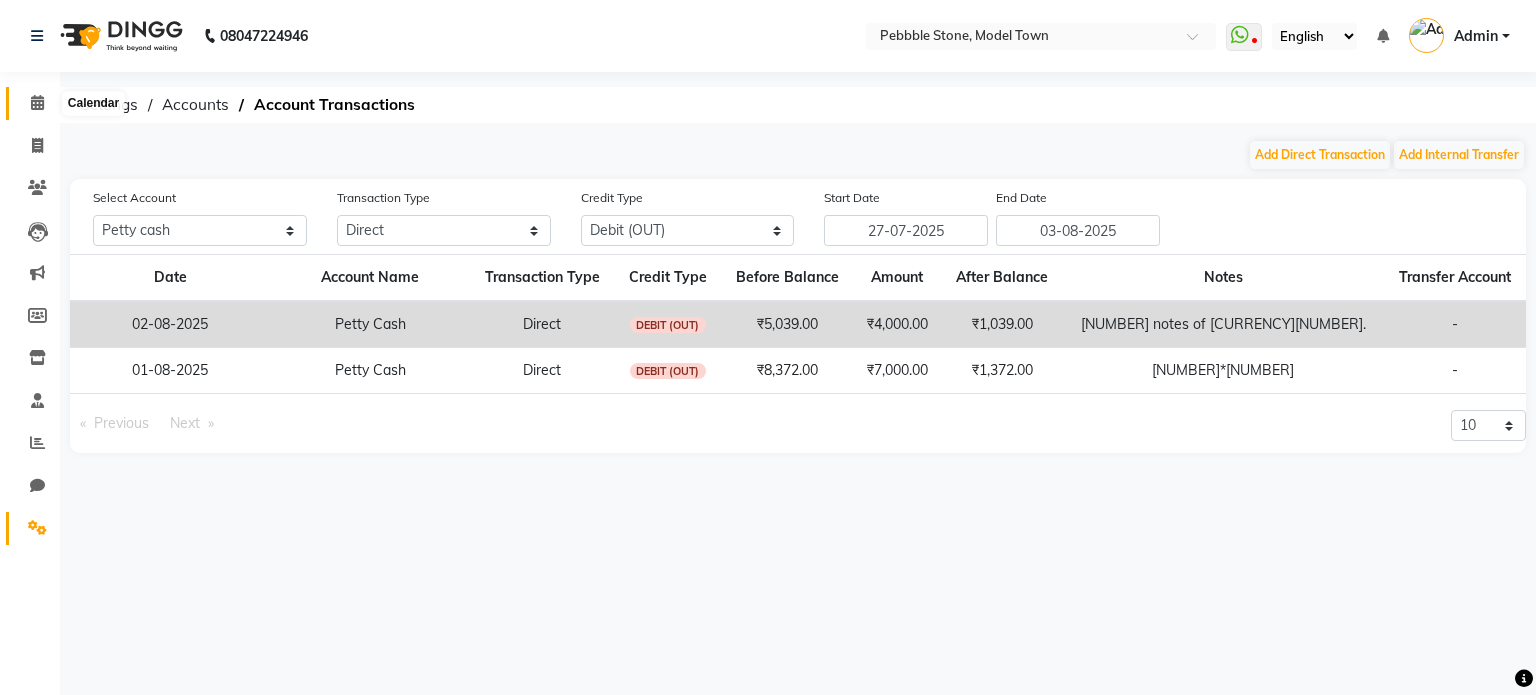 click 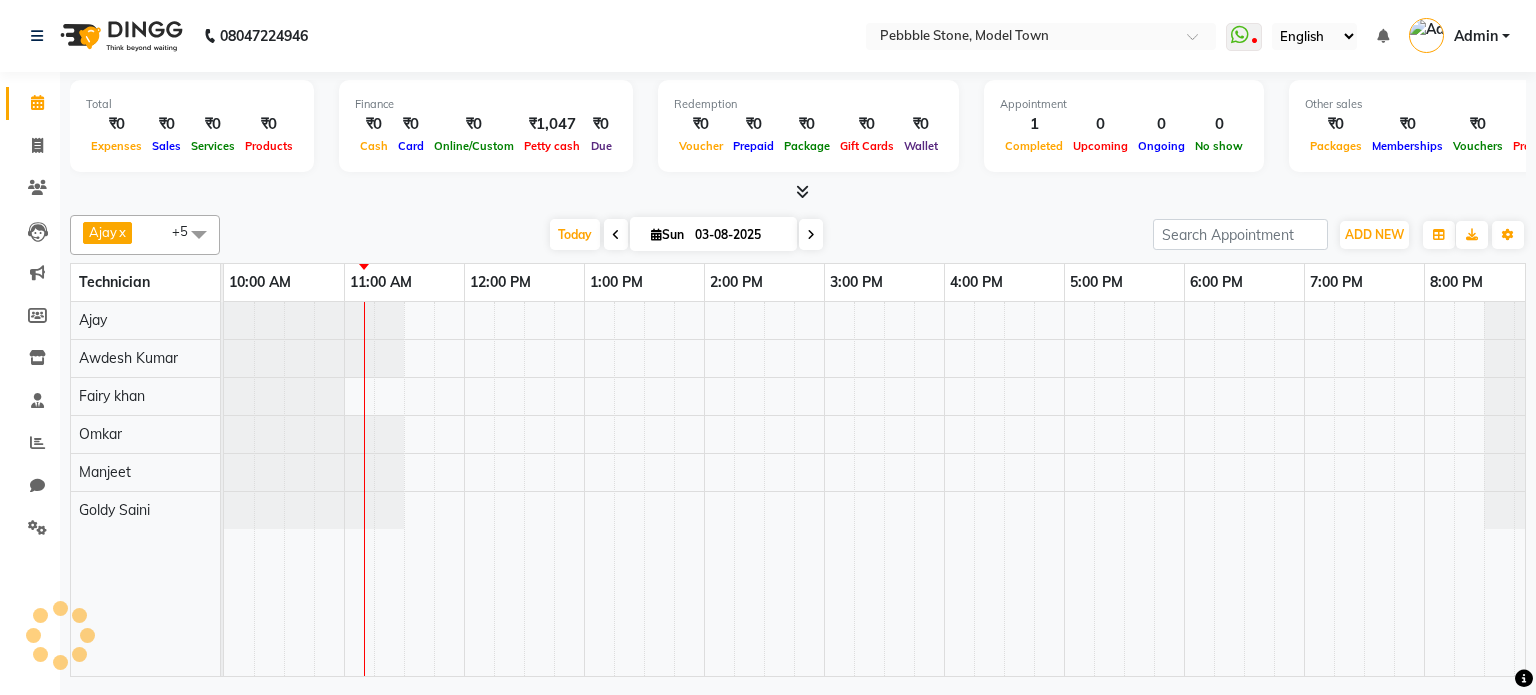 scroll, scrollTop: 0, scrollLeft: 18, axis: horizontal 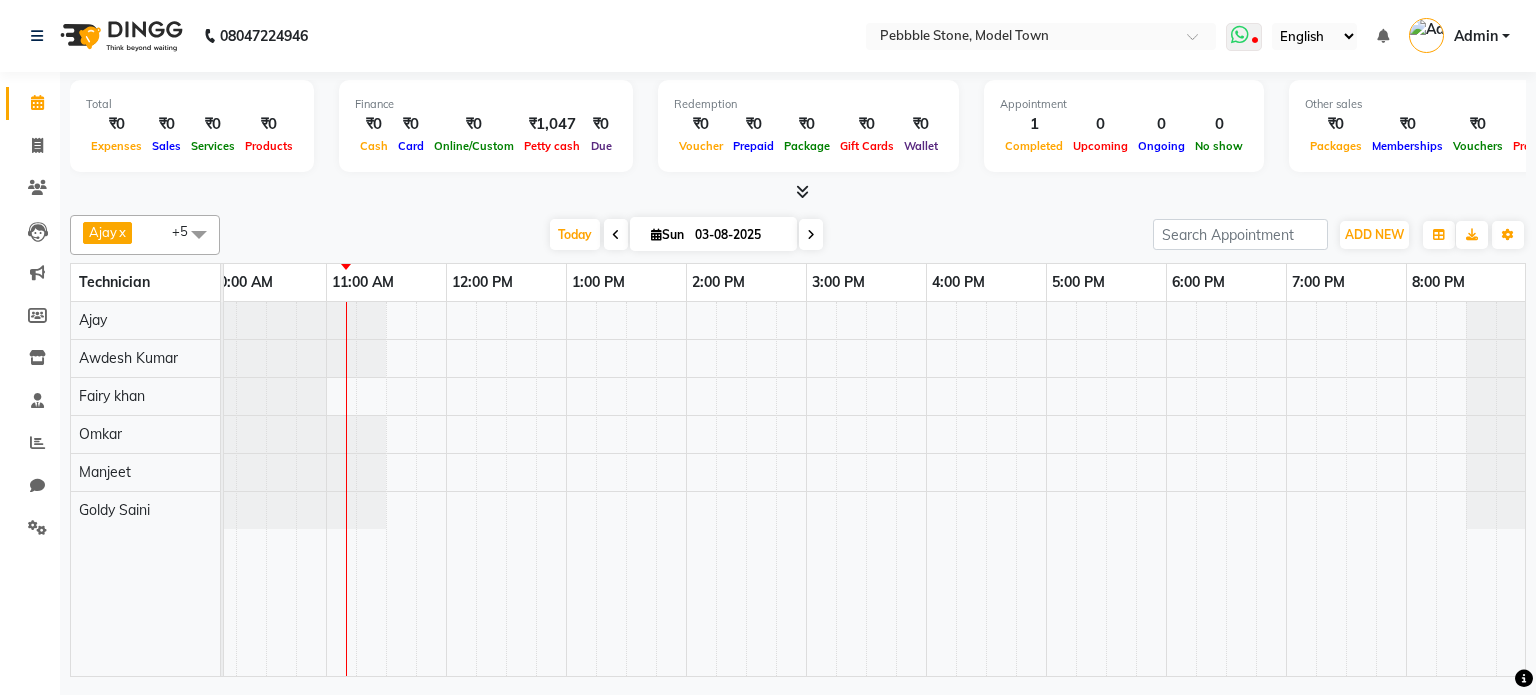 click at bounding box center [1255, 42] 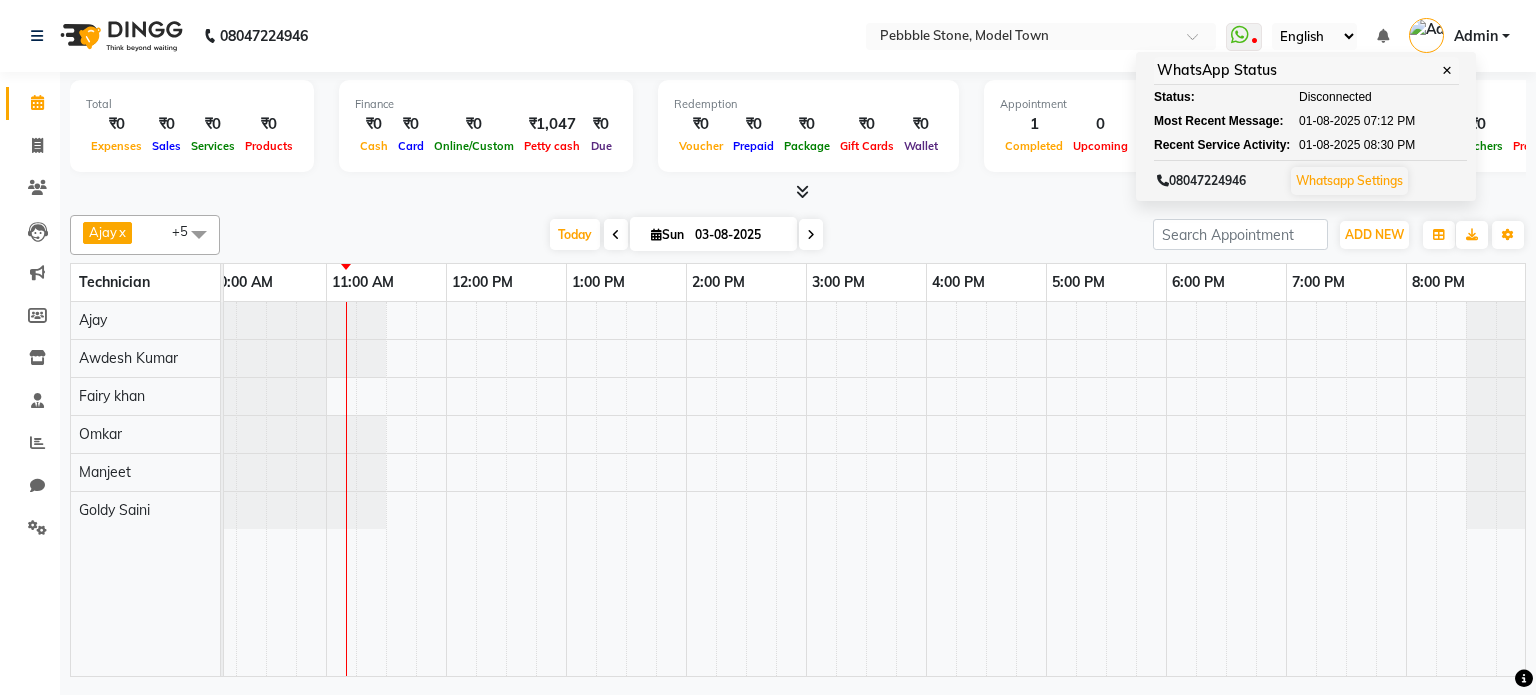 click on "Ajay   x Awdesh Kumar  x Fairy khan  x Goldy Saini  x Manjeet  x Omkar  x +5 Select All Ajay  Awdesh Kumar Fairy khan Goldy Saini Manager Manjeet Omkar Varun Today  Sun 03-08-2025 Toggle Dropdown Add Appointment Add Invoice Add Expense Add Attendance Add Client Add Transaction Toggle Dropdown Add Appointment Add Invoice Add Expense Add Attendance Add Client ADD NEW Toggle Dropdown Add Appointment Add Invoice Add Expense Add Attendance Add Client Add Transaction Ajay   x Awdesh Kumar  x Fairy khan  x Goldy Saini  x Manjeet  x Omkar  x +5 Select All Ajay  Awdesh Kumar Fairy khan Goldy Saini Manager Manjeet Omkar Varun Group By  Staff View   Room View  View as Vertical  Vertical - Week View  Horizontal  Horizontal - Week View  List  Toggle Dropdown Calendar Settings Manage Tags   Arrange Technicians   Reset Technicians  Full Screen  Show Available Stylist  Appointment Form Zoom 100%" at bounding box center (798, 235) 